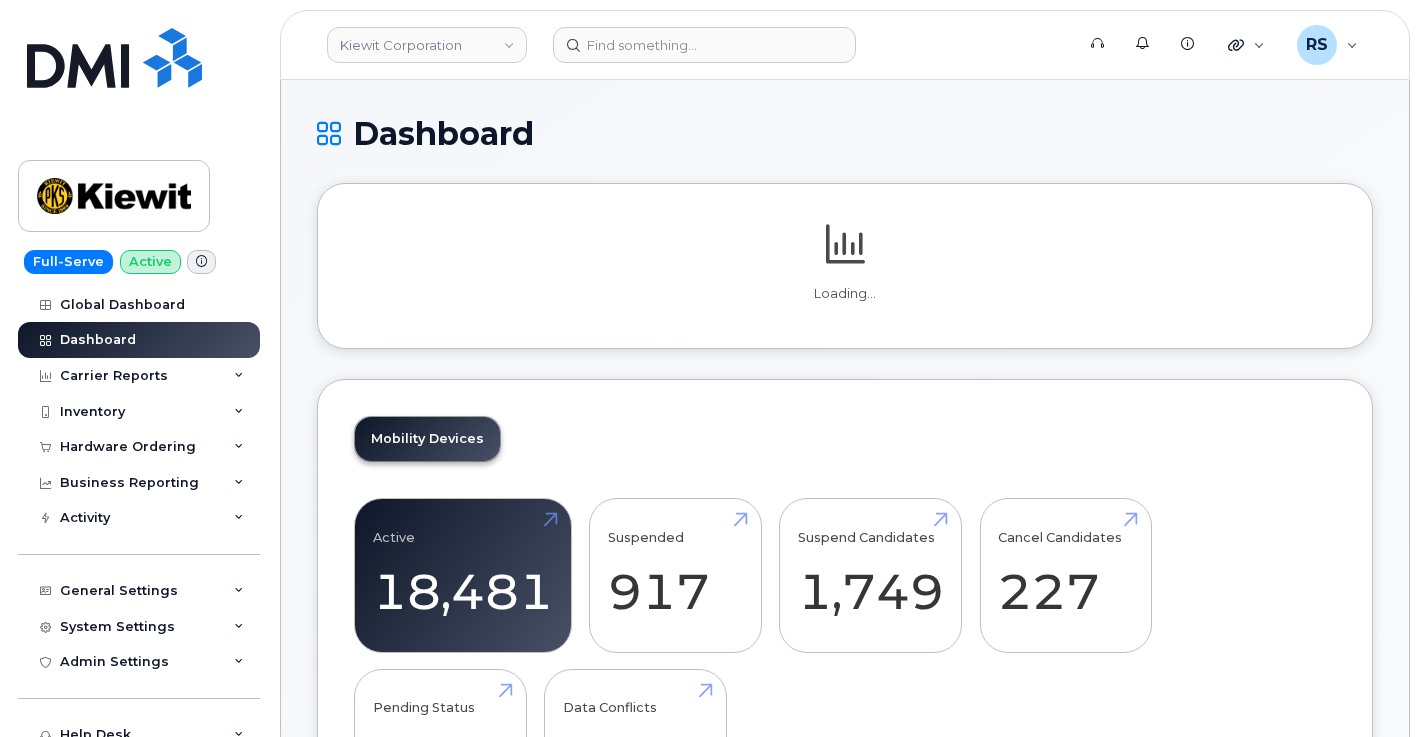 scroll, scrollTop: 0, scrollLeft: 0, axis: both 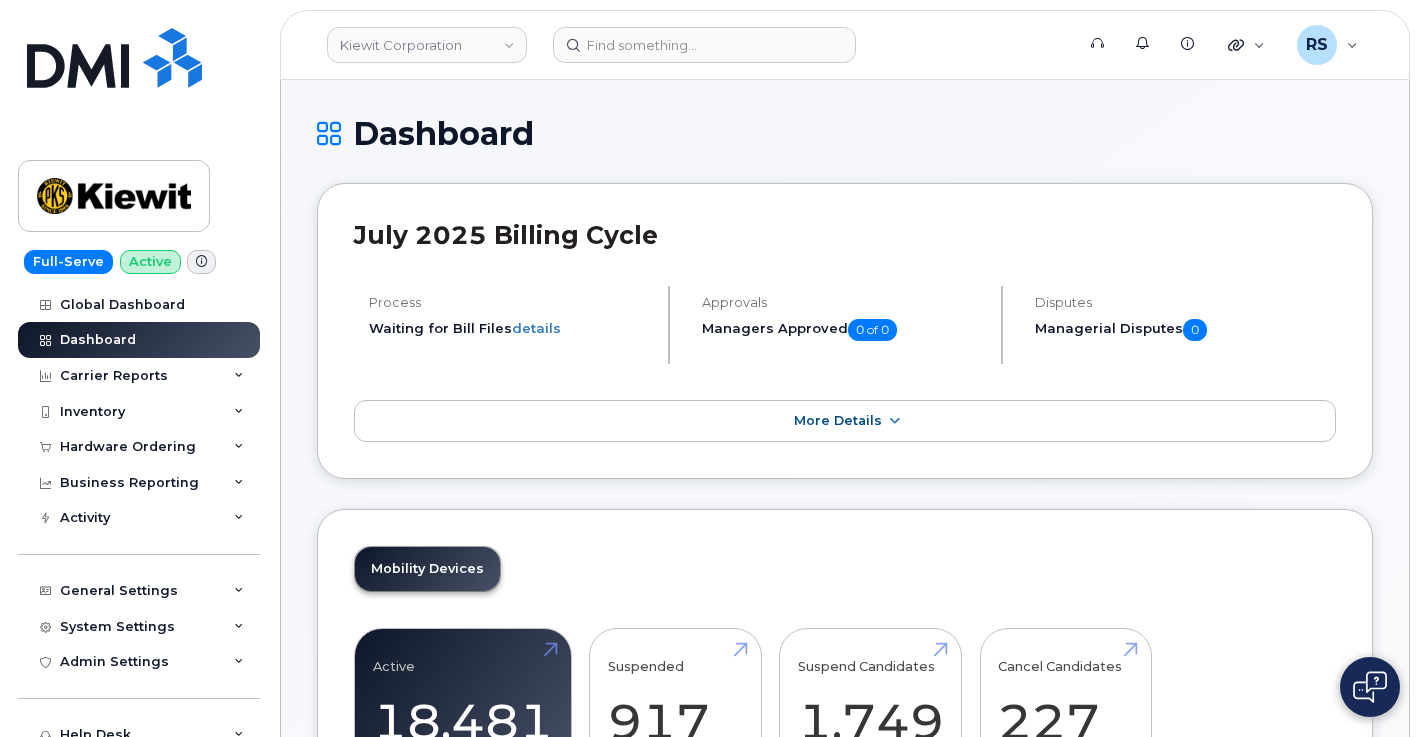 click on "Dashboard
July 2025 Billing Cycle Process  Waiting for Bill Files   details Approvals Managers Approved  0 of 0 Disputes Managerial Disputes  0 More Details
Mobility Devices
Active
18,481
Suspended
917
Suspend Candidates
1,749
Cancel Candidates
227
Pending Status
1
Data Conflicts
9,709
Mobility Charges
Compare To Last Year Zoom Out Charges L L L Data Usage L Rate Plan Roaming Data Cancellation Hardware Features GST Credits Data Usage Lines Count
Last 90 days Last 90 days
Top Data Usage All Devices Smartphones Data Devices Tablets 485 TUGWILLIAMO CAPTAIN NETWORK DOME 908 913 5652 888.22 GB Jul 2025 WEEKS MARINE 908 913 2277 750.55 GB Jul 2025 ANDY LAHAIR 838 267 0629 647.06 GB Jul 2025 BT-213 QUARTER BARGE CREW DOME 908 913 2919 626.47 GB Jul 2025 View More
Device Types Data Pool Orders Roaming Now Upcoming Travelers 42" at bounding box center (845, 2010) 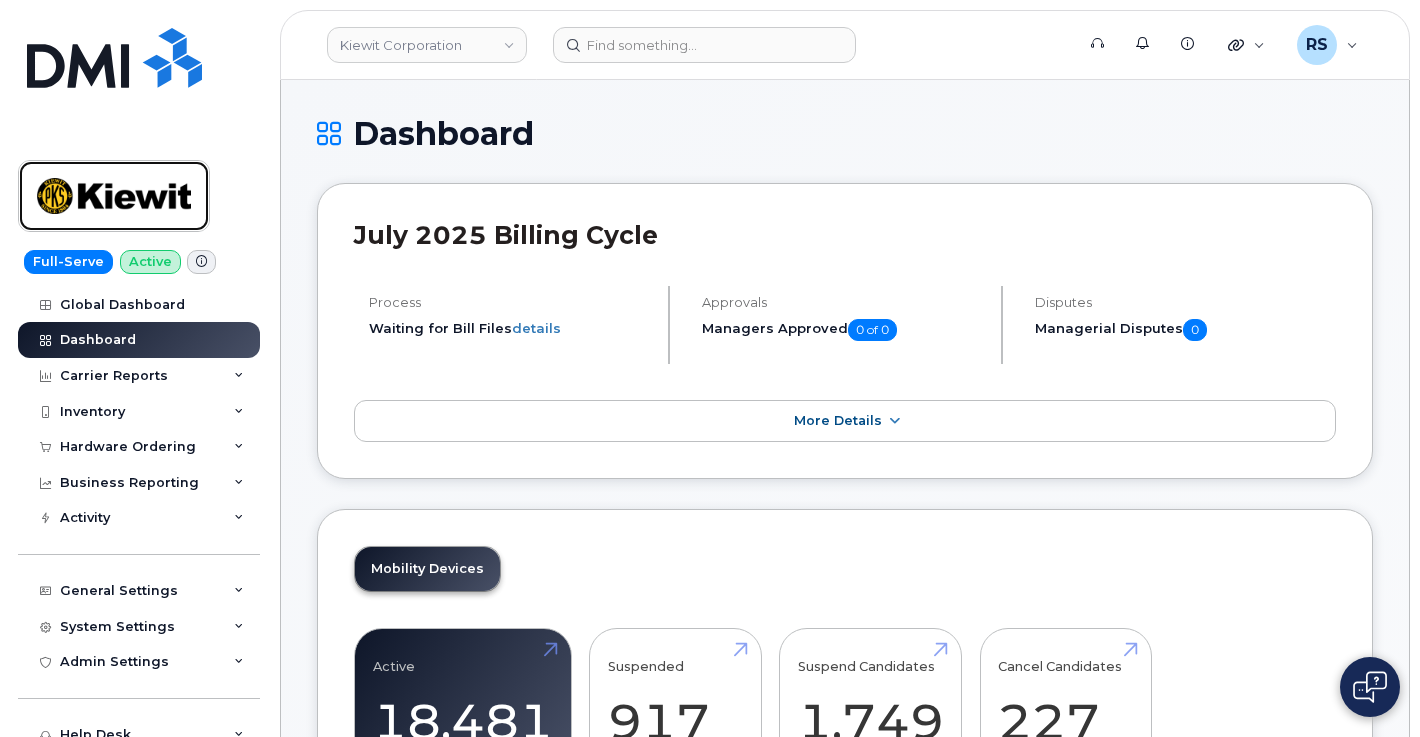 click at bounding box center (114, 196) 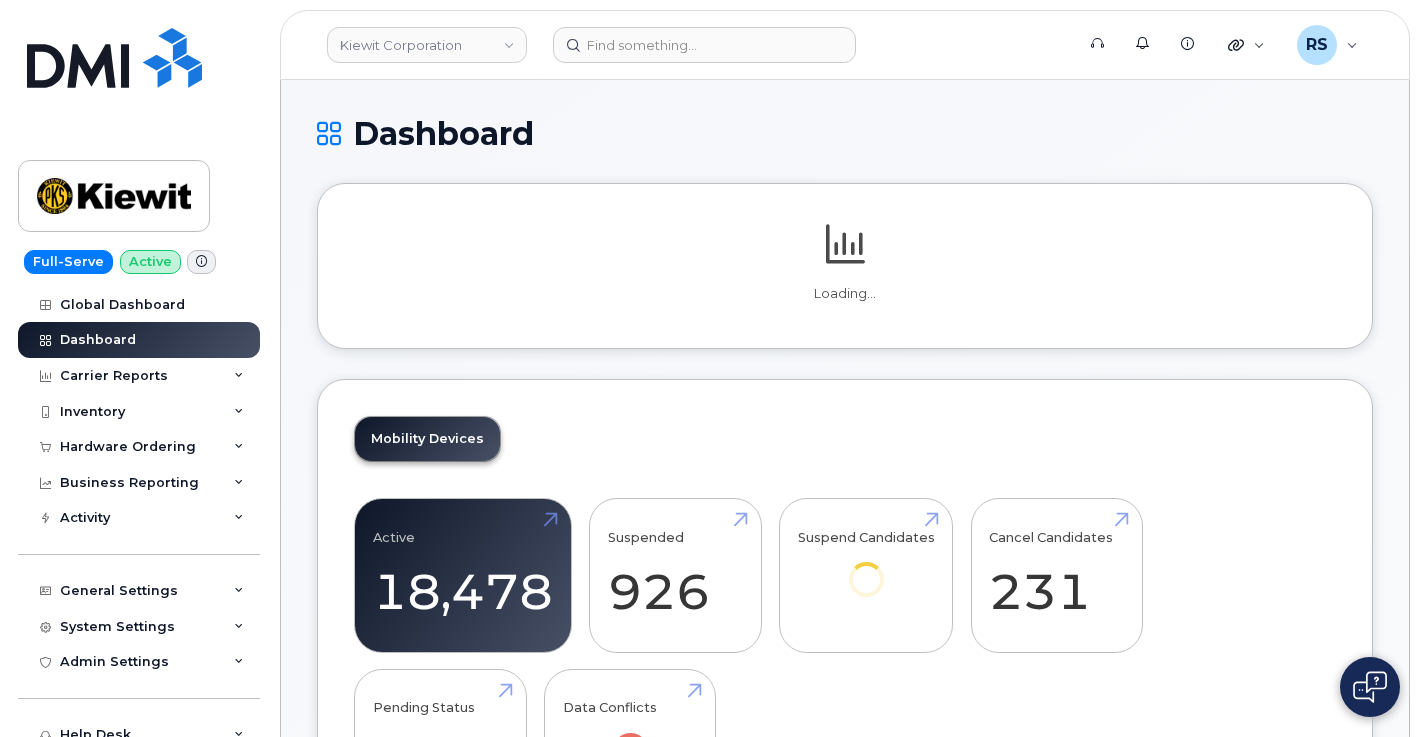 scroll, scrollTop: 0, scrollLeft: 0, axis: both 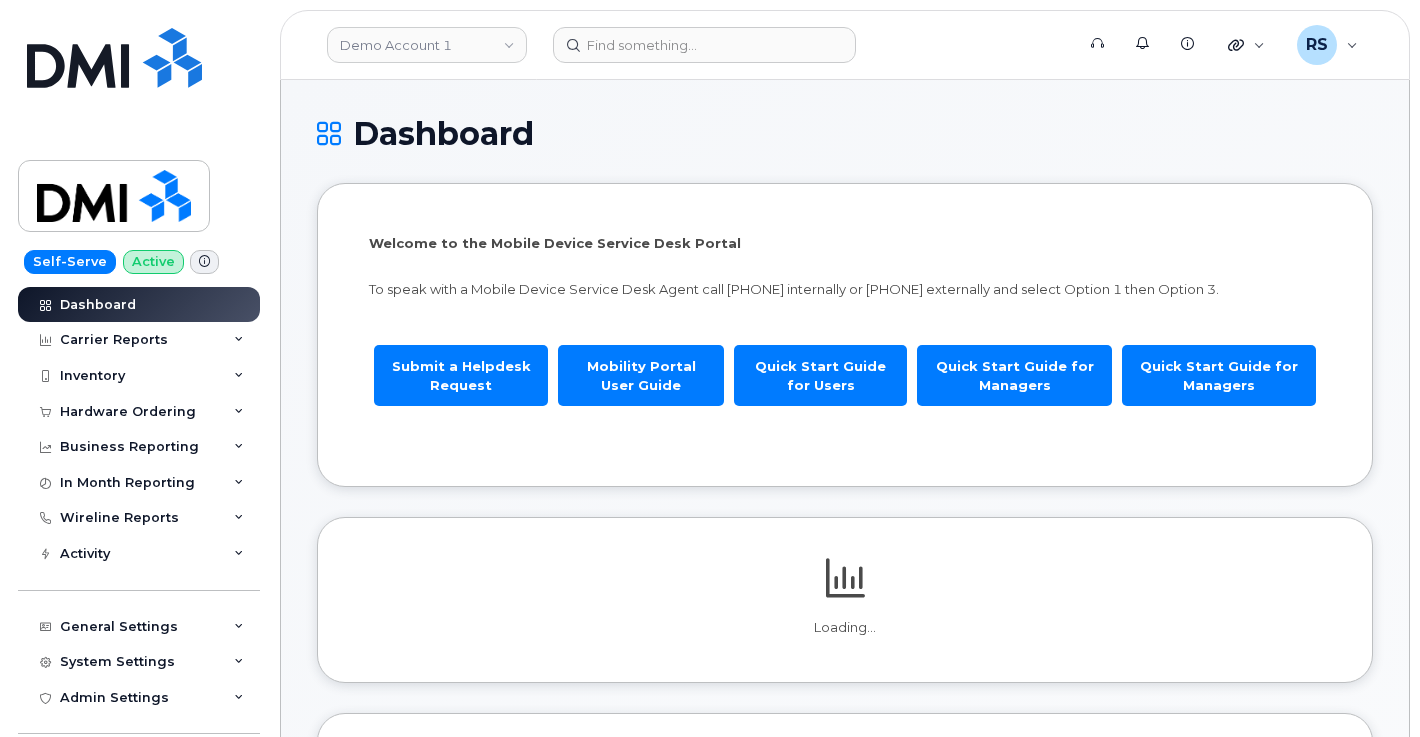 click on "Dashboard
Welcome to the Mobile Device Service Desk Portal
To speak with a Mobile Device Service Desk Agent call 811-HELP (4357) internally or 1-330-315-4357 externally and select Option 1 then Option 3.
Submit a Helpdesk Request
Mobility Portal User Guide
Quick Start Guide for Users
Quick Start Guide for Managers
Quick Start Guide for Managers
Loading...
Mobility Devices
Wireline Lines
Total Telecom Services
Active
1
-94%
Suspended
0
Suspend Candidates
0
Cancel Candidates
0
Pending Status
5
Data Conflicts
1
Billed Service Count
30
Billed Service Address
30
Services 200+
30
Billing Accounts
1
Carriers
1
Total Billed Service
31" at bounding box center (845, 1593) 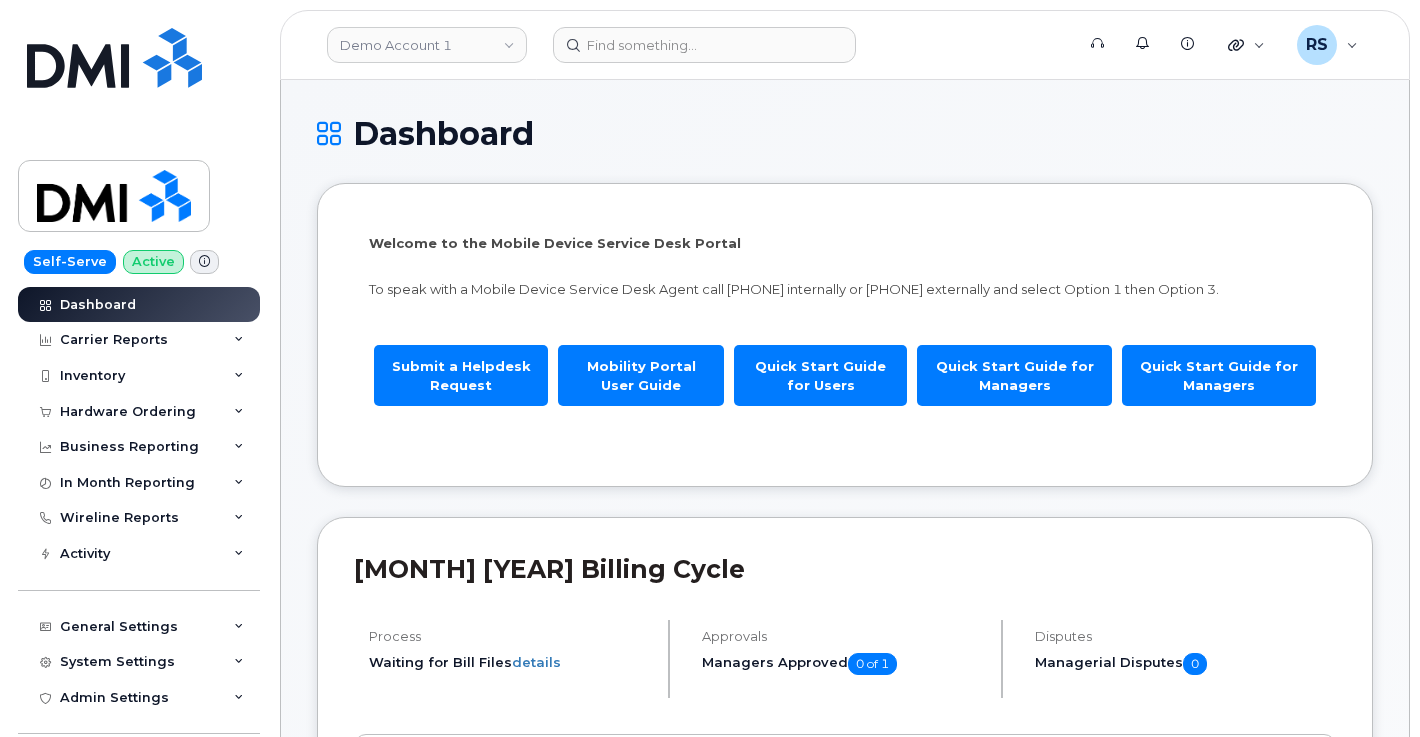 click on "Self-Serve Active Dashboard Carrier Reports Monthly Billing Data Daily Data Pooling Data Behavior Average Costing Executive Summary Accounting Roaming Reports Suspended Devices Suspension Candidates Custom Report Cost Variance Inventory Mobility Devices Wireline Devices Data Conflicts Spare Hardware Import Hardware Ordering Overview Orders Orders Reporting Business Reporting Business Reporting Managerial Reports Individual Reports Business Unit Reports In Month Reporting Data Usage Data Blocks Wireline Reports Send Reports Accounting Reports Managerial Reports Business Unit Reports By Service Address Import Wireline Bills Activity Travel Requests Activity Log Device Status Updates Rate Plan Monitor General Settings My Account Locations Managers & Employees Delegations Usage Alerts Tags Data Pool Thresholds System Settings Accounting Codes Contacts Plans and Features Reporting Carrier Contracts Hardware Ordering Users Individual Users Admin Settings Integrations MDM/UEM Config Help Desk Roaming Hardware Orders" at bounding box center [135, 368] 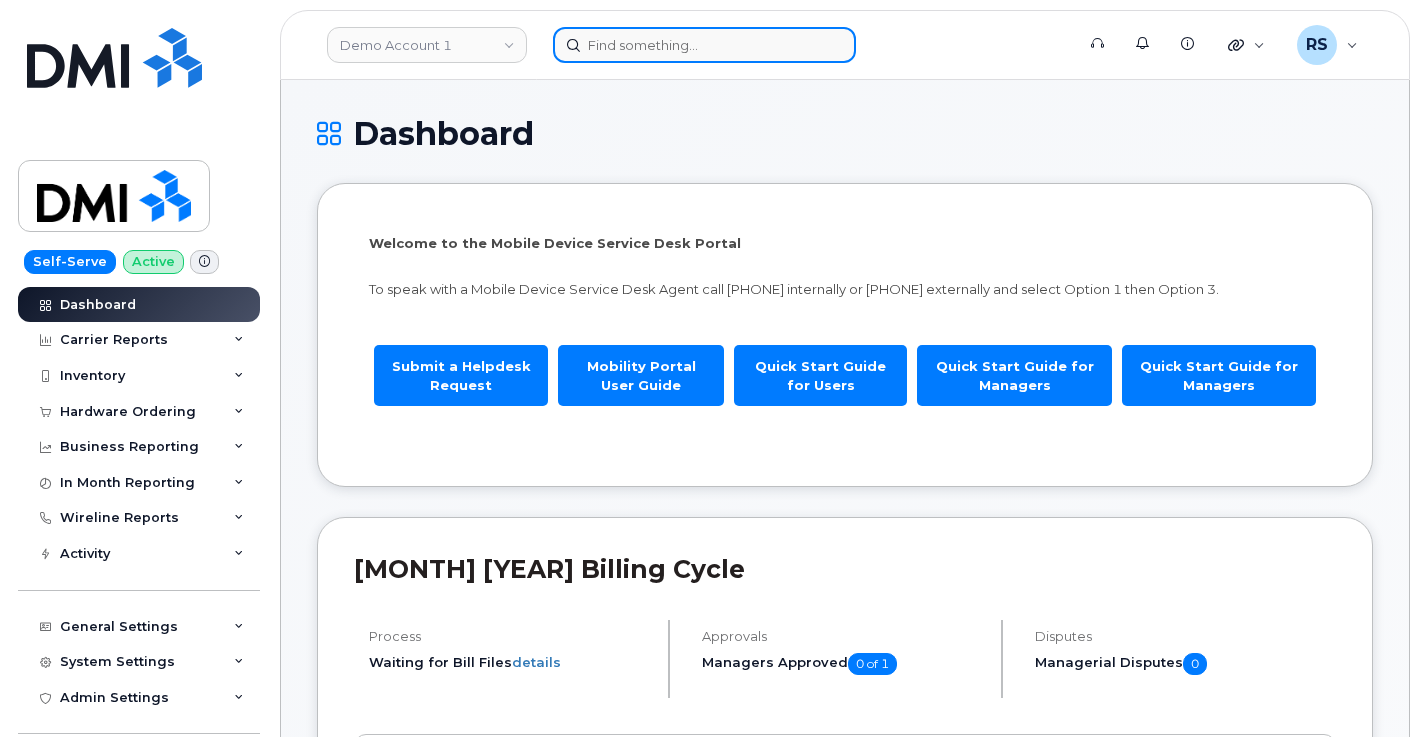 click at bounding box center (704, 45) 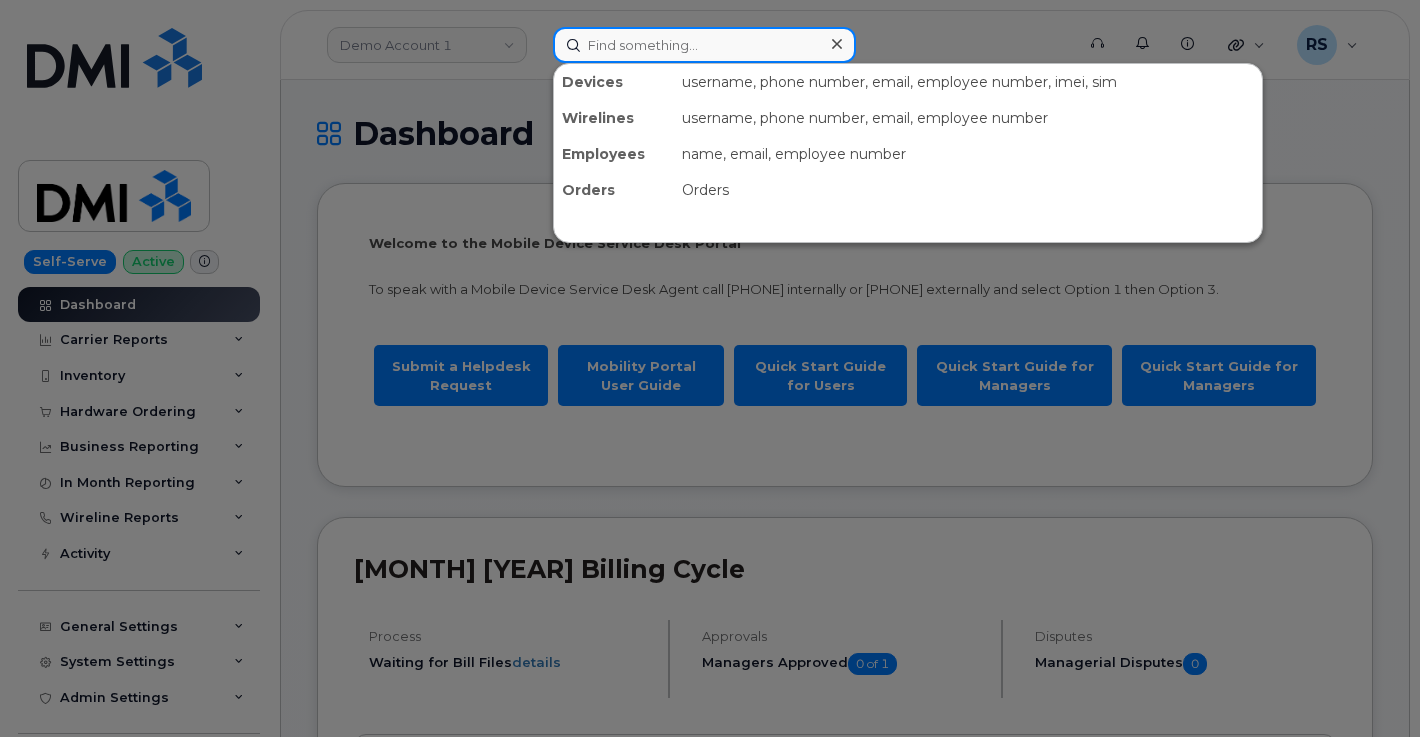paste on "937-206-0768" 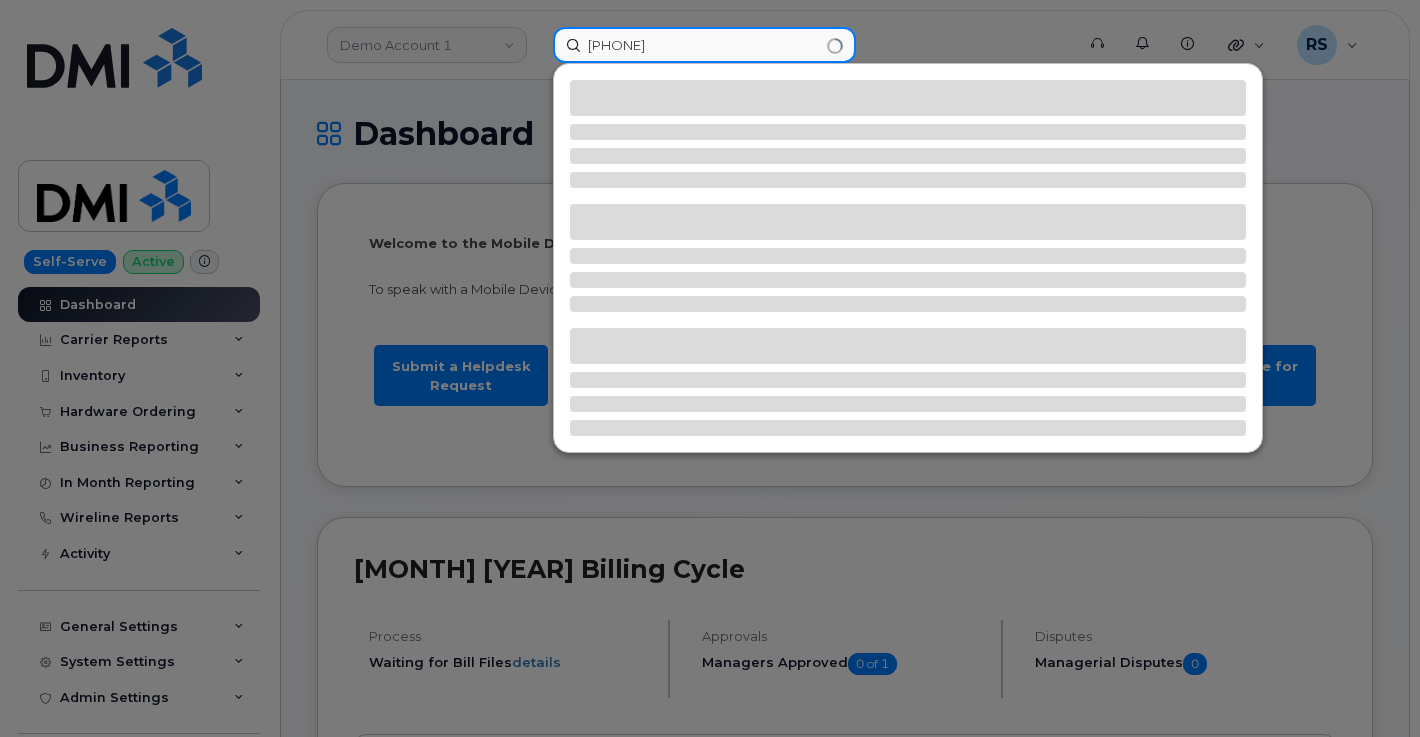 type on "937-206-0768" 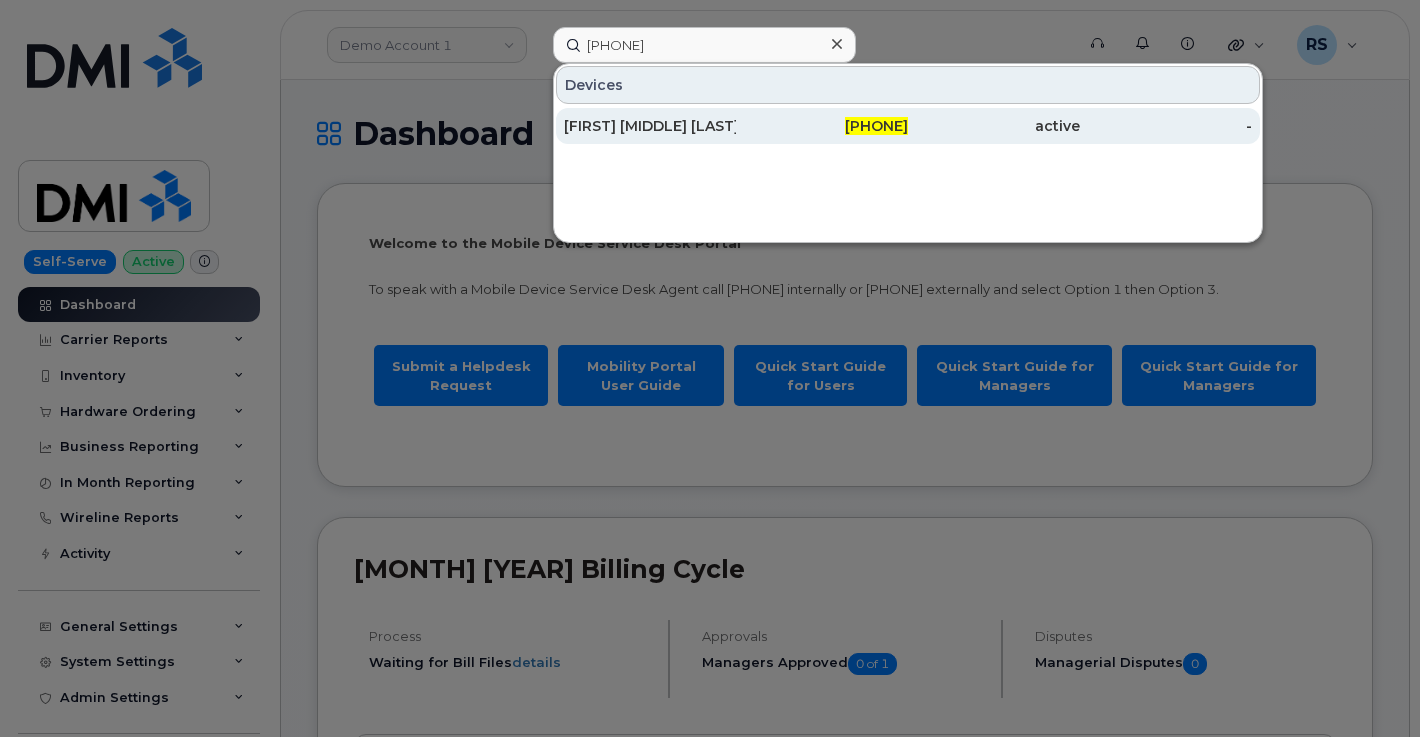 click on "937-206-0768" at bounding box center [876, 126] 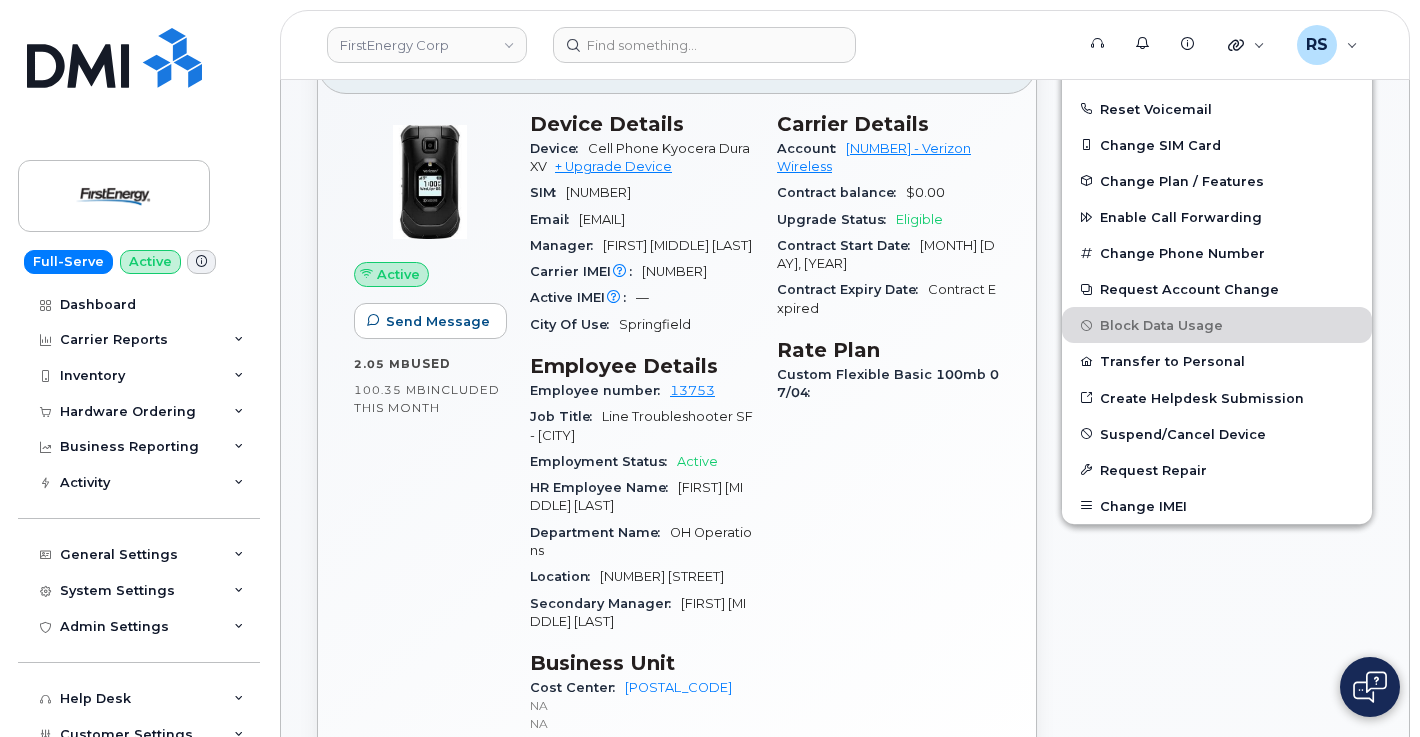 scroll, scrollTop: 467, scrollLeft: 0, axis: vertical 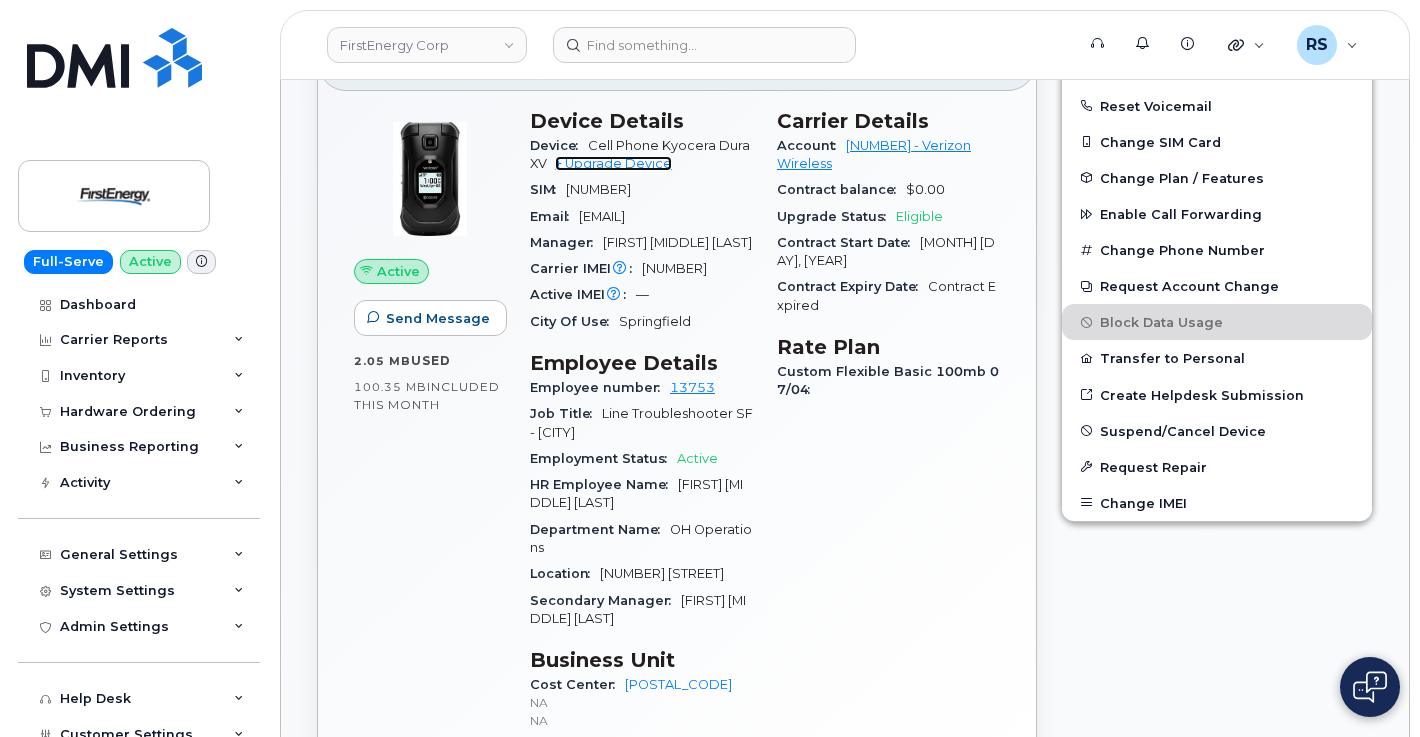 click on "+ Upgrade Device" 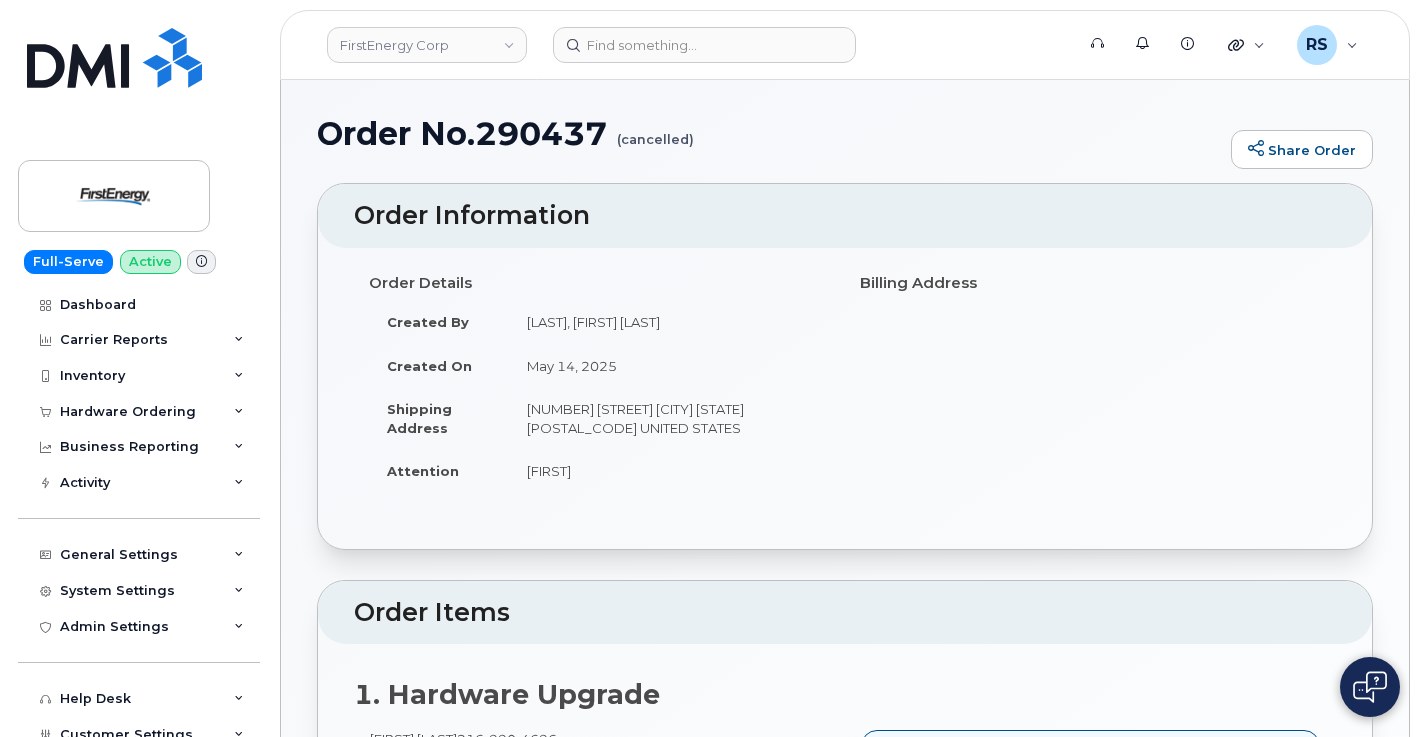 scroll, scrollTop: 0, scrollLeft: 0, axis: both 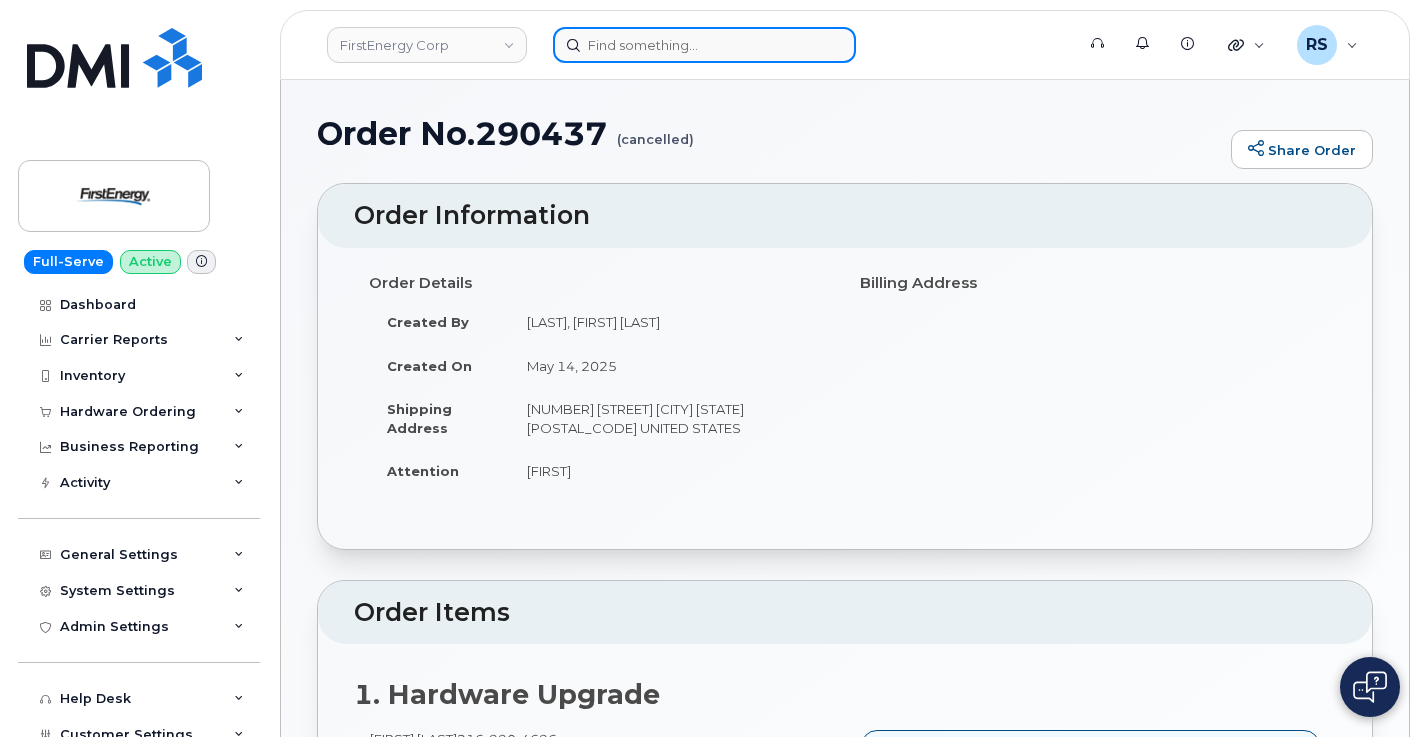 click 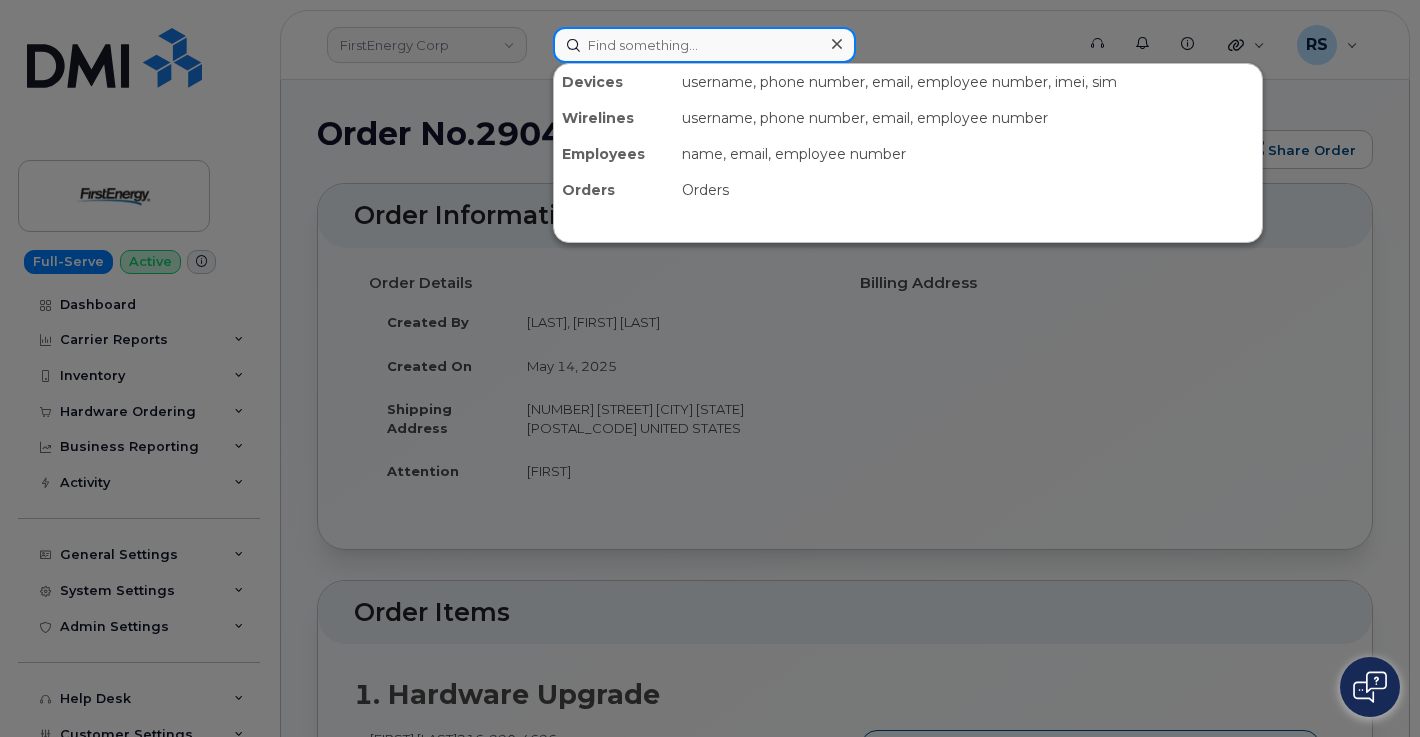 paste on "[FIRST] [LAST] [PHONE]" 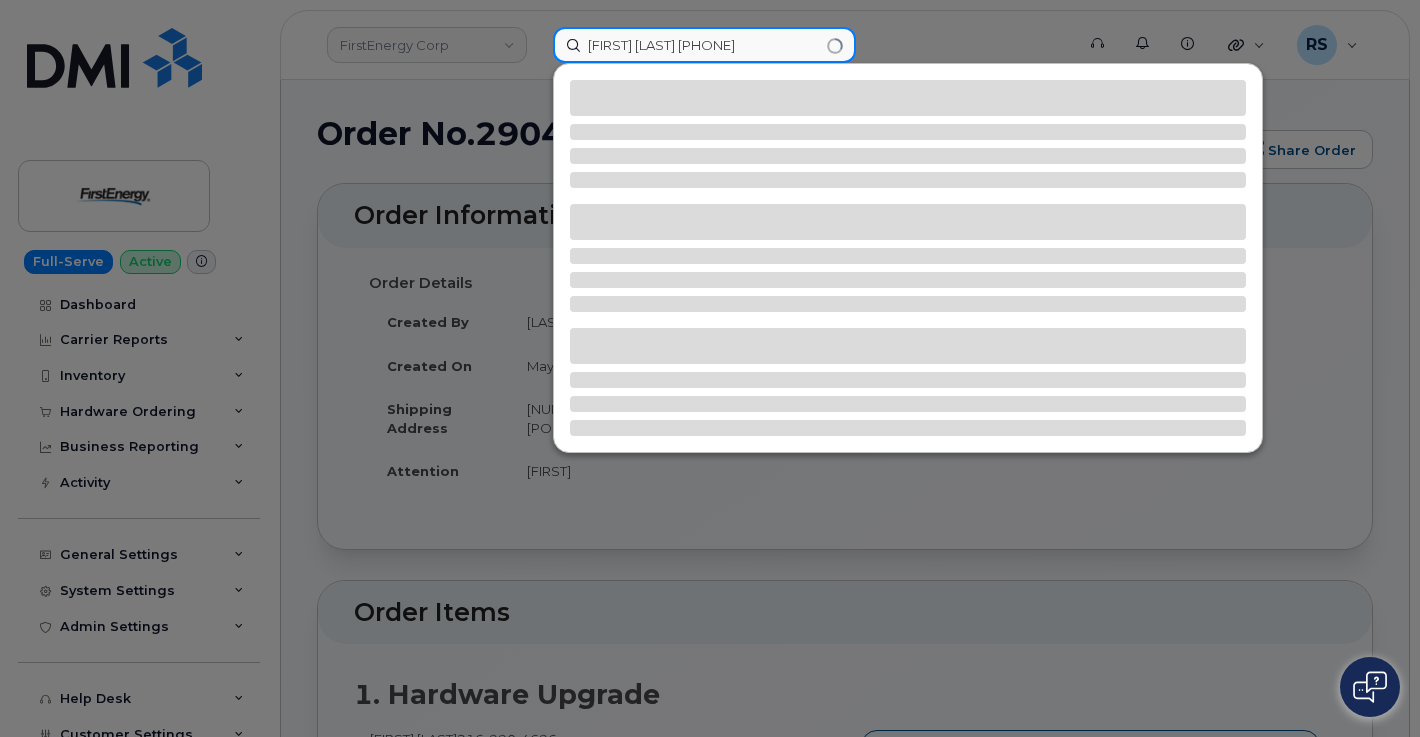 click on "[FIRST] [LAST] [PHONE]" 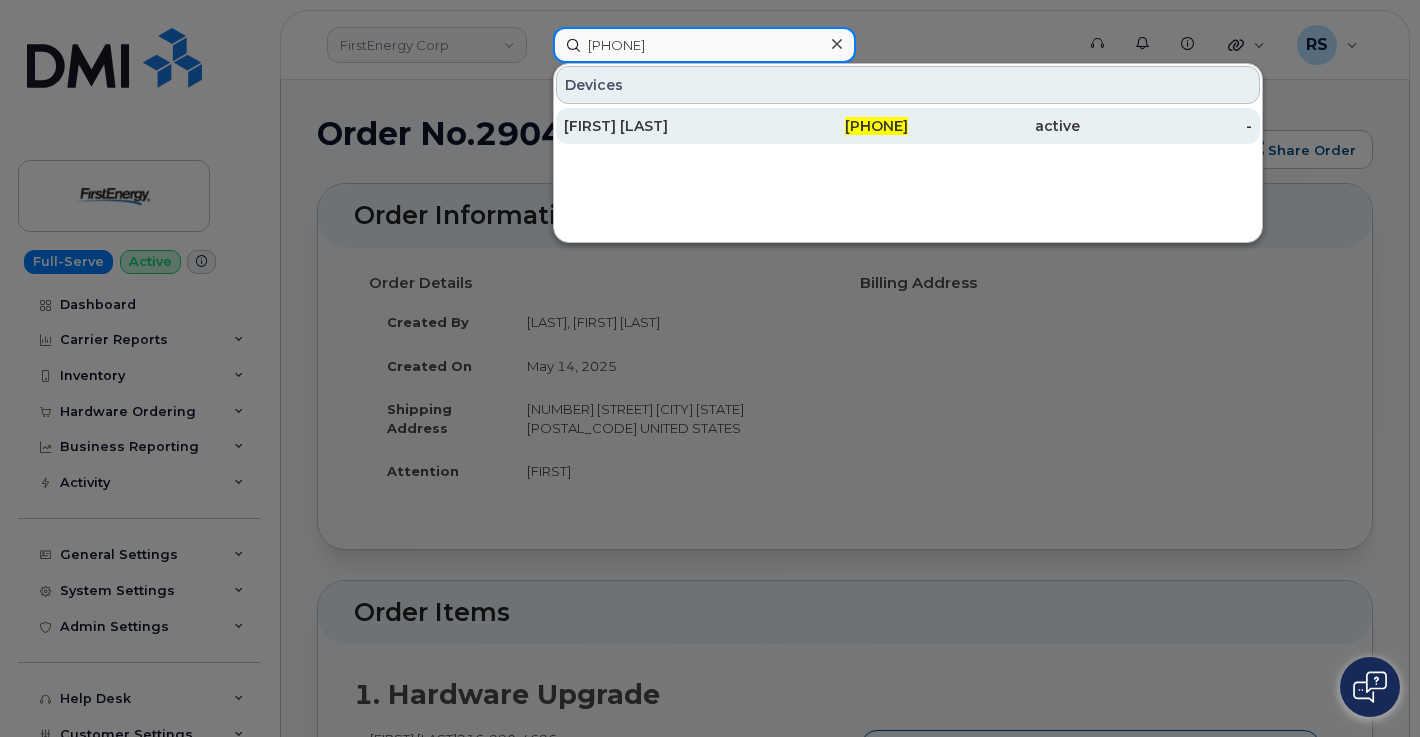 type on "937-206-0768" 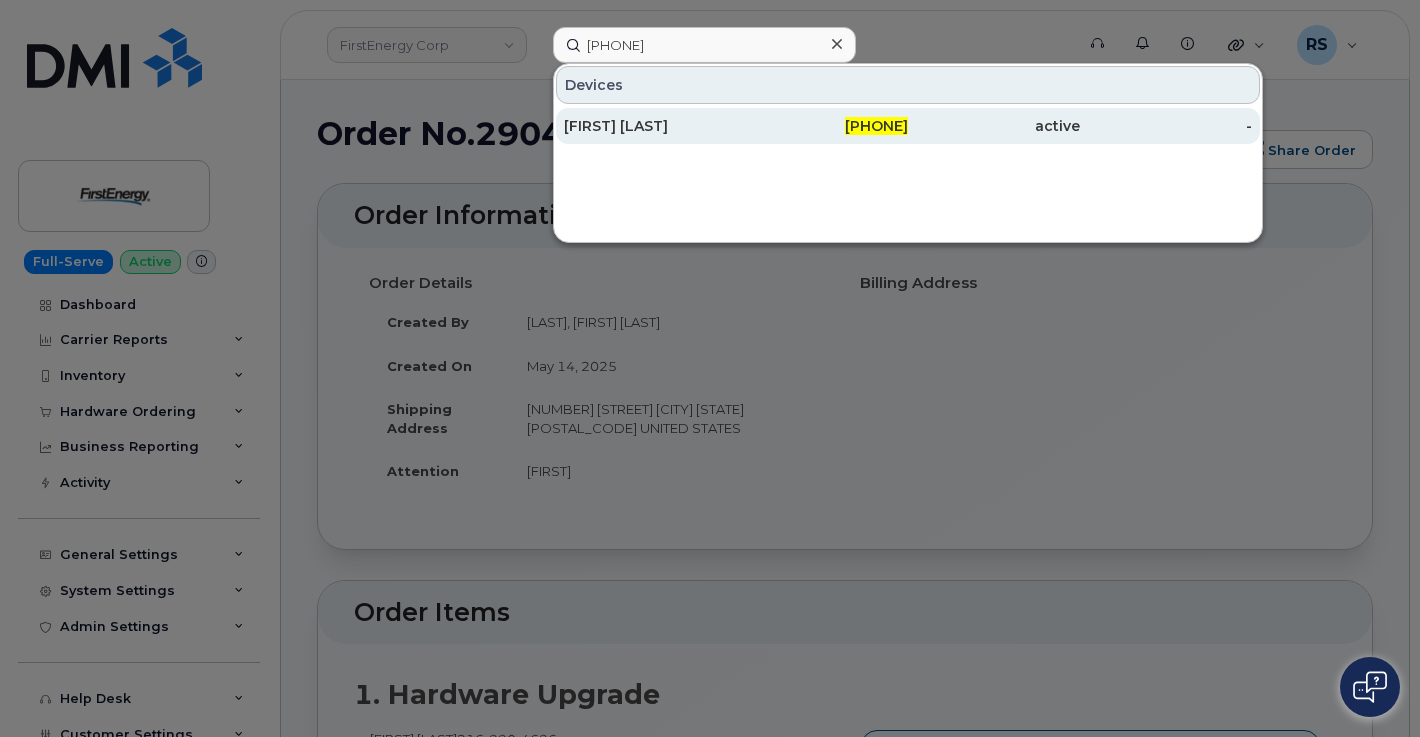 click on "[FIRST] [LAST]" 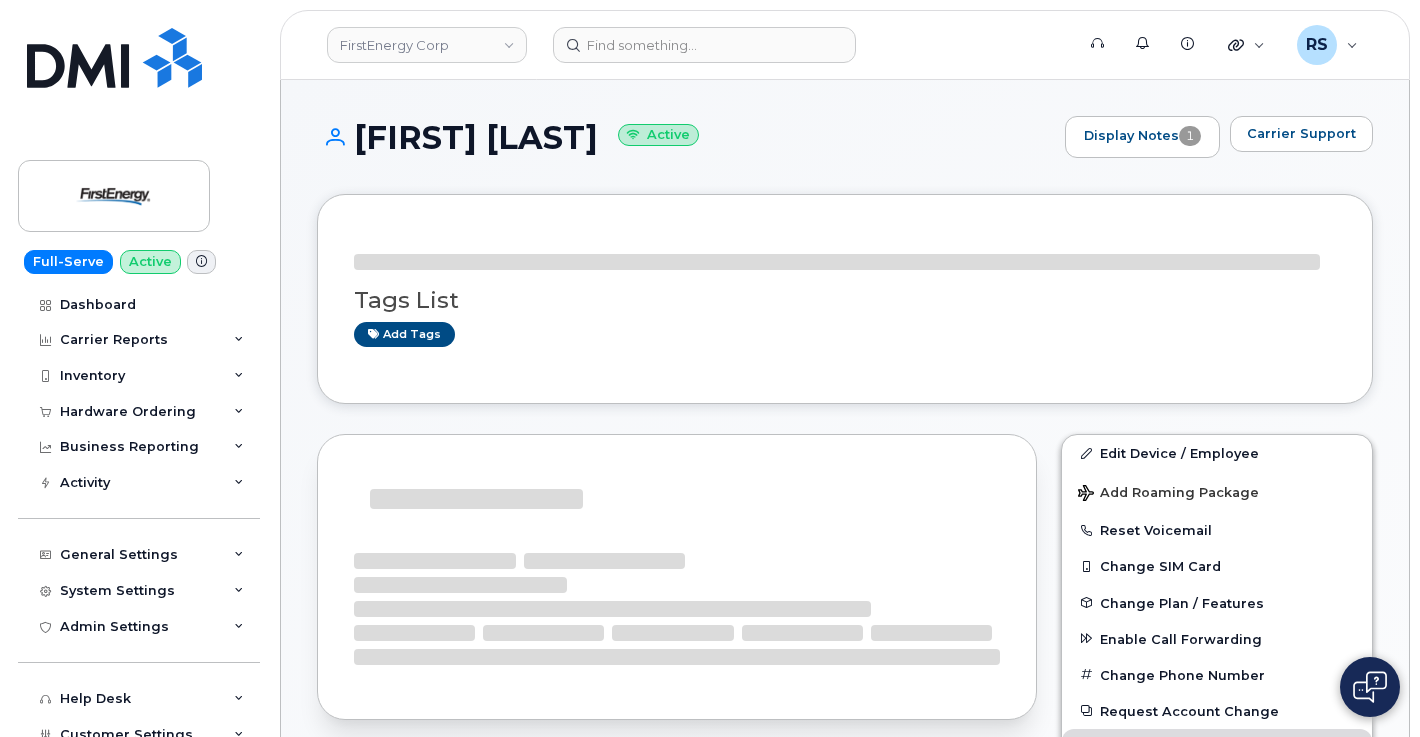scroll, scrollTop: 0, scrollLeft: 0, axis: both 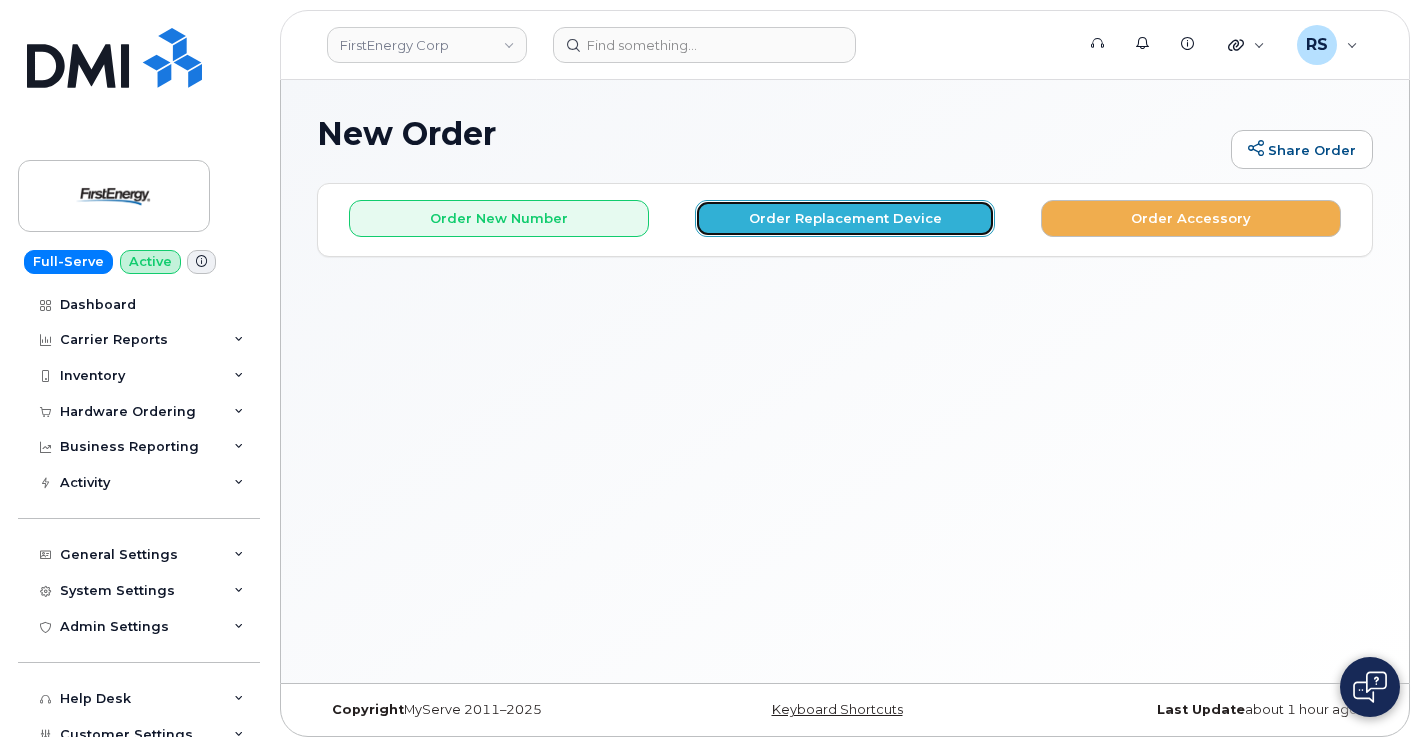 click on "Order Replacement Device" 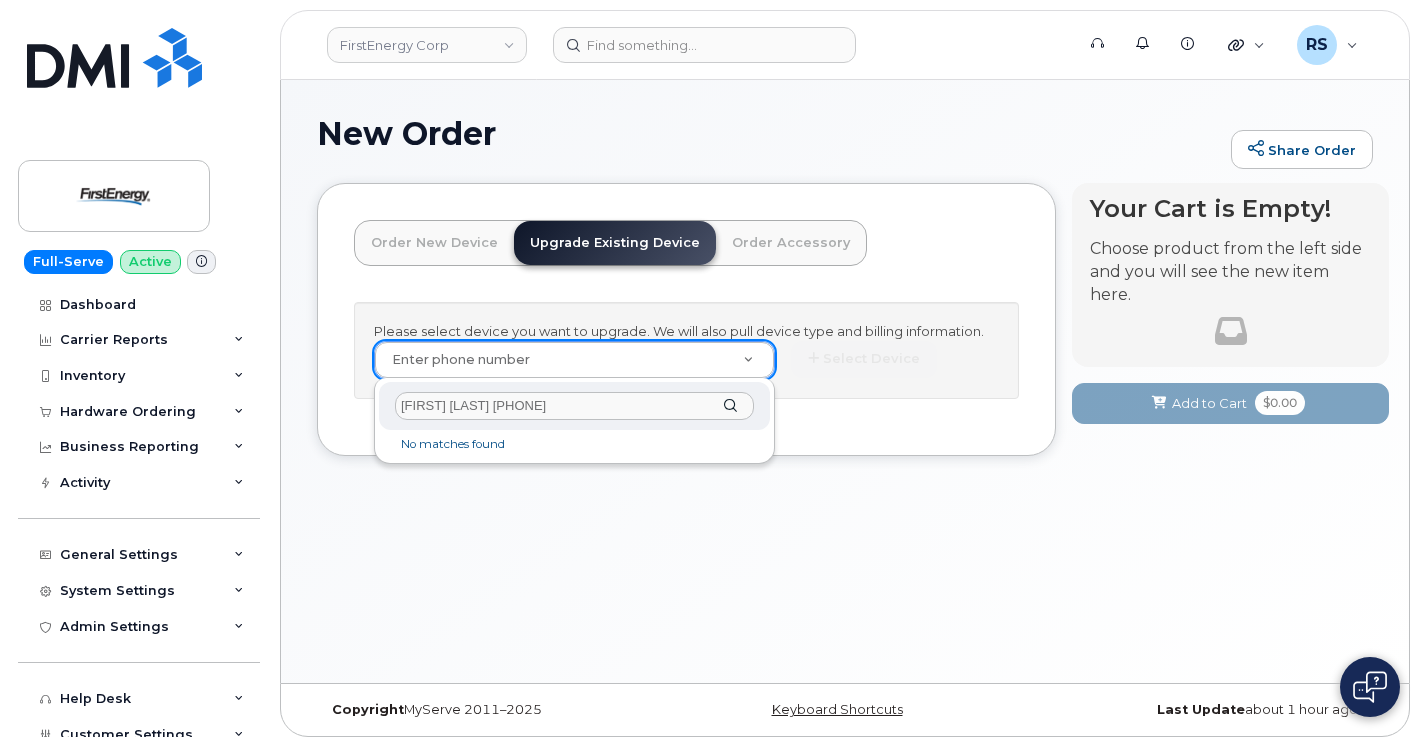 click on "[FIRST] [LAST] [PHONE]" 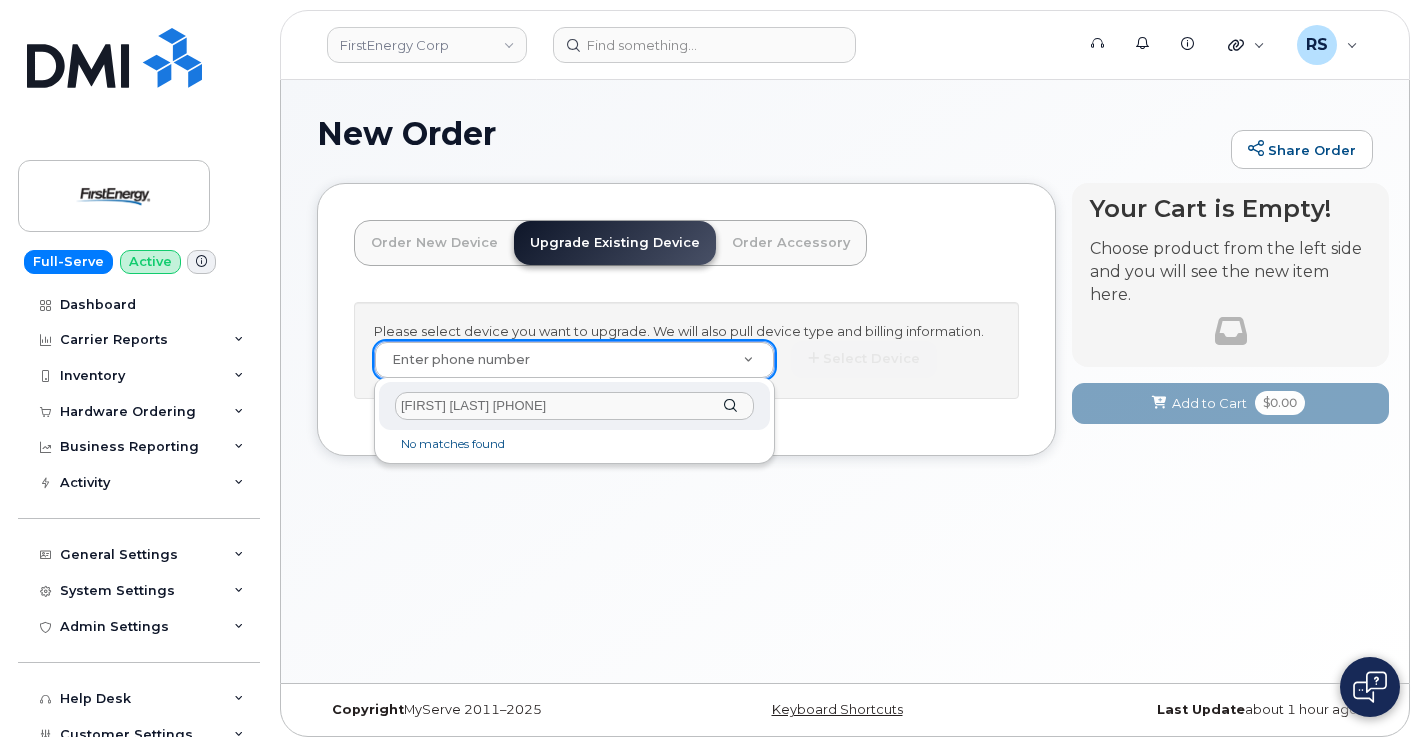 click on "[FIRST] [LAST] [PHONE]" 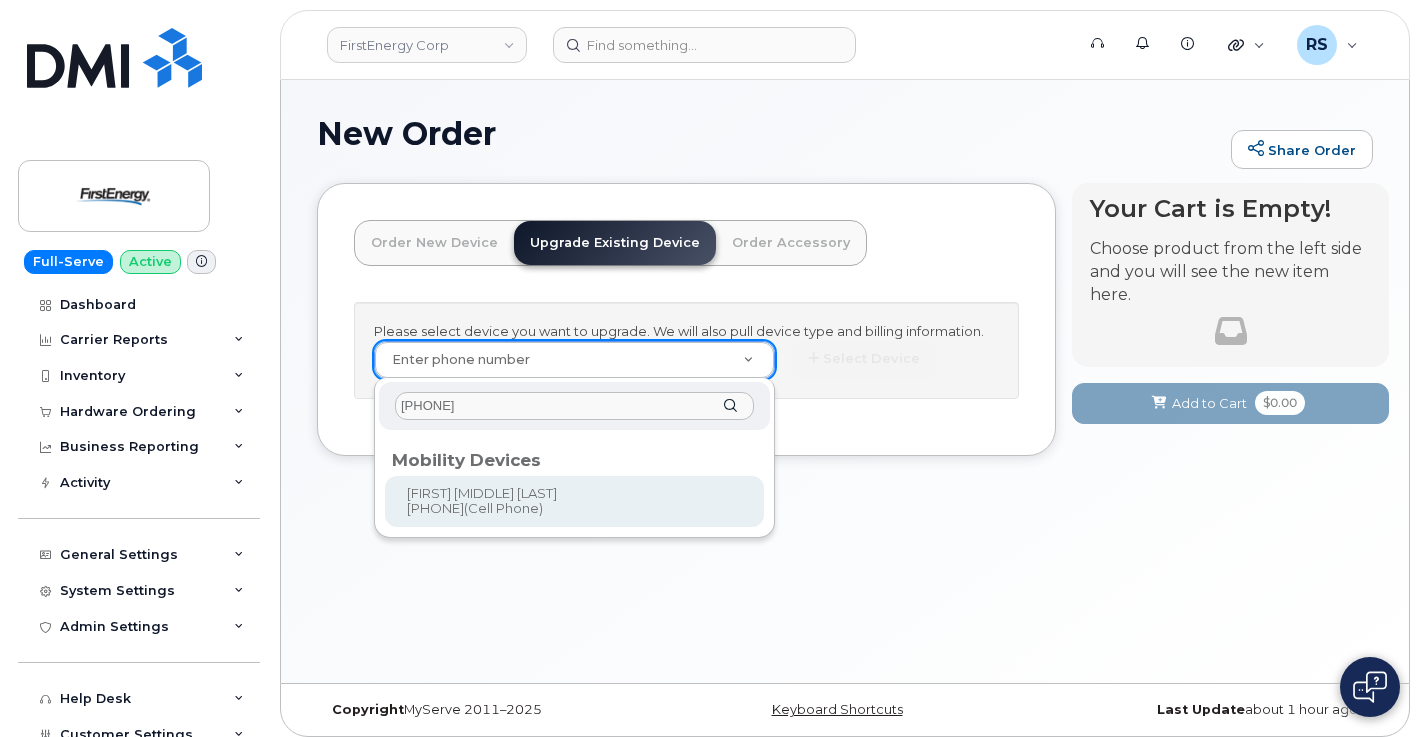 type on "[PHONE]" 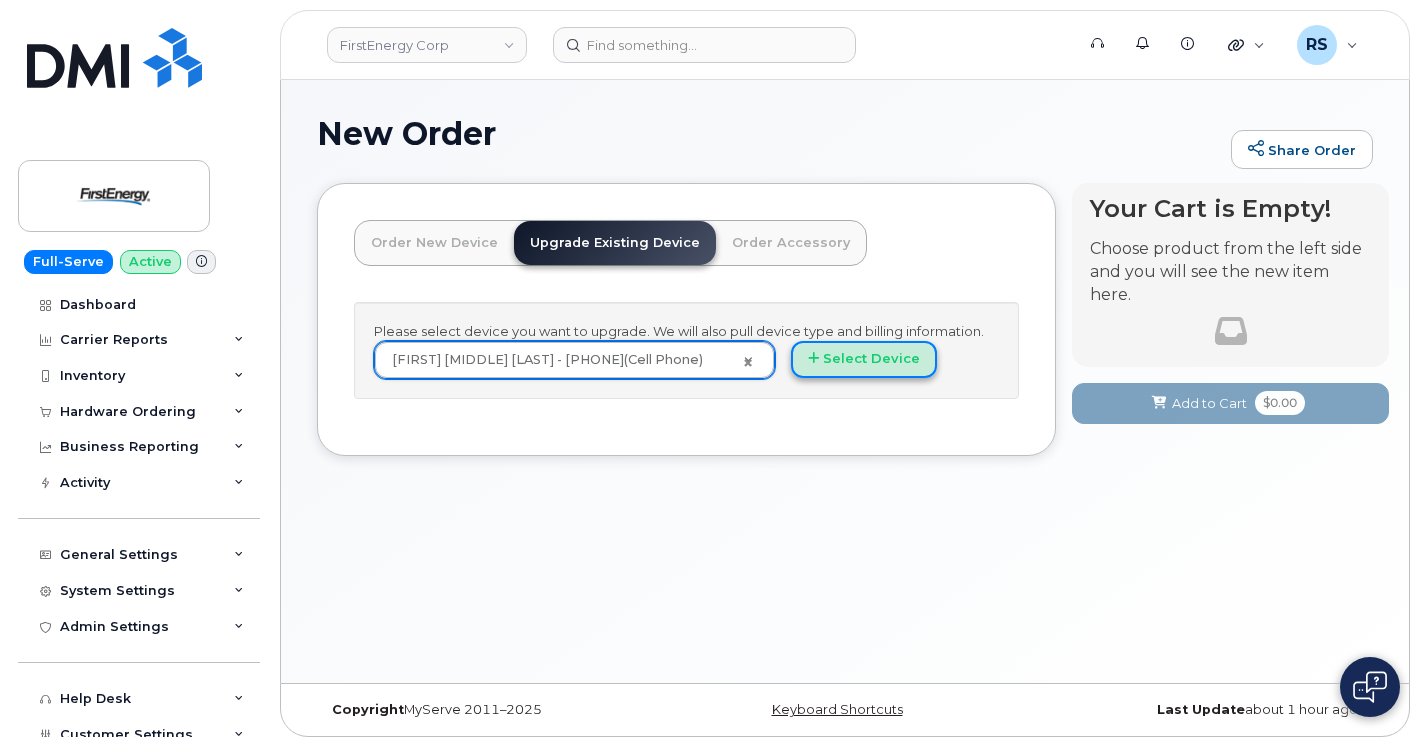 click on "Select Device" 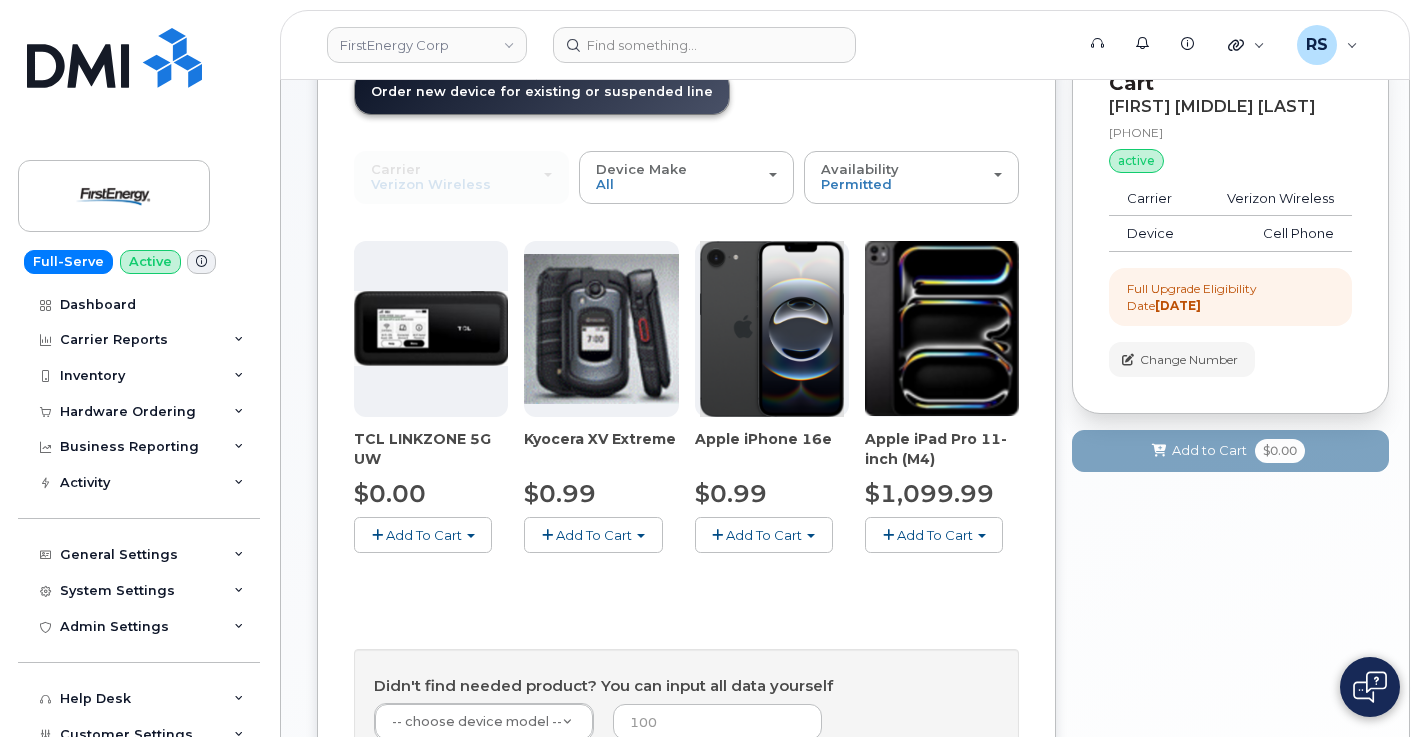 scroll, scrollTop: 200, scrollLeft: 0, axis: vertical 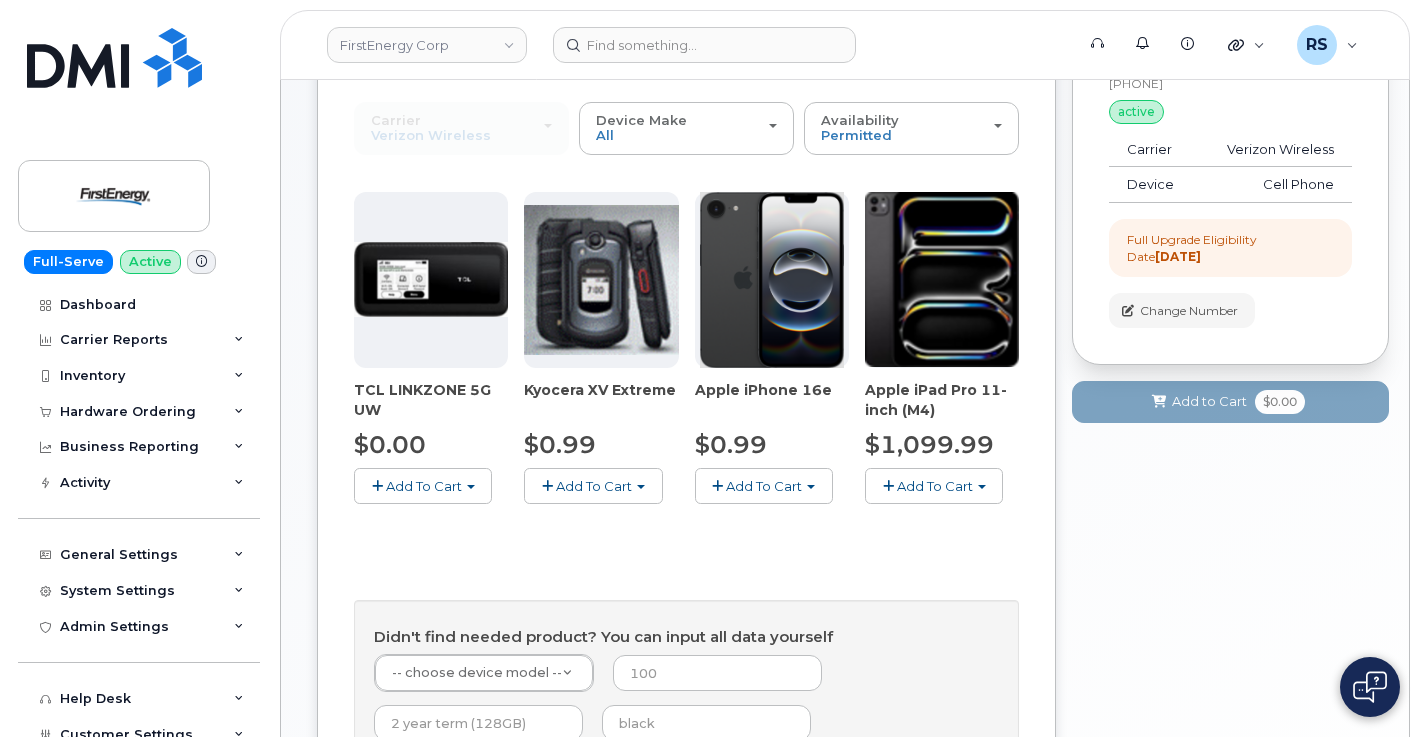click on "Add To Cart" 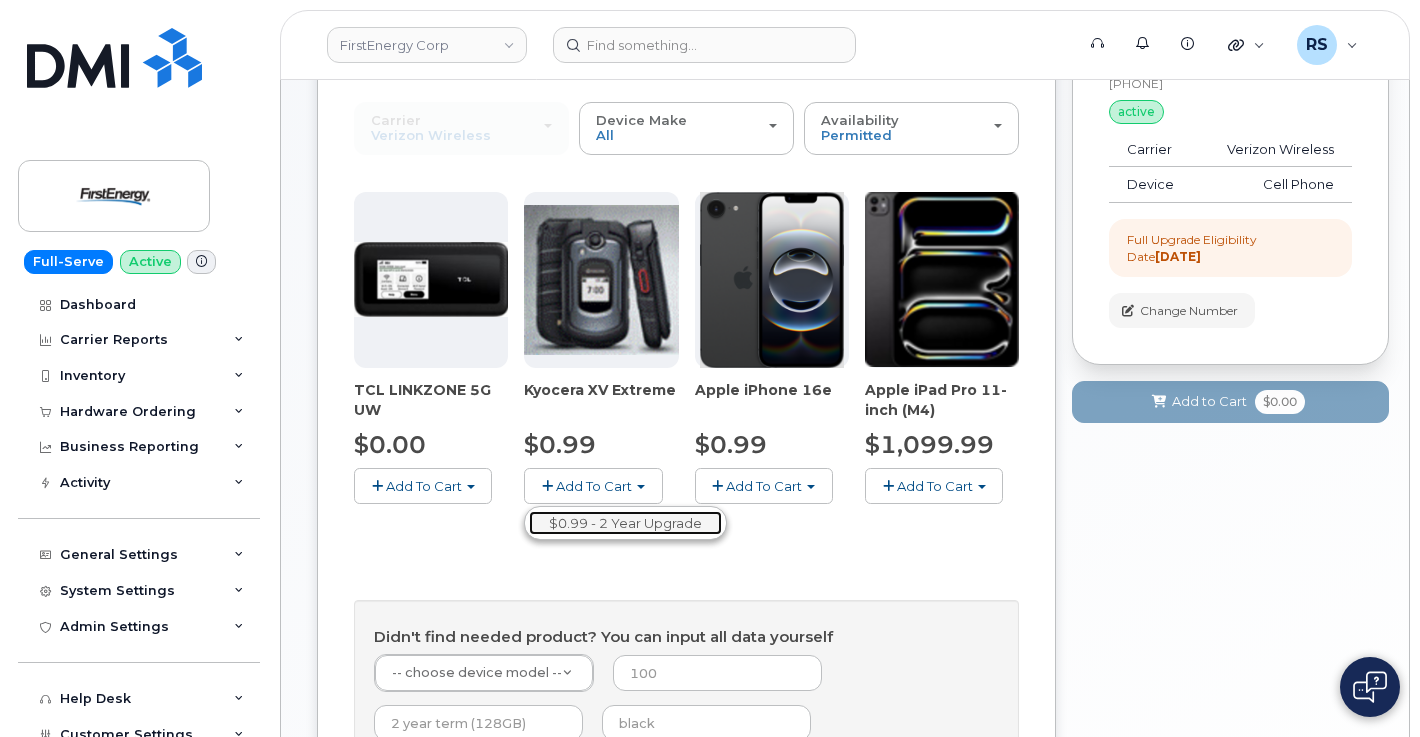 click on "$0.99 - 2 Year Upgrade" 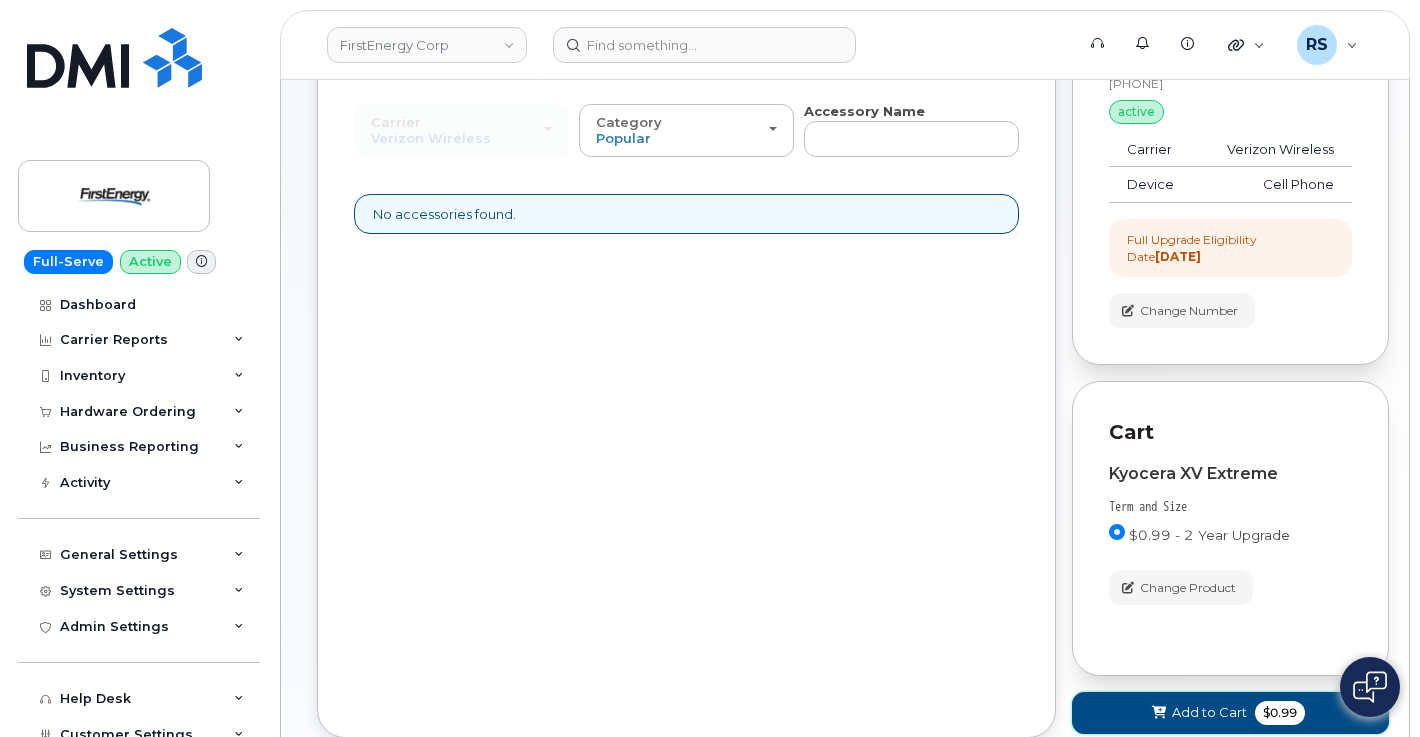 click on "Add to Cart" 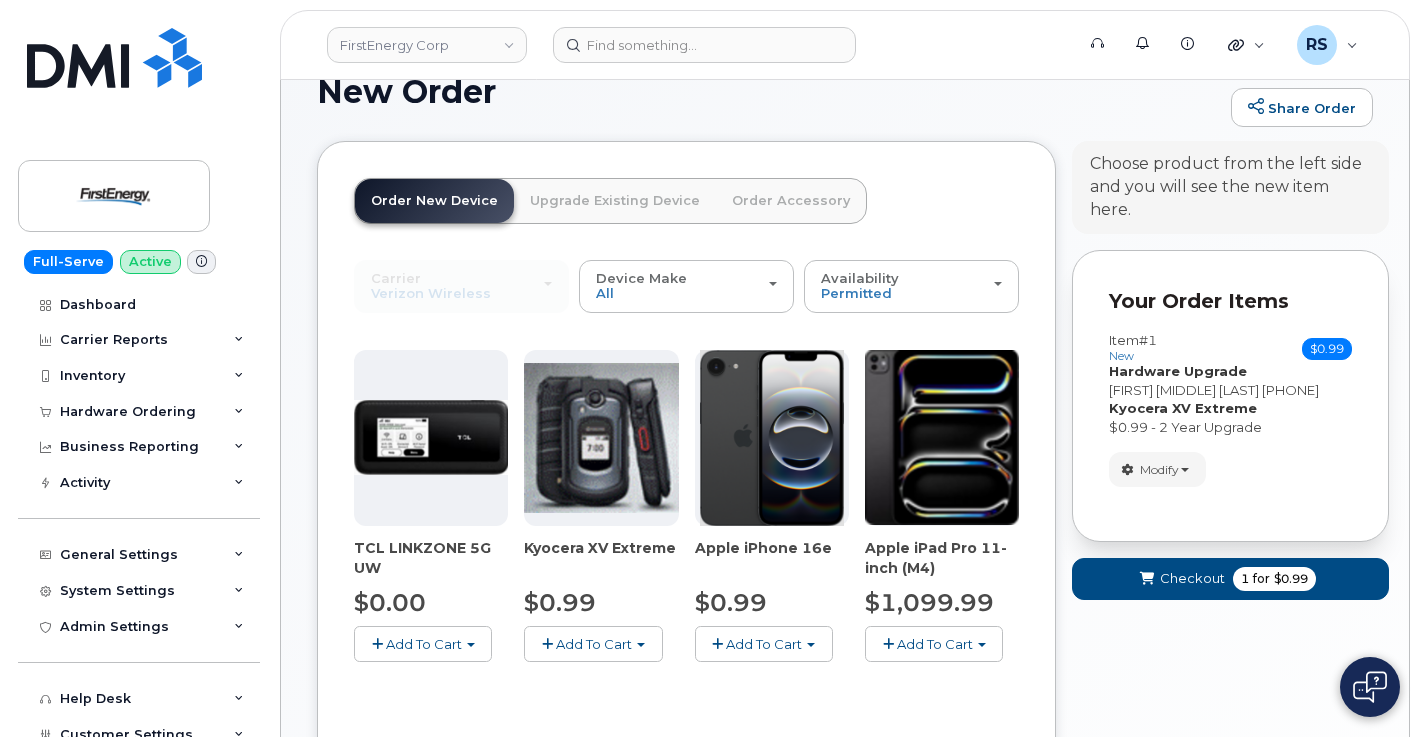 scroll, scrollTop: 200, scrollLeft: 0, axis: vertical 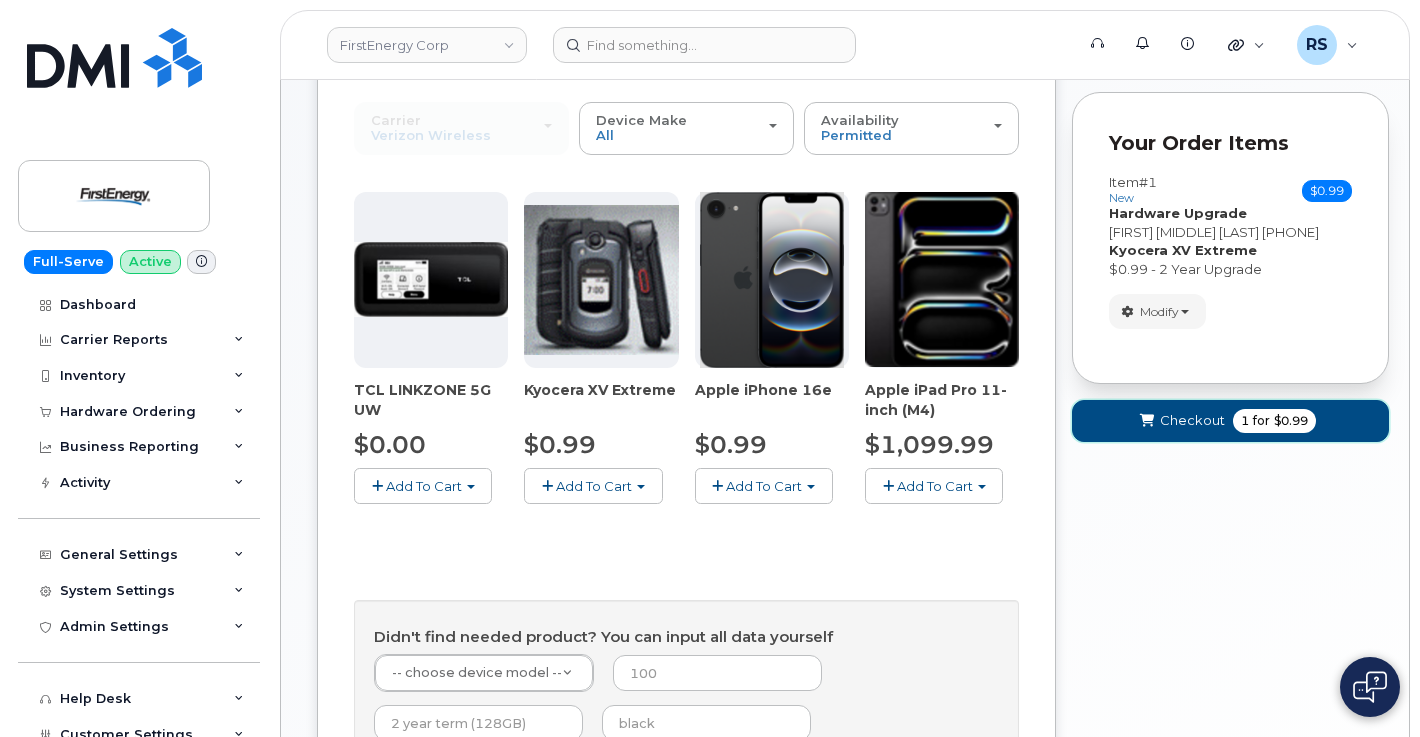 click on "Checkout" 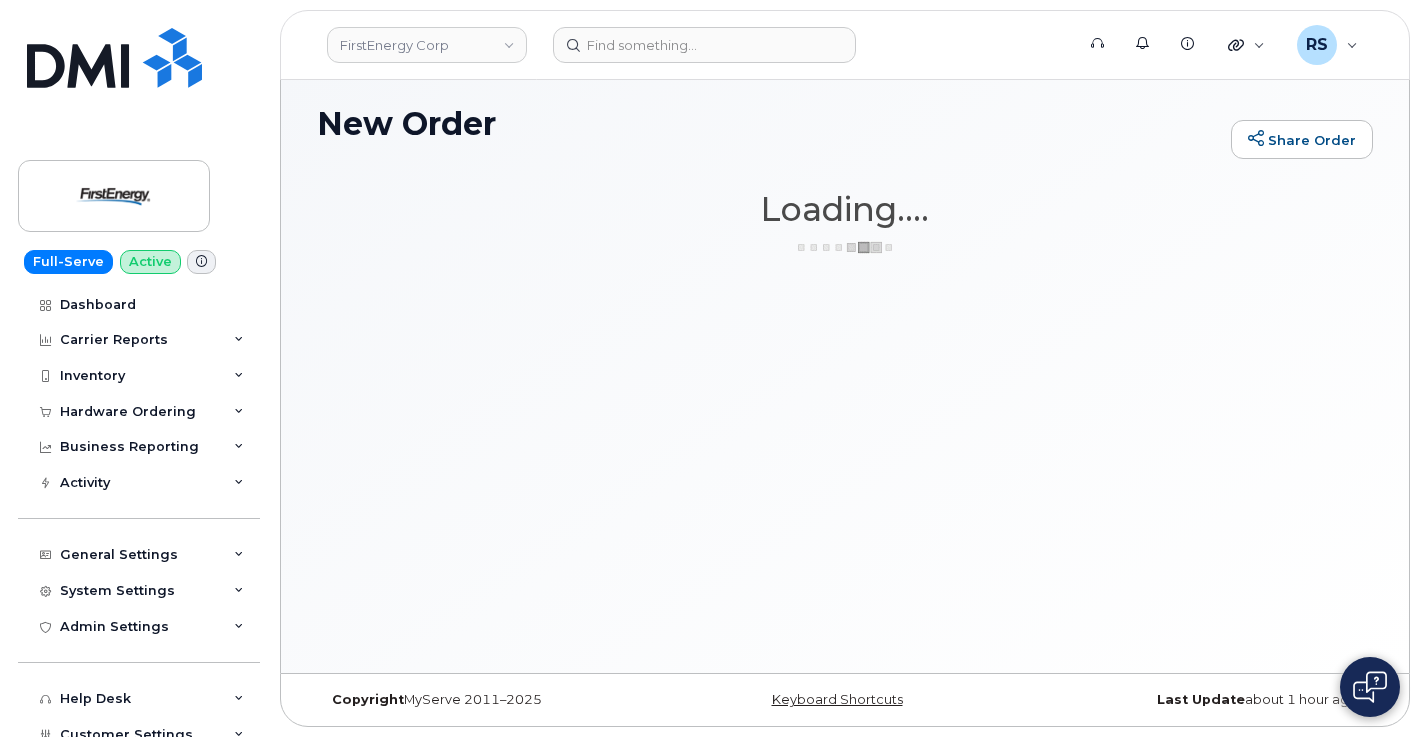 scroll, scrollTop: 10, scrollLeft: 0, axis: vertical 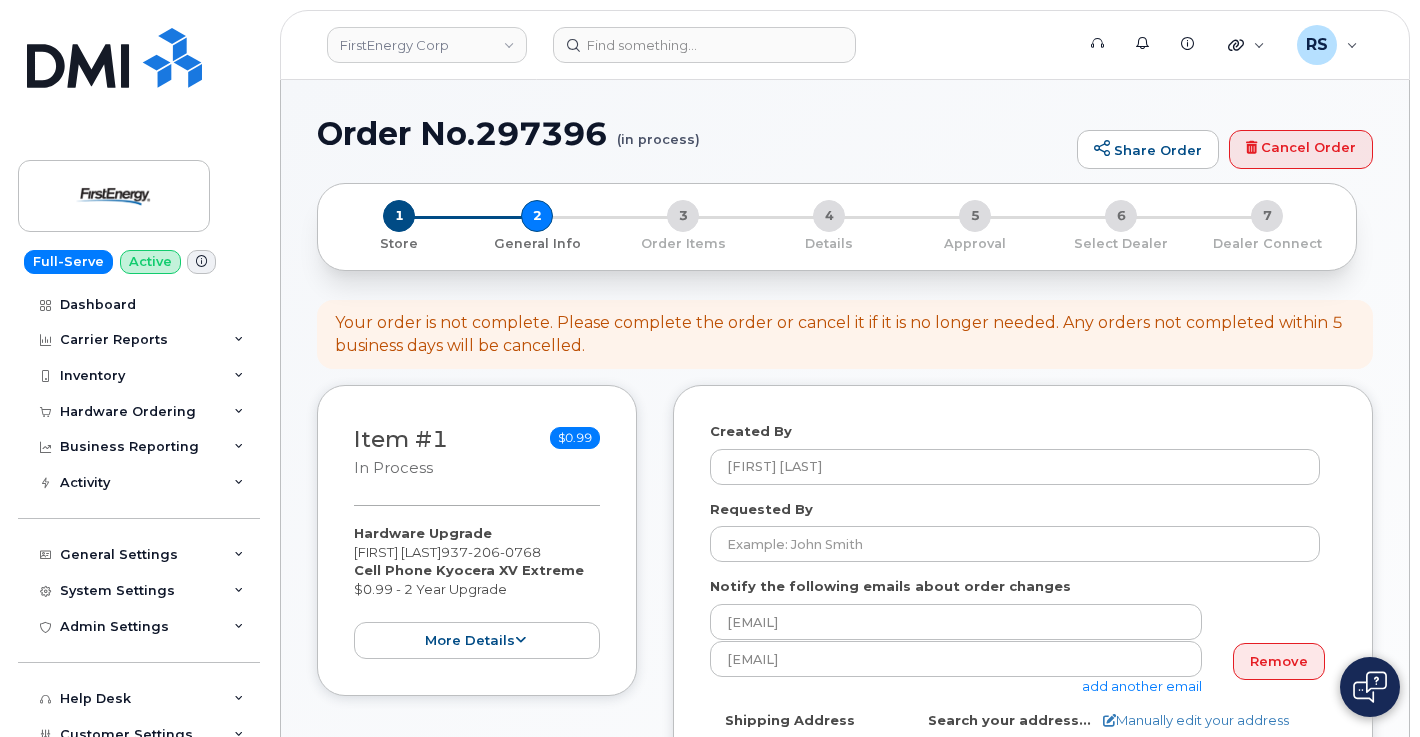 select 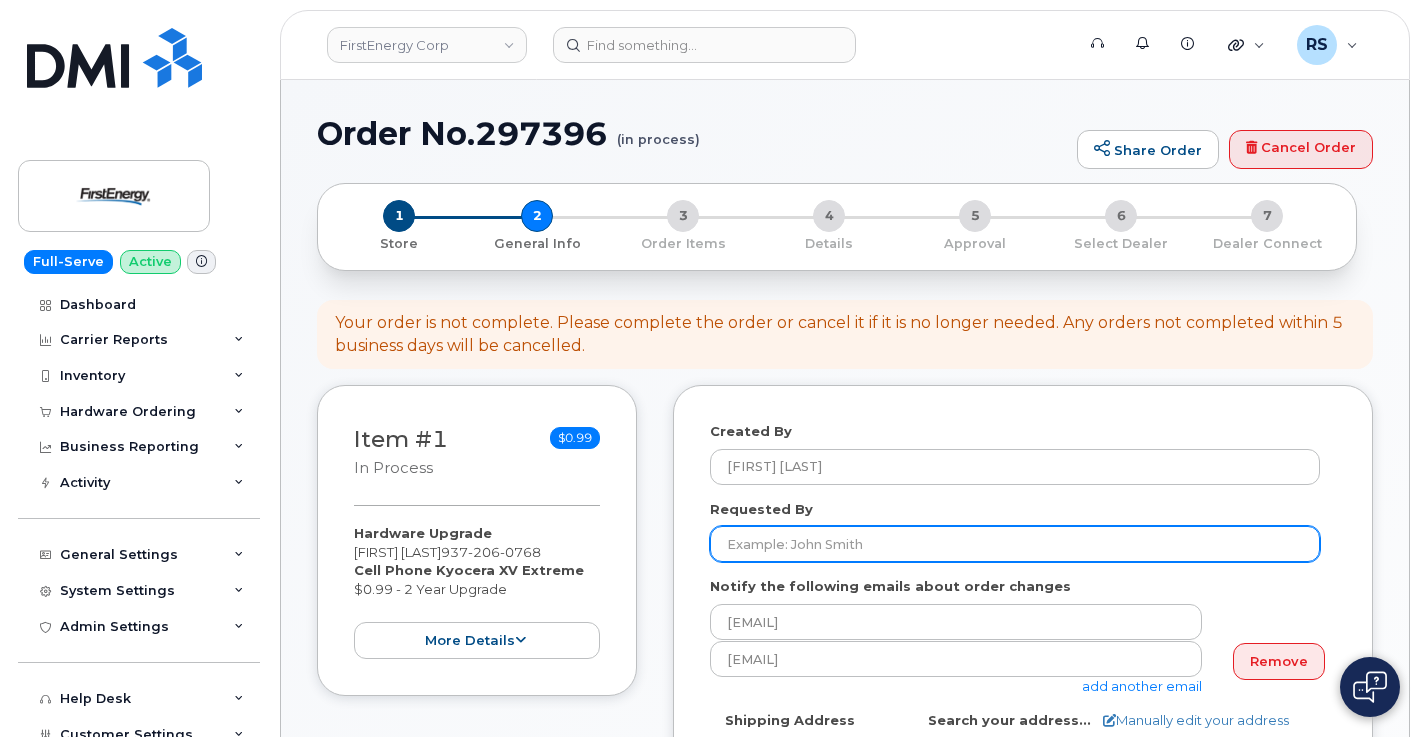 click on "Requested By" 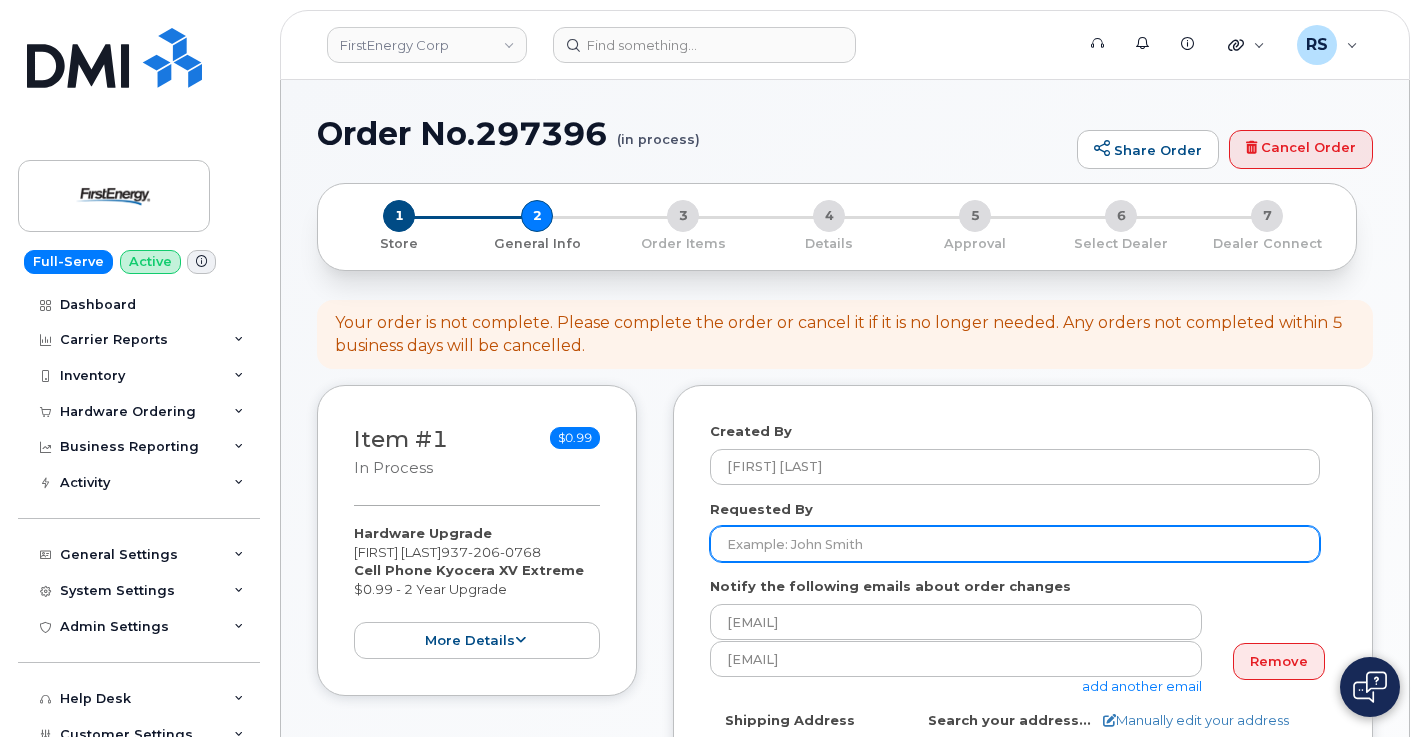 click on "Requested By" 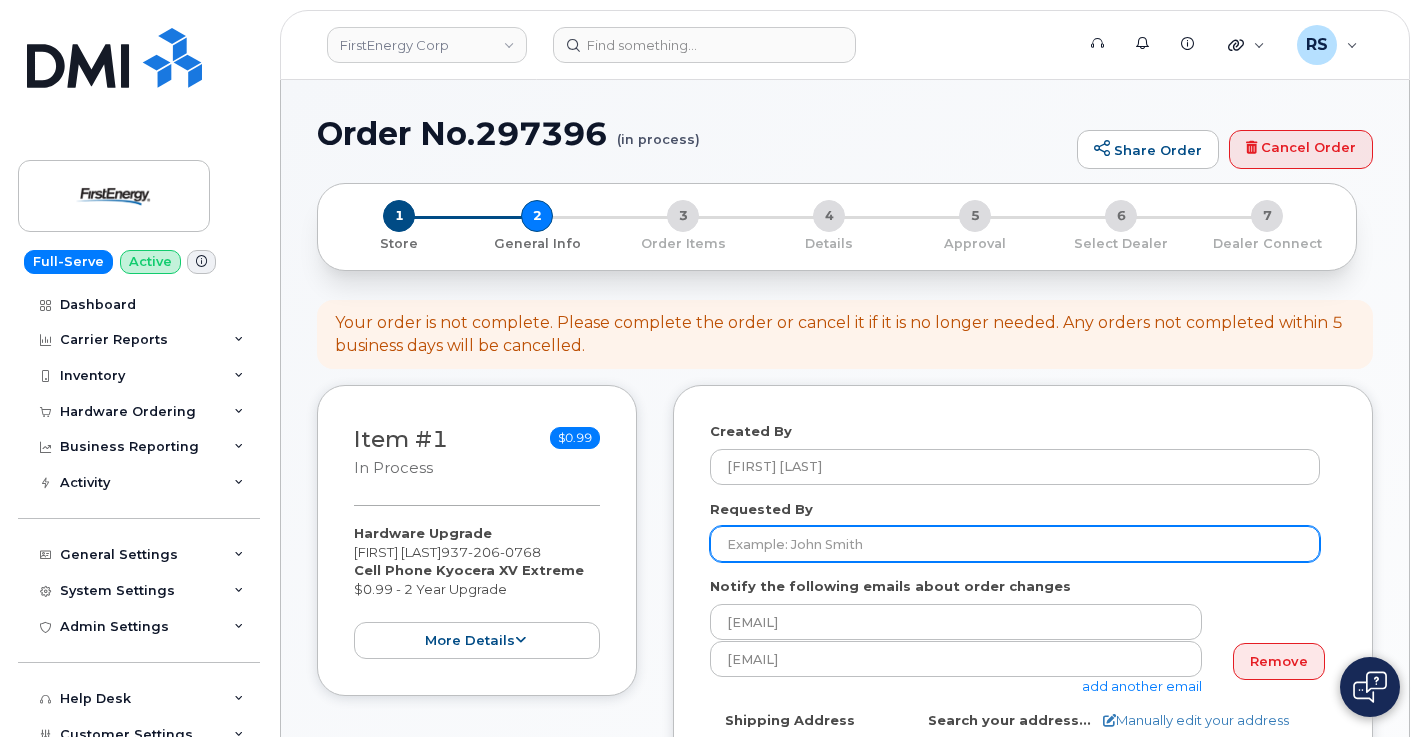 paste on "[FIRST] [LAST]" 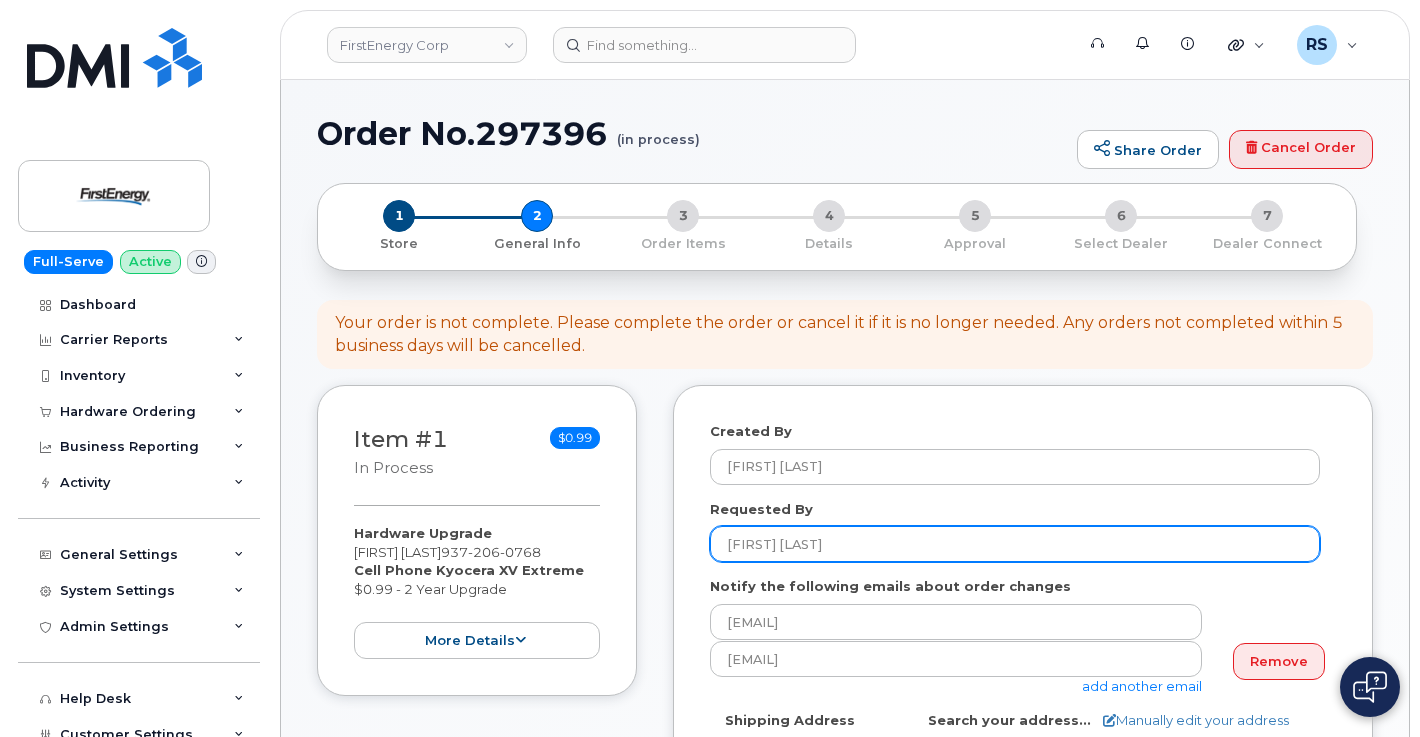 click on "[FIRST] [LAST]" 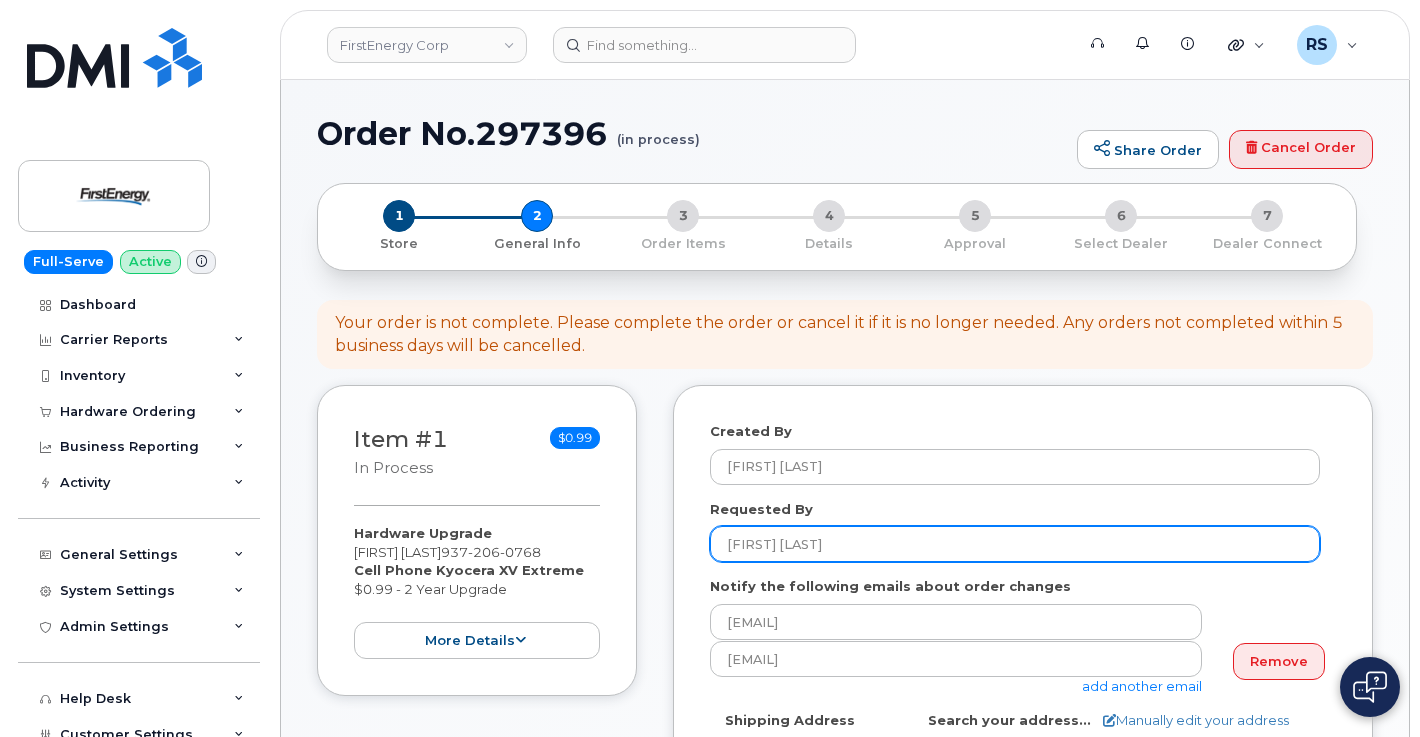 paste on "[ID_NUMBER]" 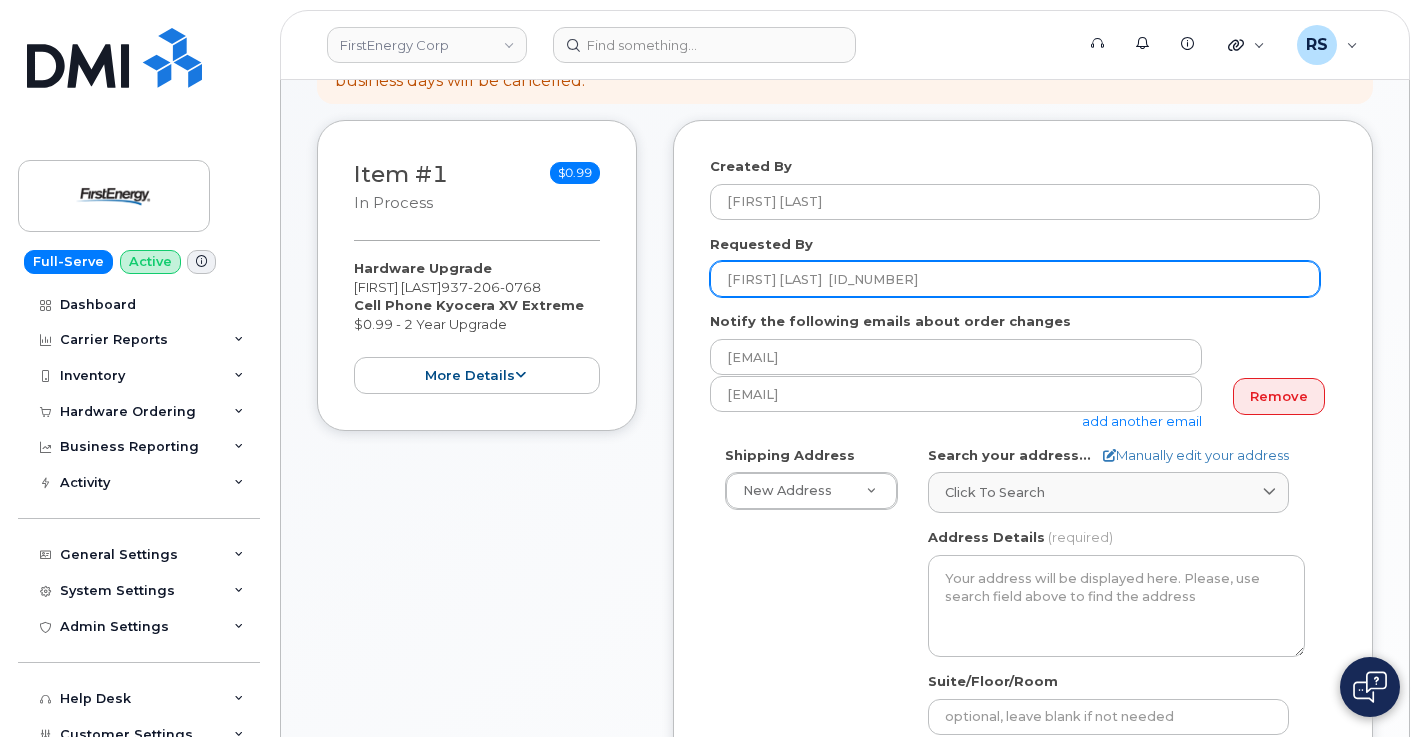 scroll, scrollTop: 267, scrollLeft: 0, axis: vertical 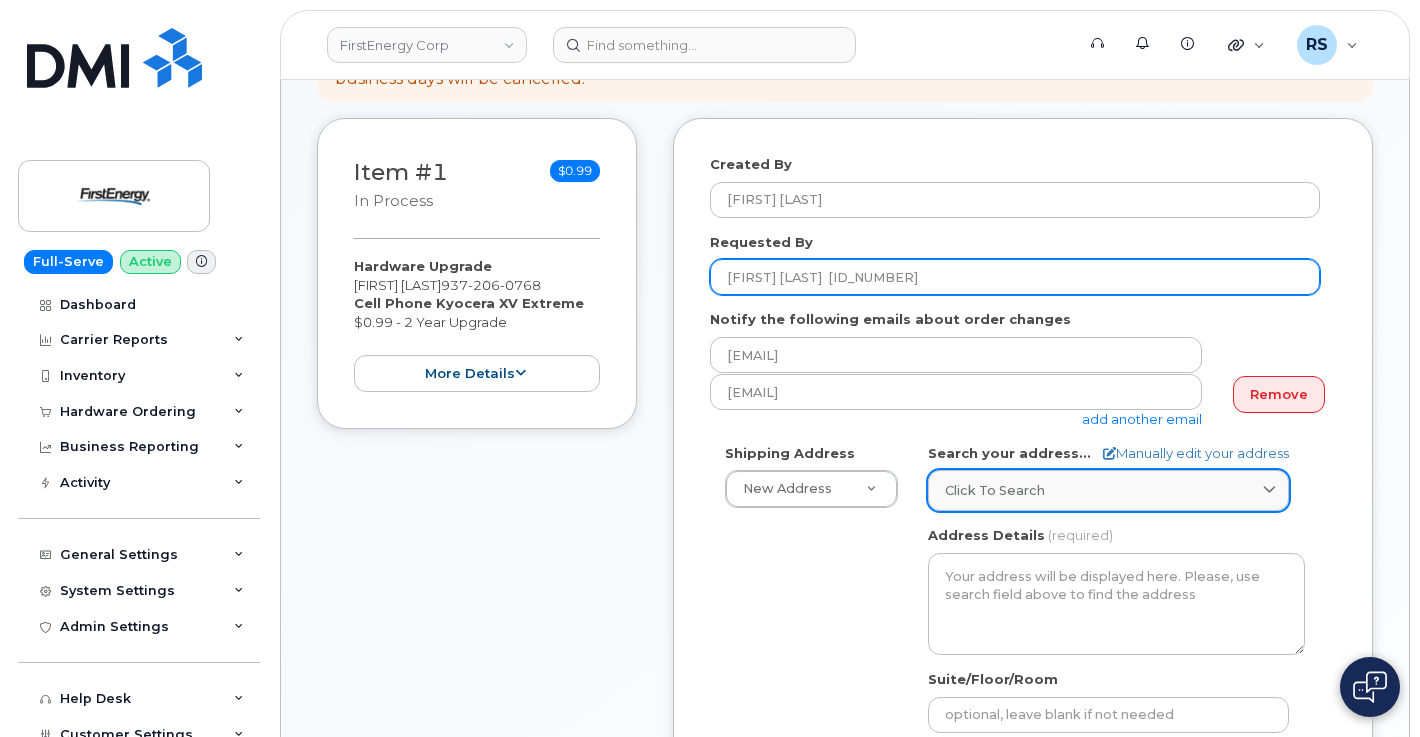 type on "[FIRST] [LAST]  [ID_NUMBER]" 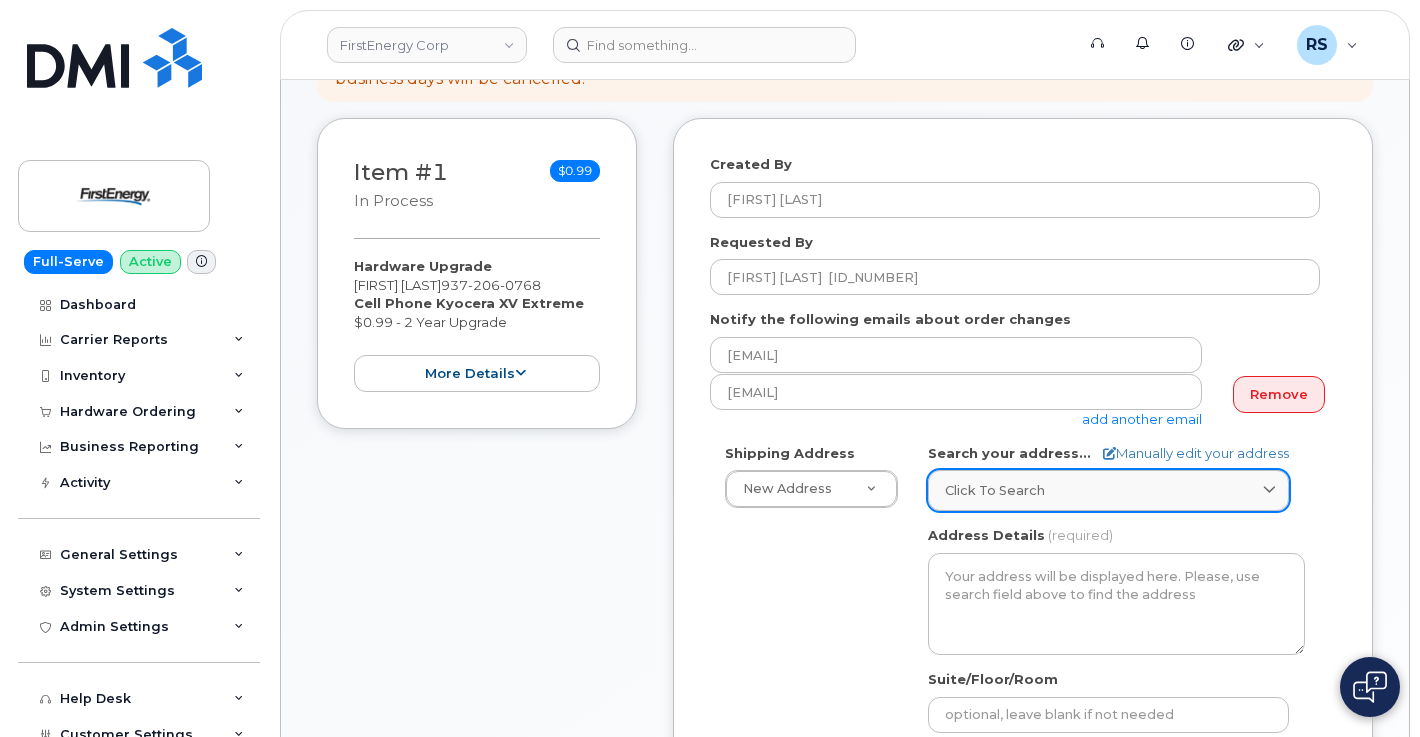 click on "Click to search" 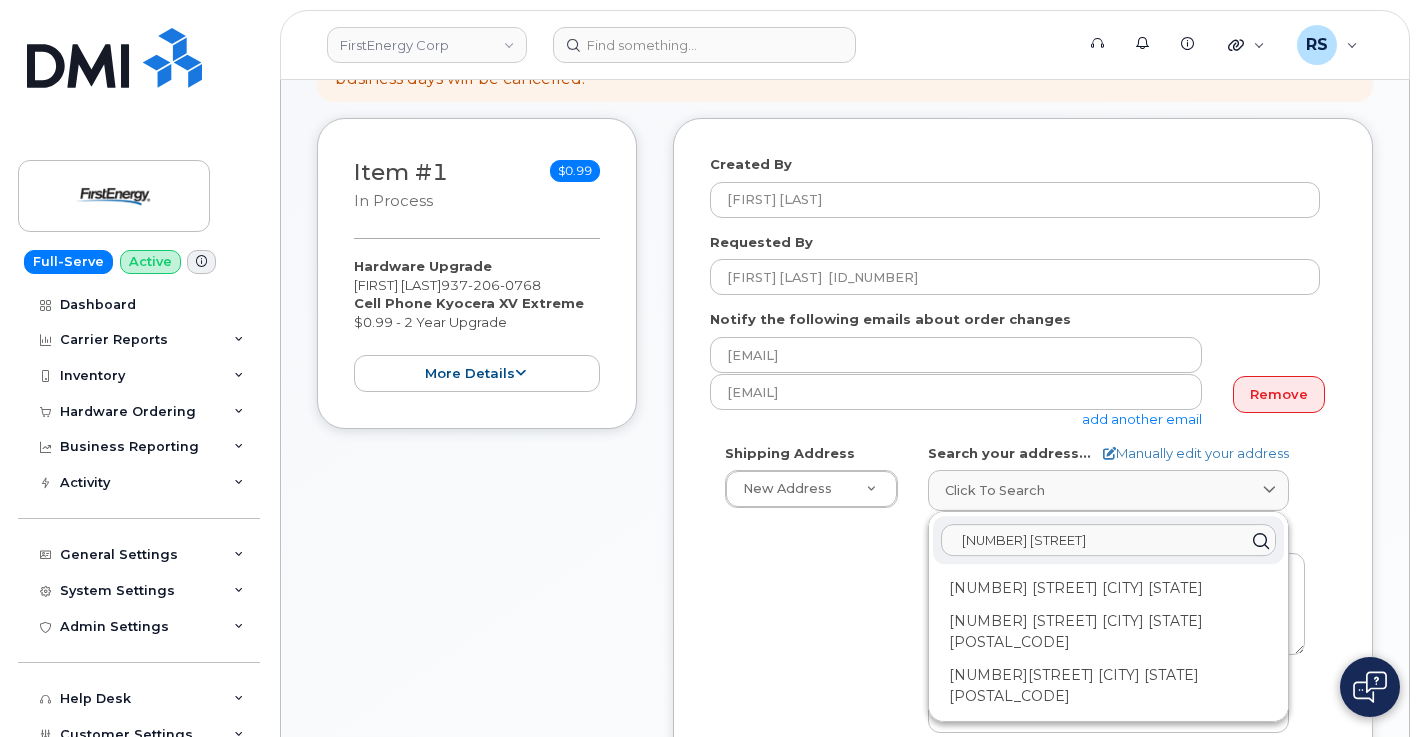 click on "[NUMBER] [STREET]" 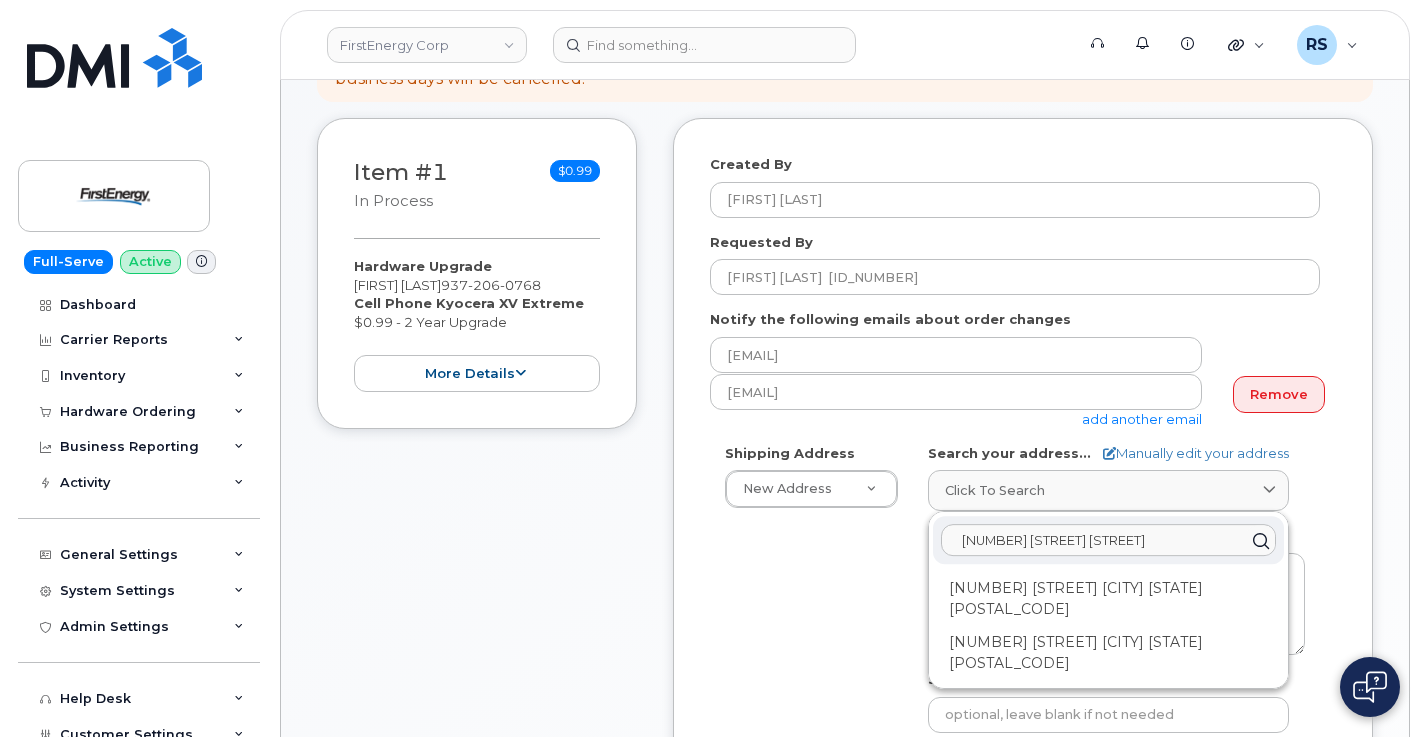 click on "[NUMBER] [STREET] [STREET]" 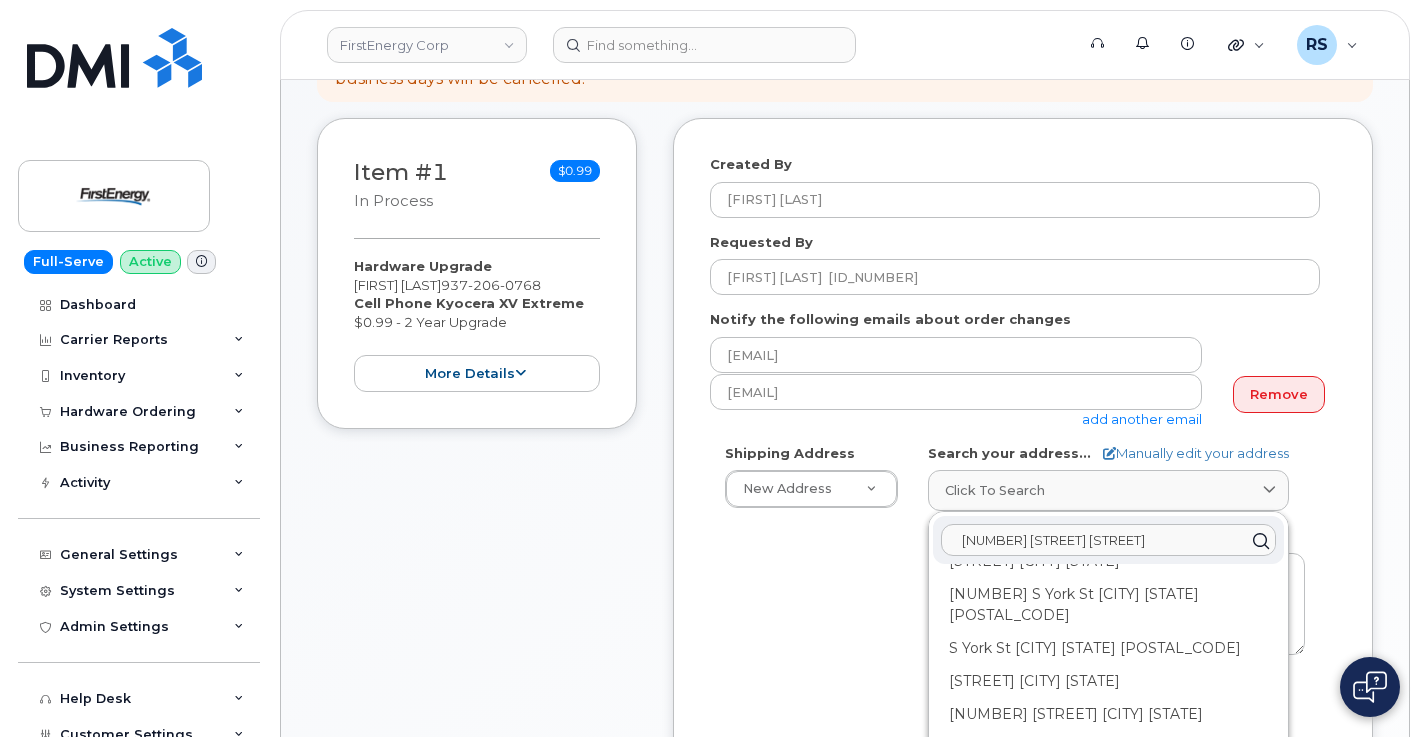 scroll, scrollTop: 0, scrollLeft: 0, axis: both 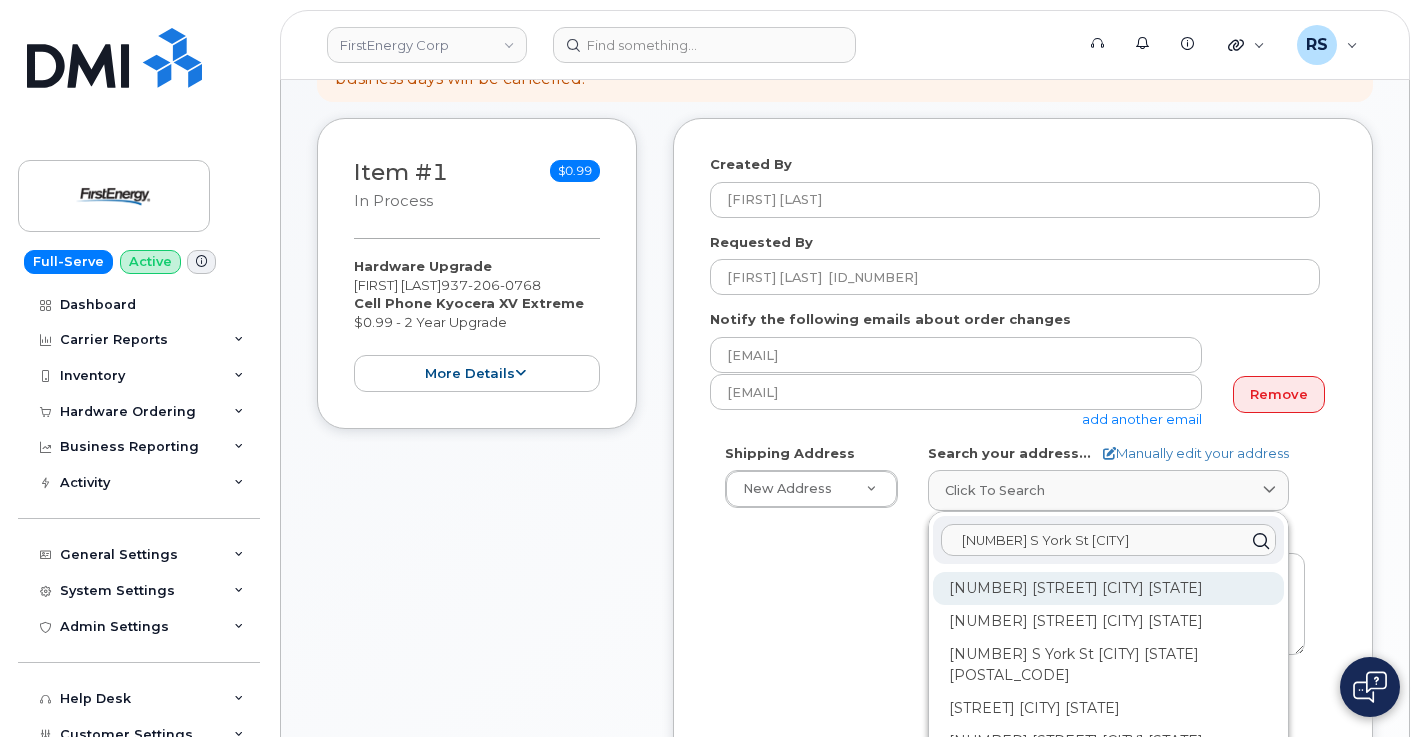 type on "420 s. York st Springfield" 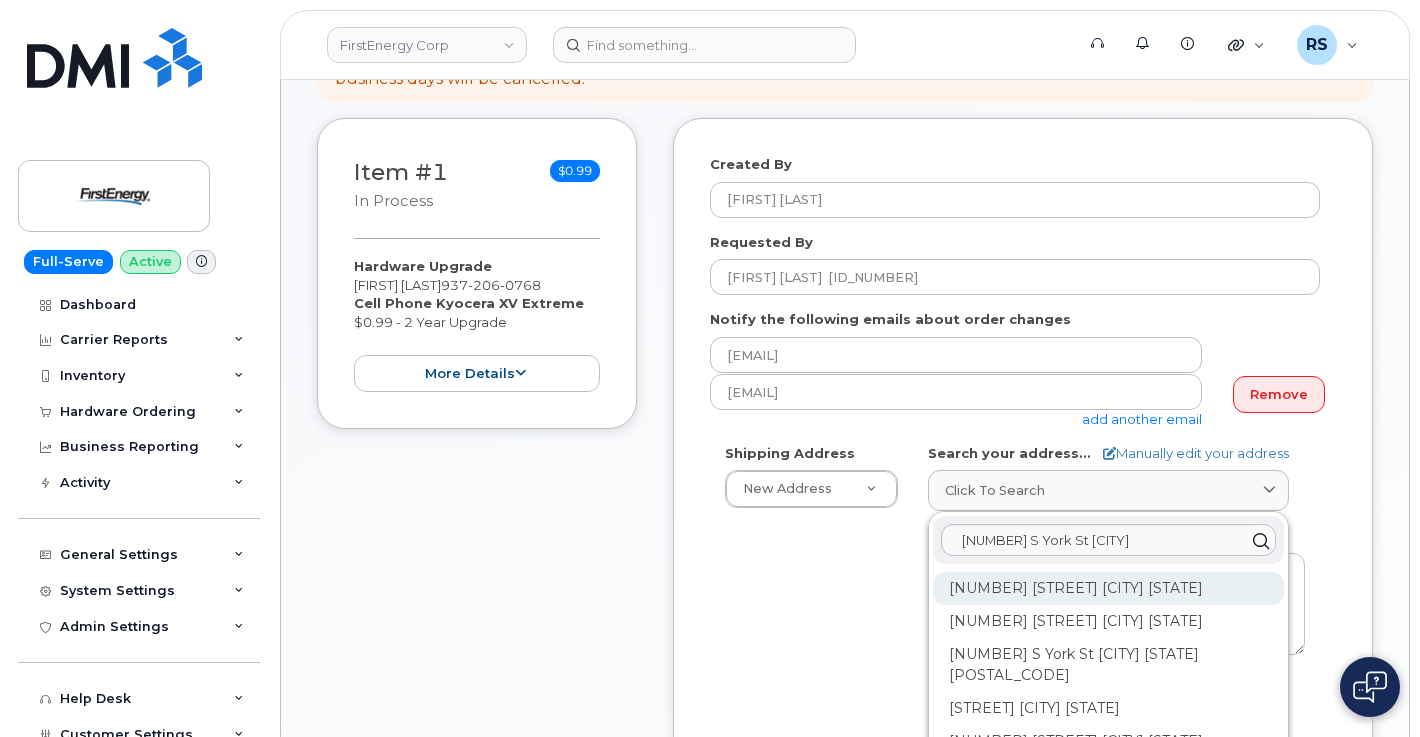 click on "420 York St Springfield OH 45505" 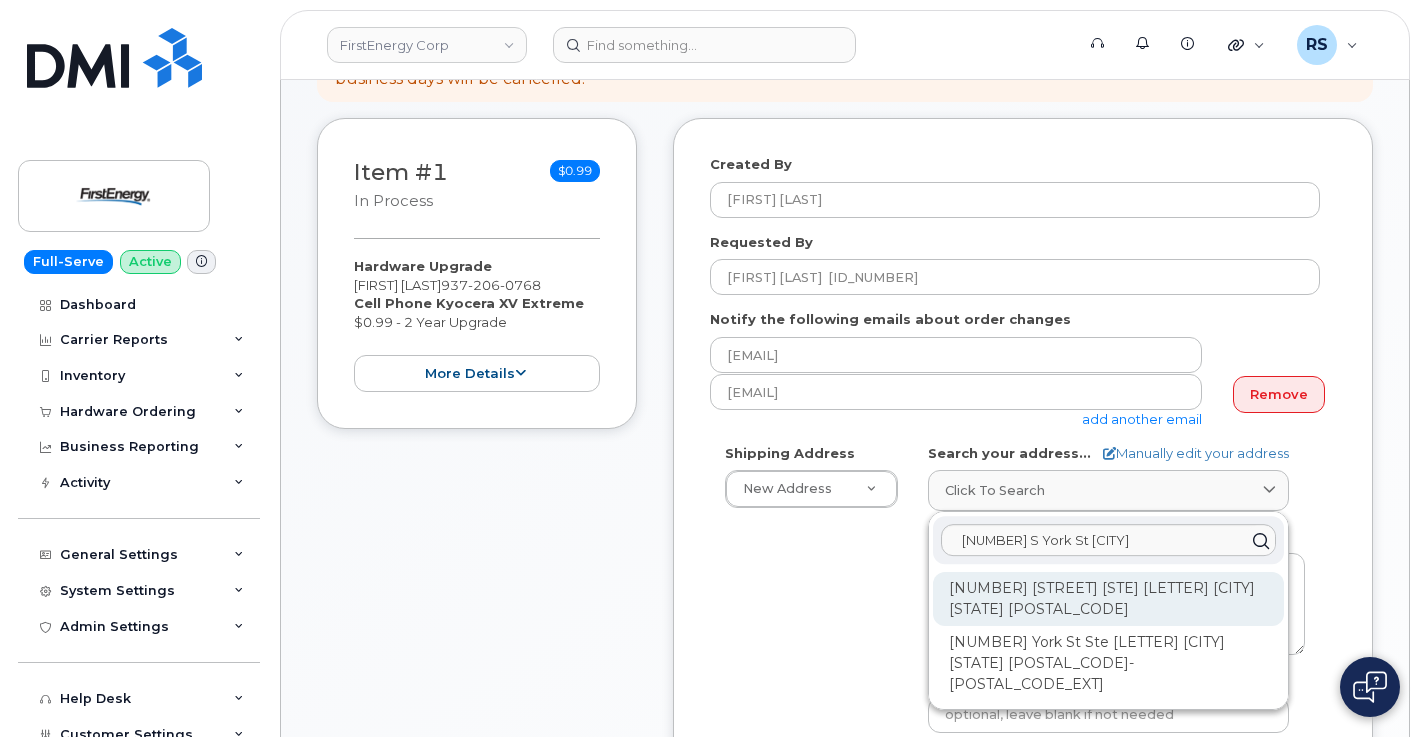 click on "420 York St Ste A Springfield OH 45505-2143" 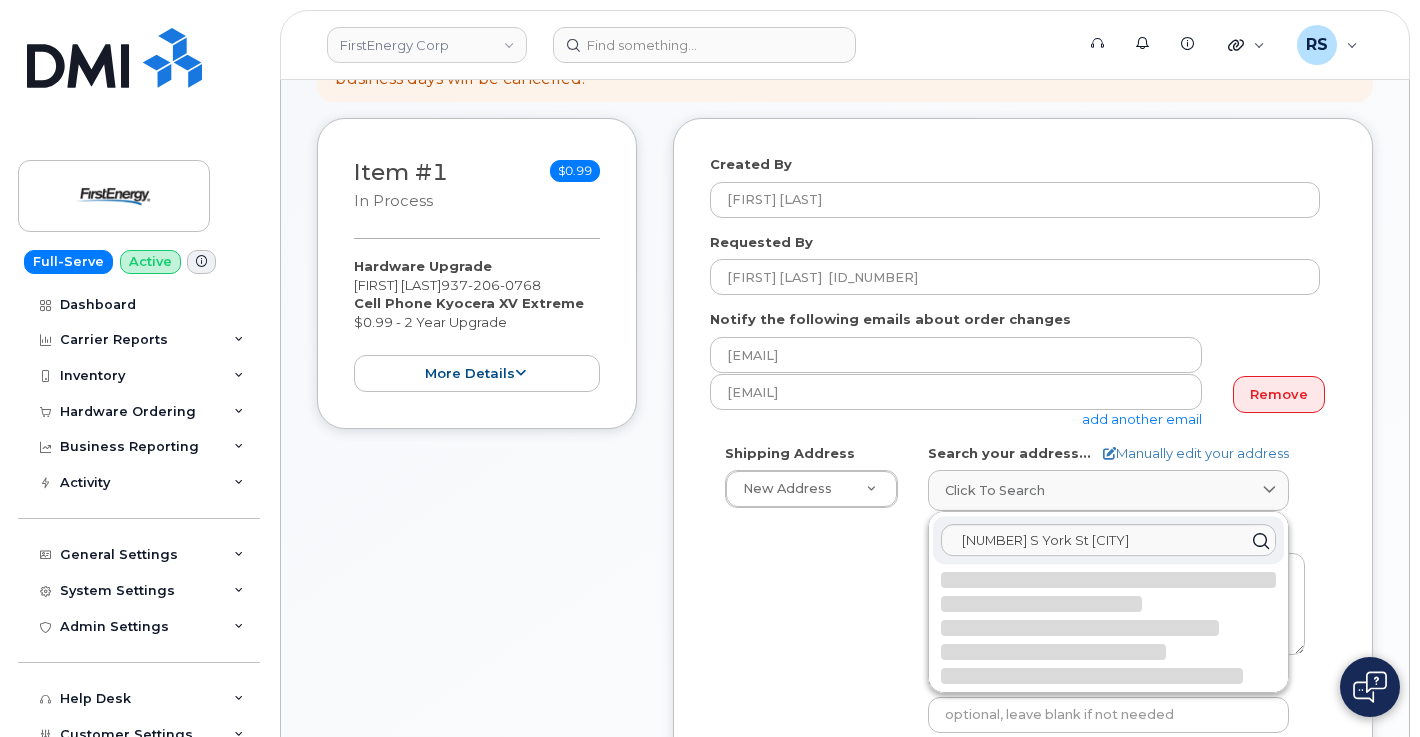 select 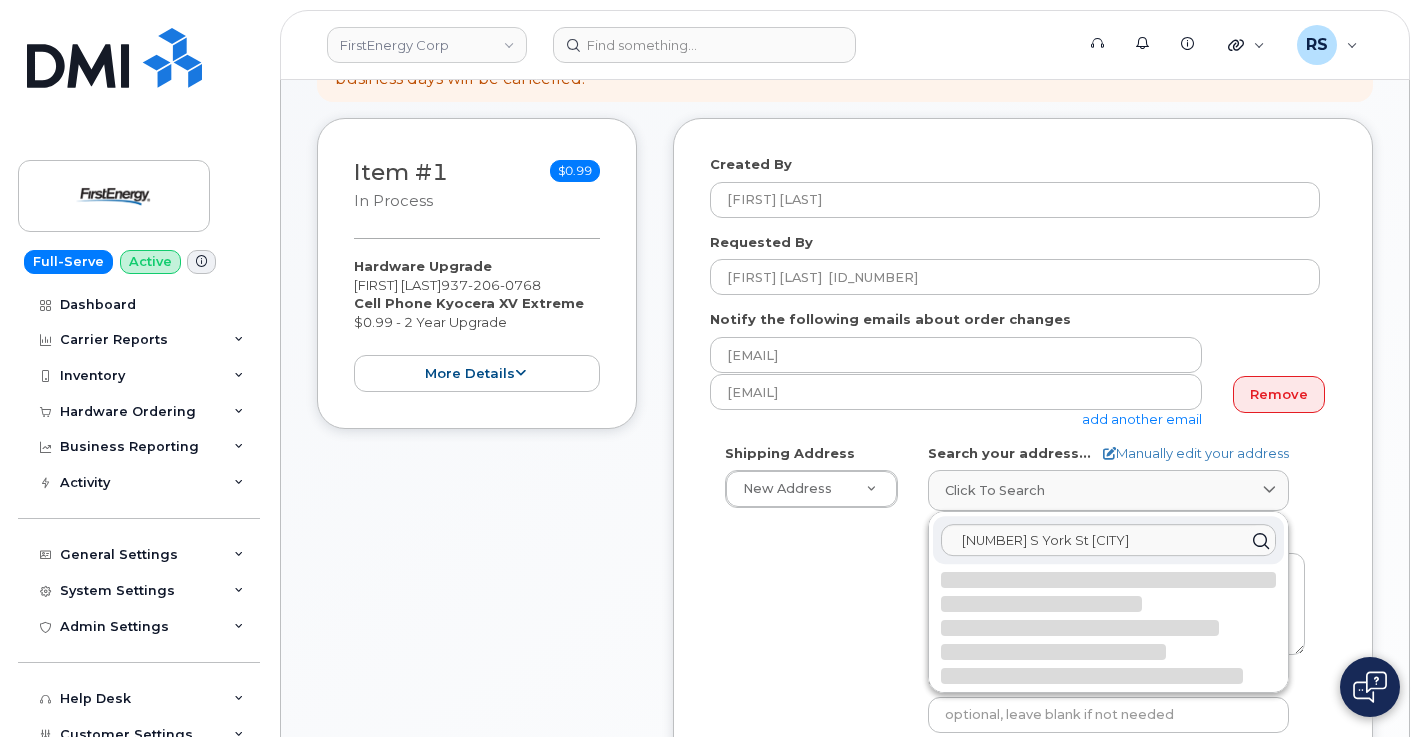 type on "420 York St Ste A
SPRINGFIELD OH 45505-2143
UNITED STATES" 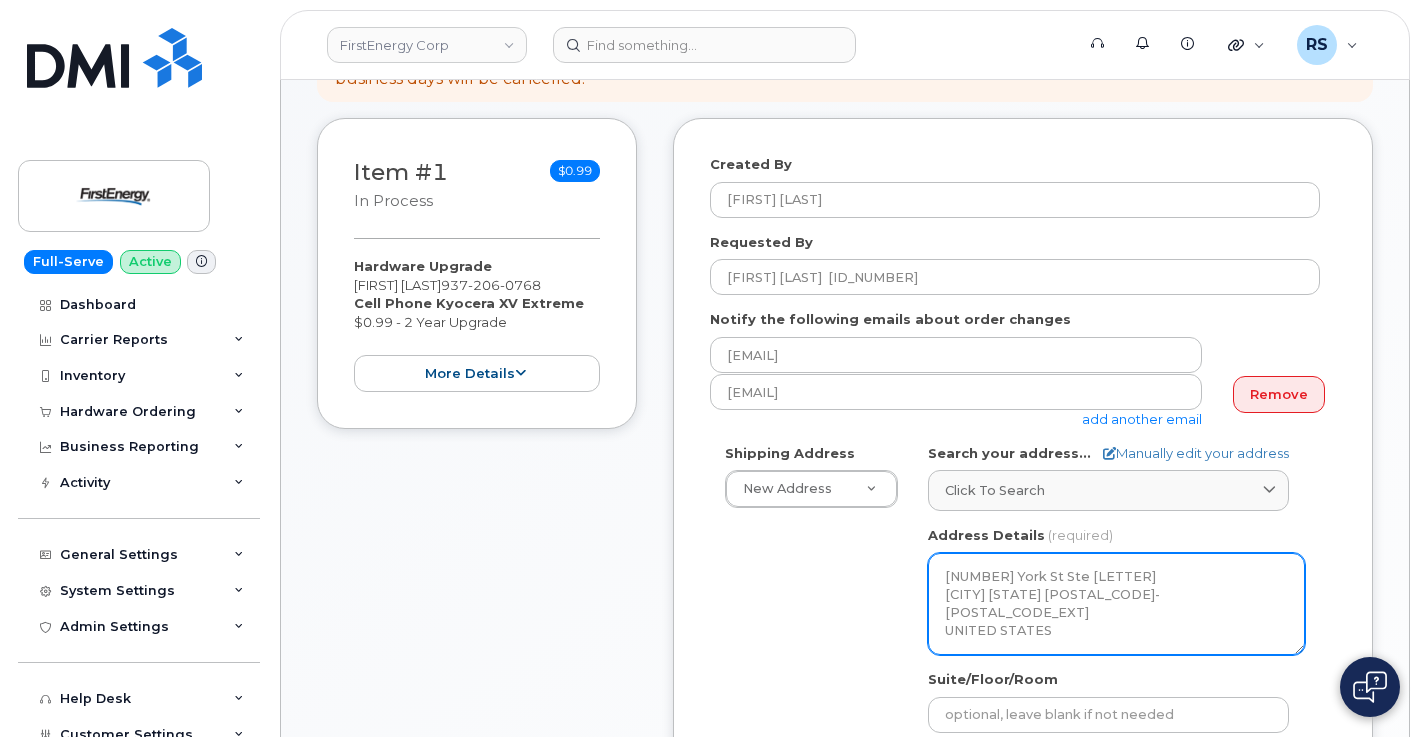 click on "420 York St Ste A
SPRINGFIELD OH 45505-2143
UNITED STATES" 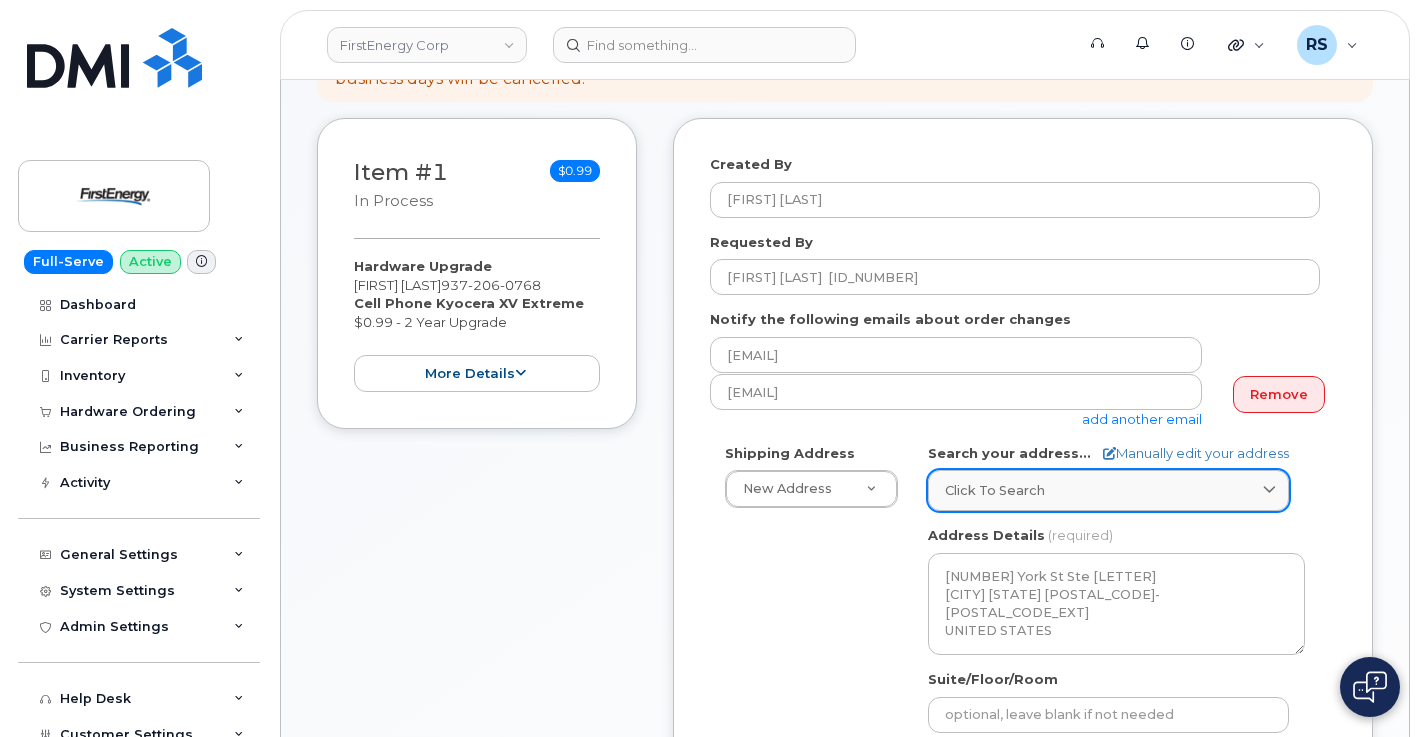 click on "Click to search" 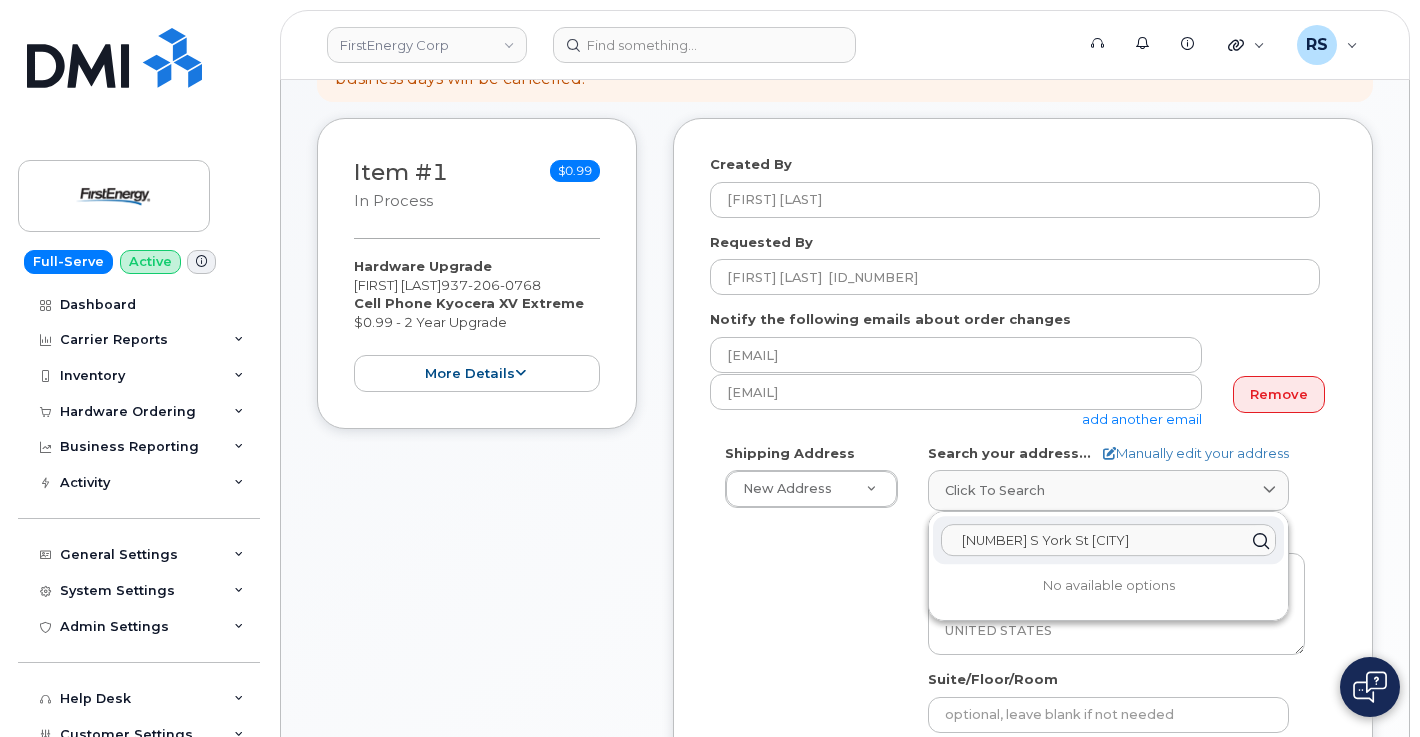 drag, startPoint x: 977, startPoint y: 481, endPoint x: 978, endPoint y: 539, distance: 58.00862 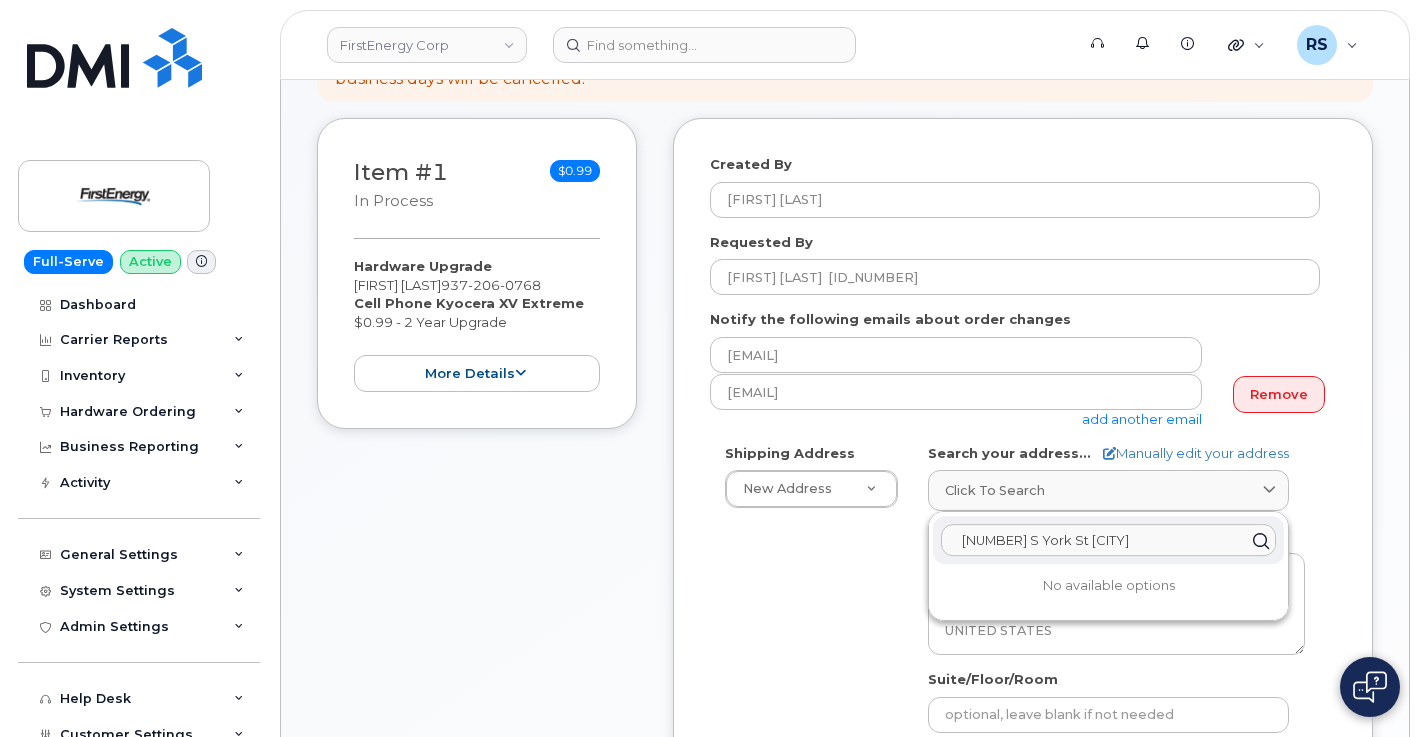 paste on "420 S York St Springfield, OH 45505" 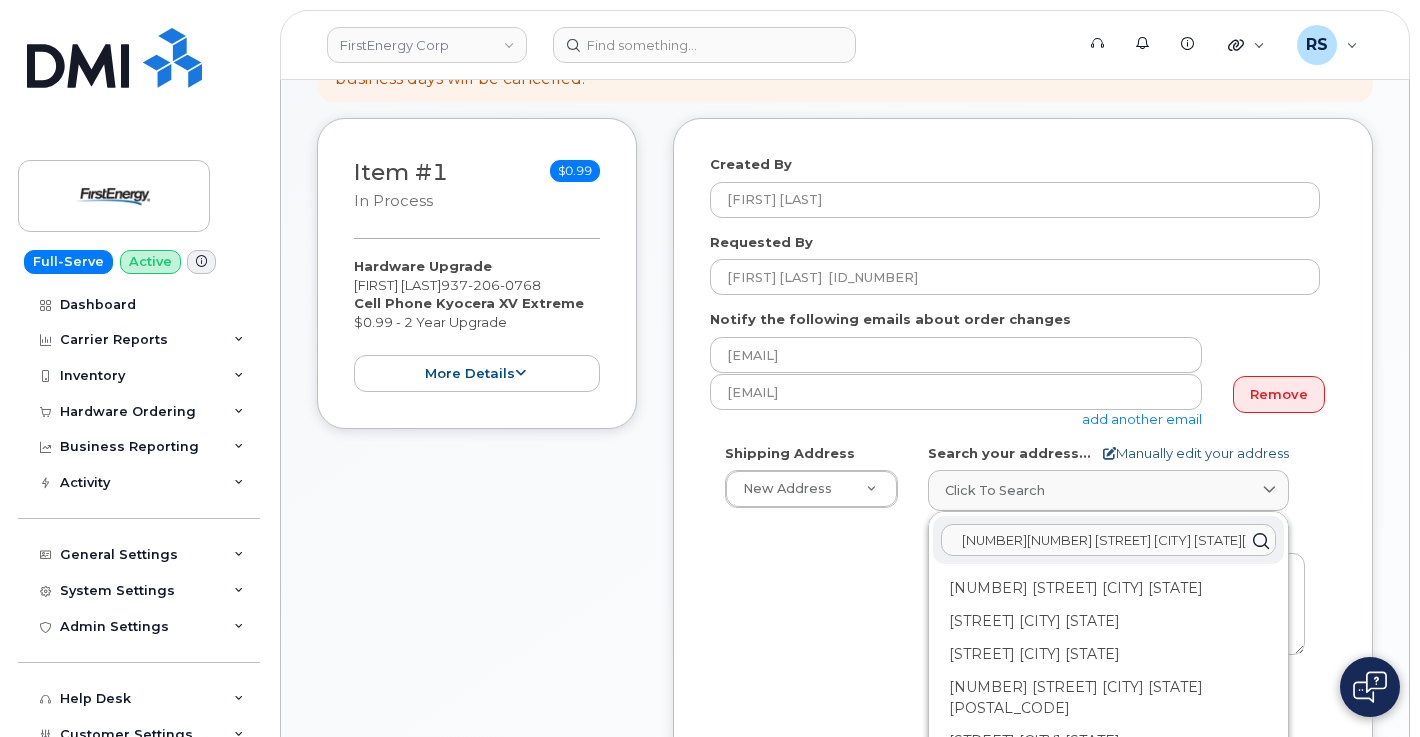 type on "42420 S York St Springfield, OH 455050 s. York st Springfield" 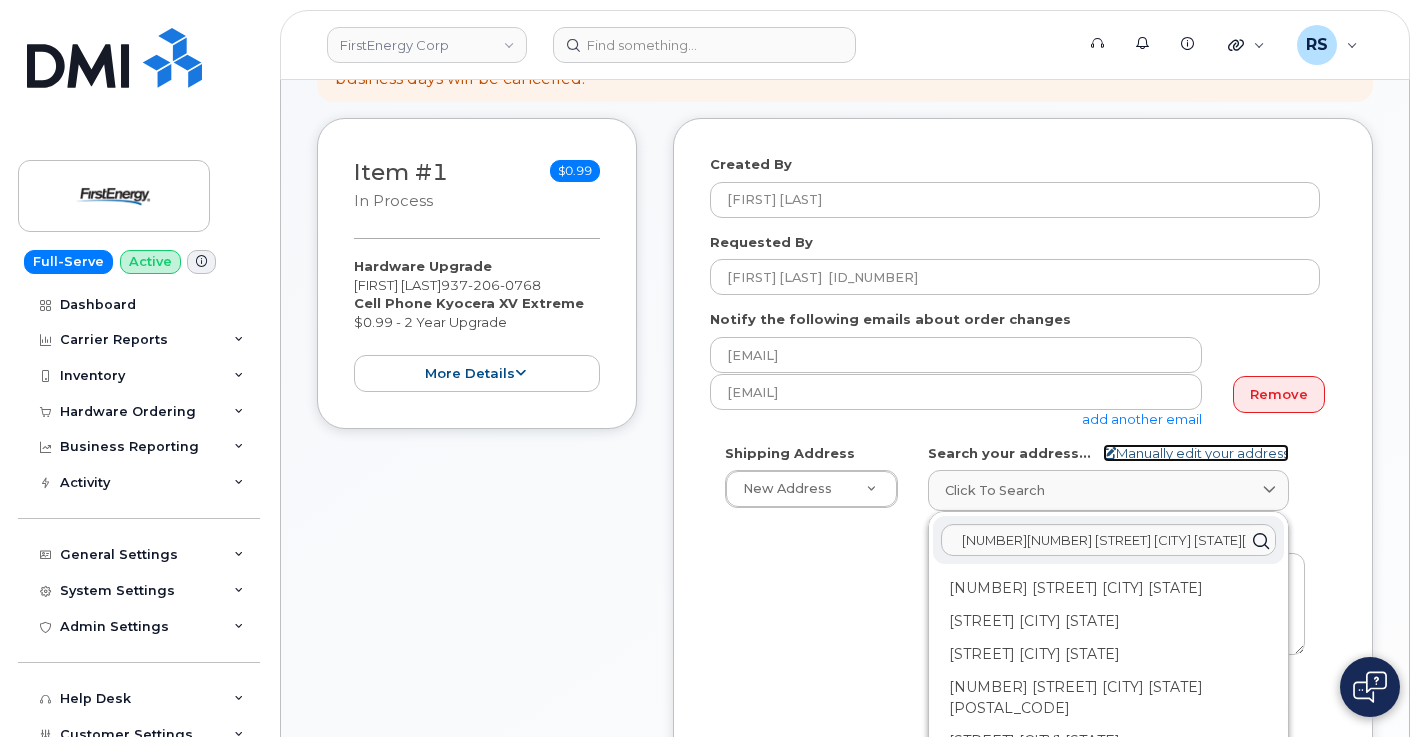 click 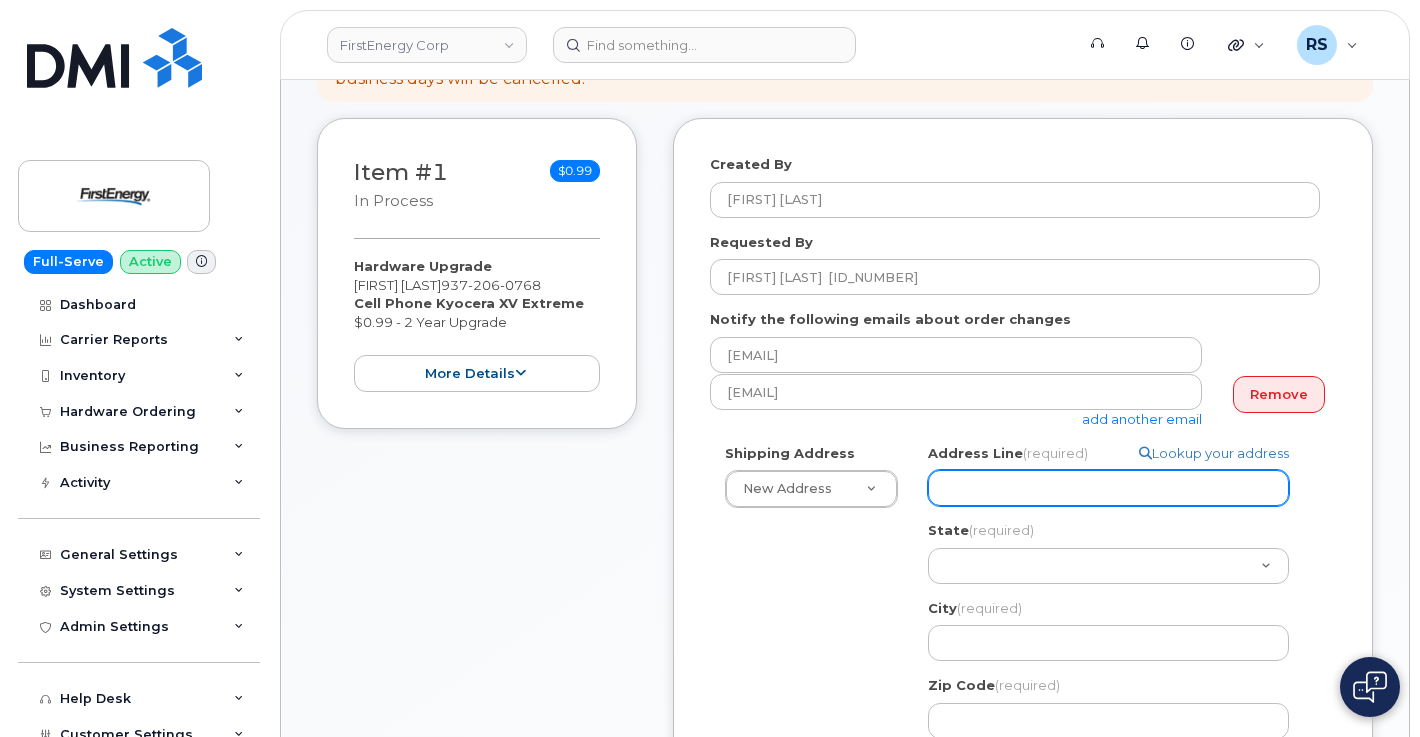 click on "Address Line
(required)" 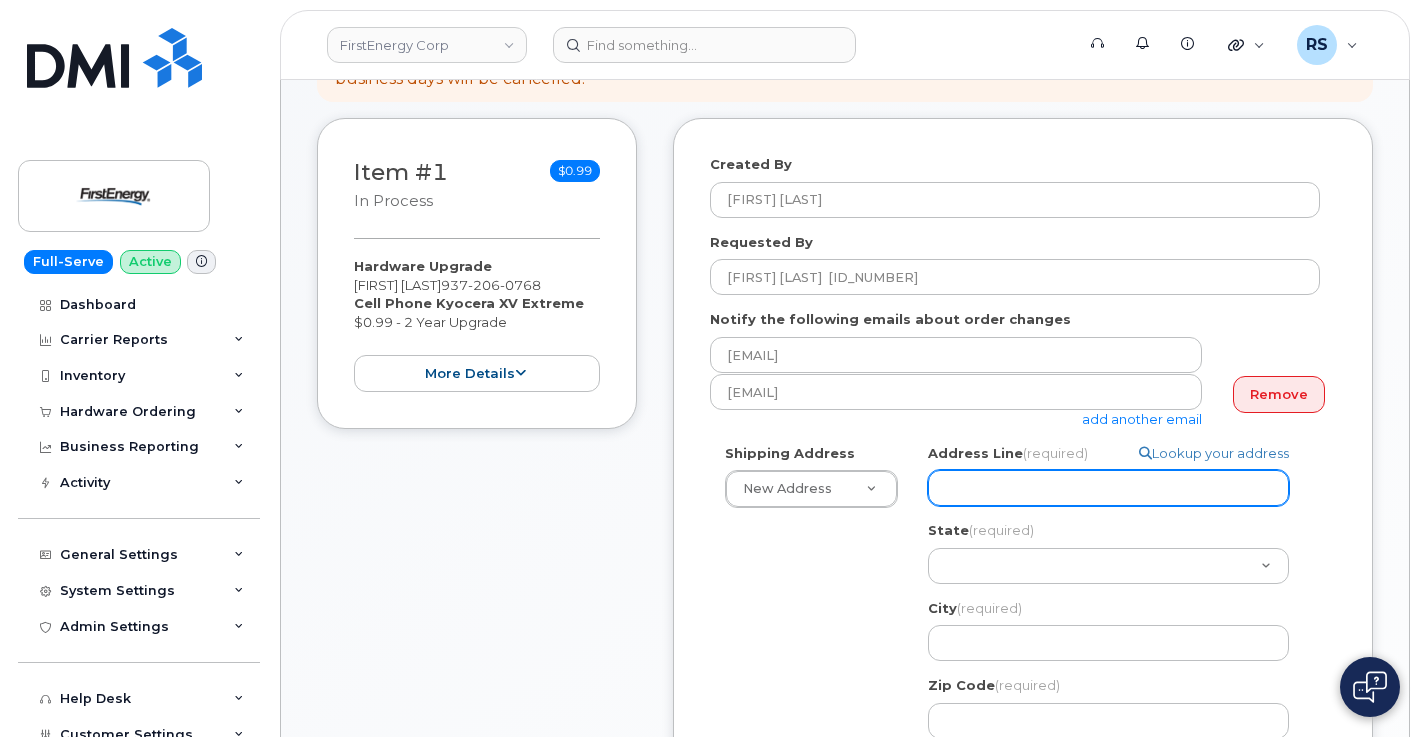 paste on "420 S York St Springfield, OH 45505" 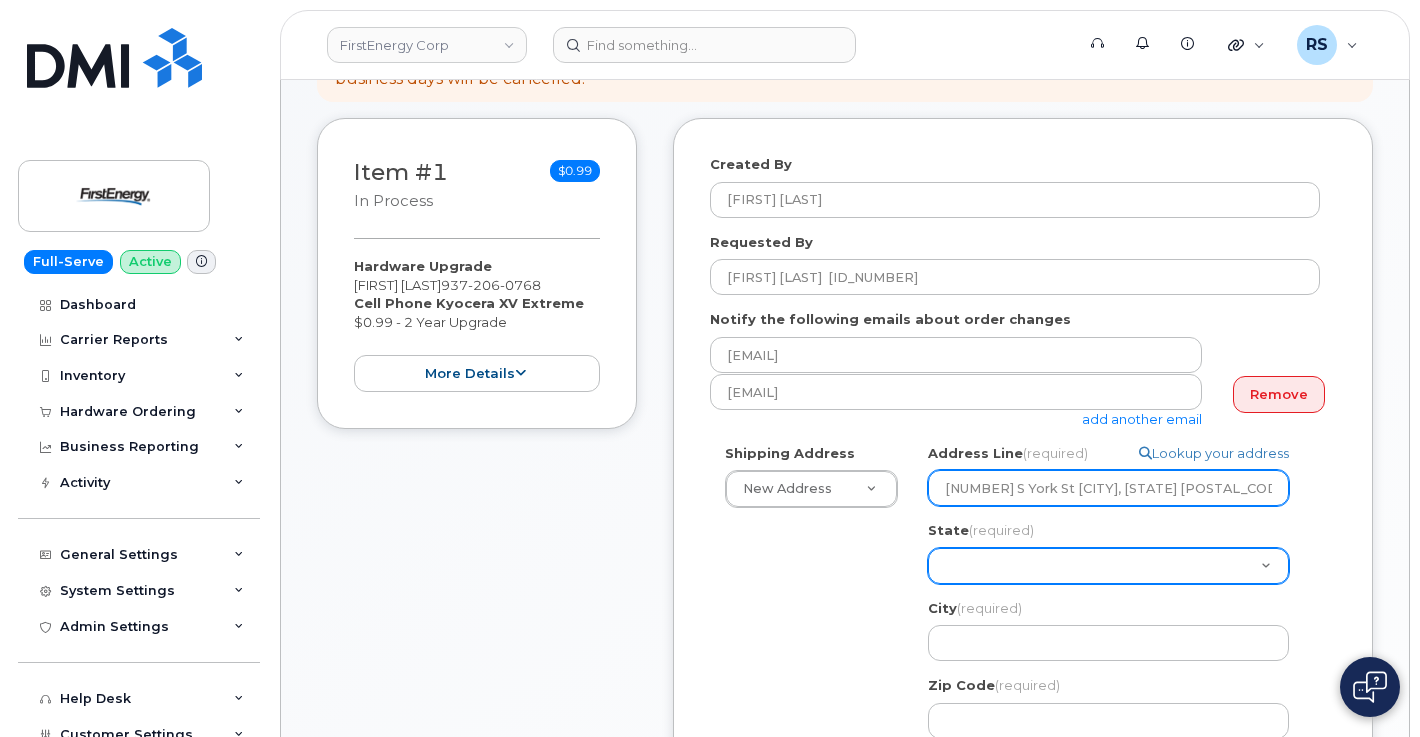 type on "420 S York St Springfield, OH 45505" 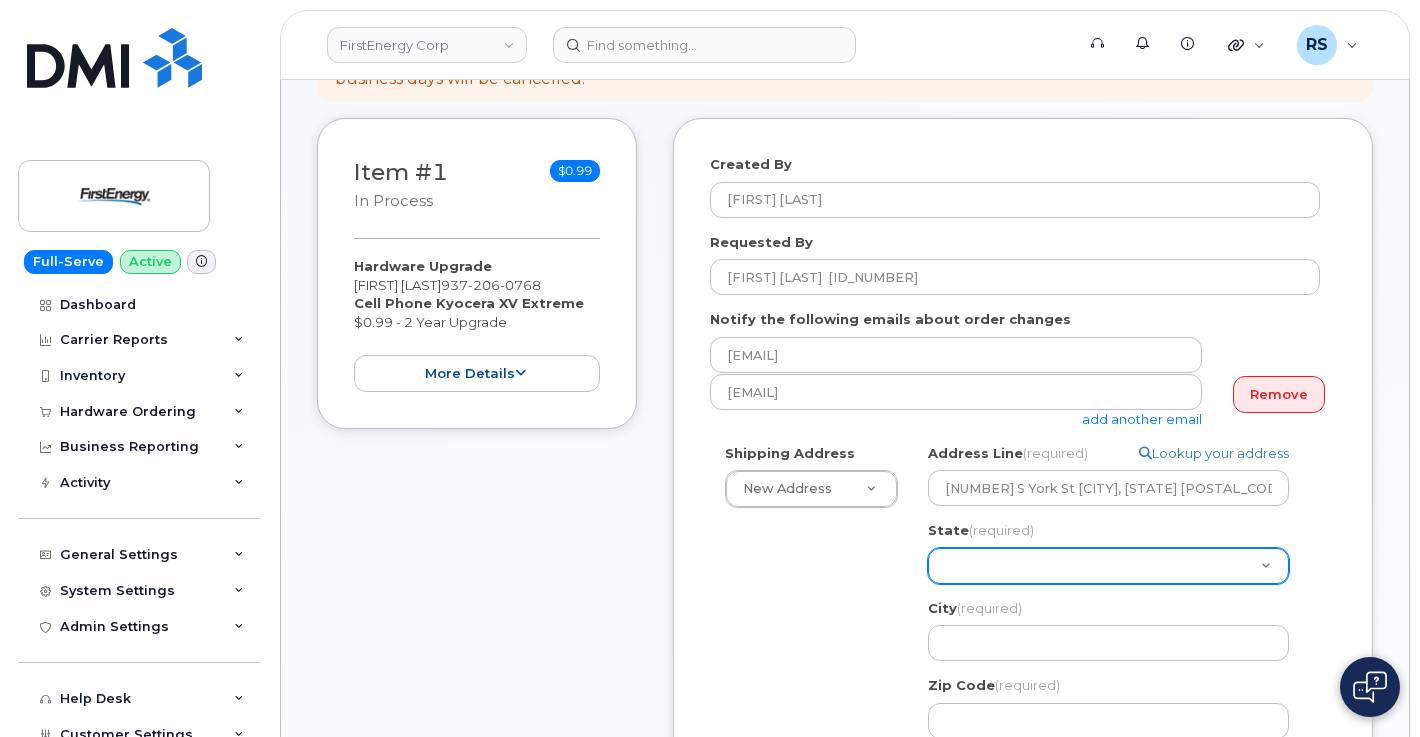 click on "Alabama
Alaska
American Samoa
Arizona
Arkansas
California
Colorado
Connecticut
Delaware
District of Columbia
Florida
Georgia
Guam
Hawaii
Idaho
Illinois
Indiana
Iowa
Kansas
Kentucky
Louisiana
Maine
Maryland
Massachusetts
Michigan
Minnesota
Mississippi
Missouri
Montana
Nebraska
Nevada
New Hampshire
New Jersey
New Mexico
New York
North Carolina
North Dakota
Ohio
Oklahoma
Oregon
Pennsylvania
Puerto Rico
Rhode Island
South Carolina
South Dakota
Tennessee
Texas
Utah
Vermont
Virginia
Virgin Islands
Washington
West Virginia
Wisconsin
Wyoming" 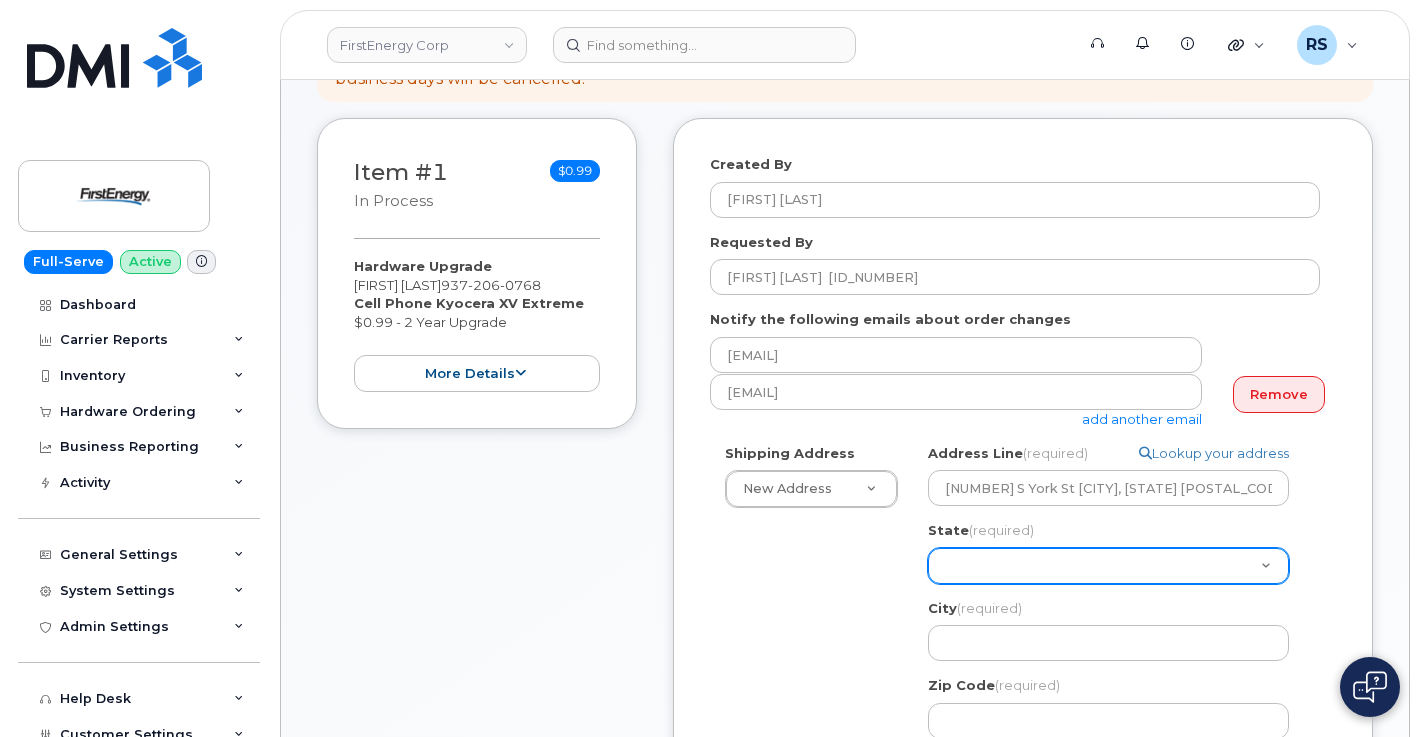 select on "OH" 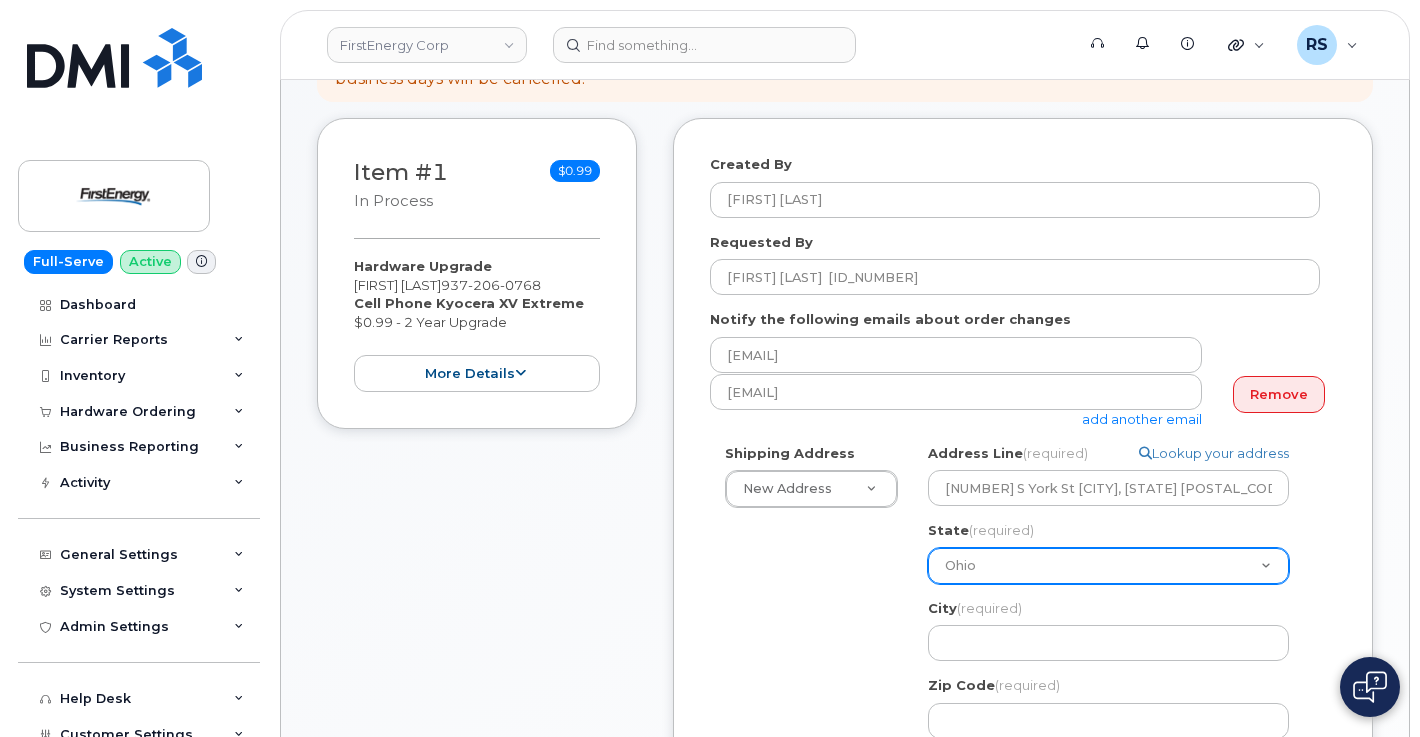 click on "Alabama
Alaska
American Samoa
Arizona
Arkansas
California
Colorado
Connecticut
Delaware
District of Columbia
Florida
Georgia
Guam
Hawaii
Idaho
Illinois
Indiana
Iowa
Kansas
Kentucky
Louisiana
Maine
Maryland
Massachusetts
Michigan
Minnesota
Mississippi
Missouri
Montana
Nebraska
Nevada
New Hampshire
New Jersey
New Mexico
New York
North Carolina
North Dakota
Ohio
Oklahoma
Oregon
Pennsylvania
Puerto Rico
Rhode Island
South Carolina
South Dakota
Tennessee
Texas
Utah
Vermont
Virginia
Virgin Islands
Washington
West Virginia
Wisconsin
Wyoming" 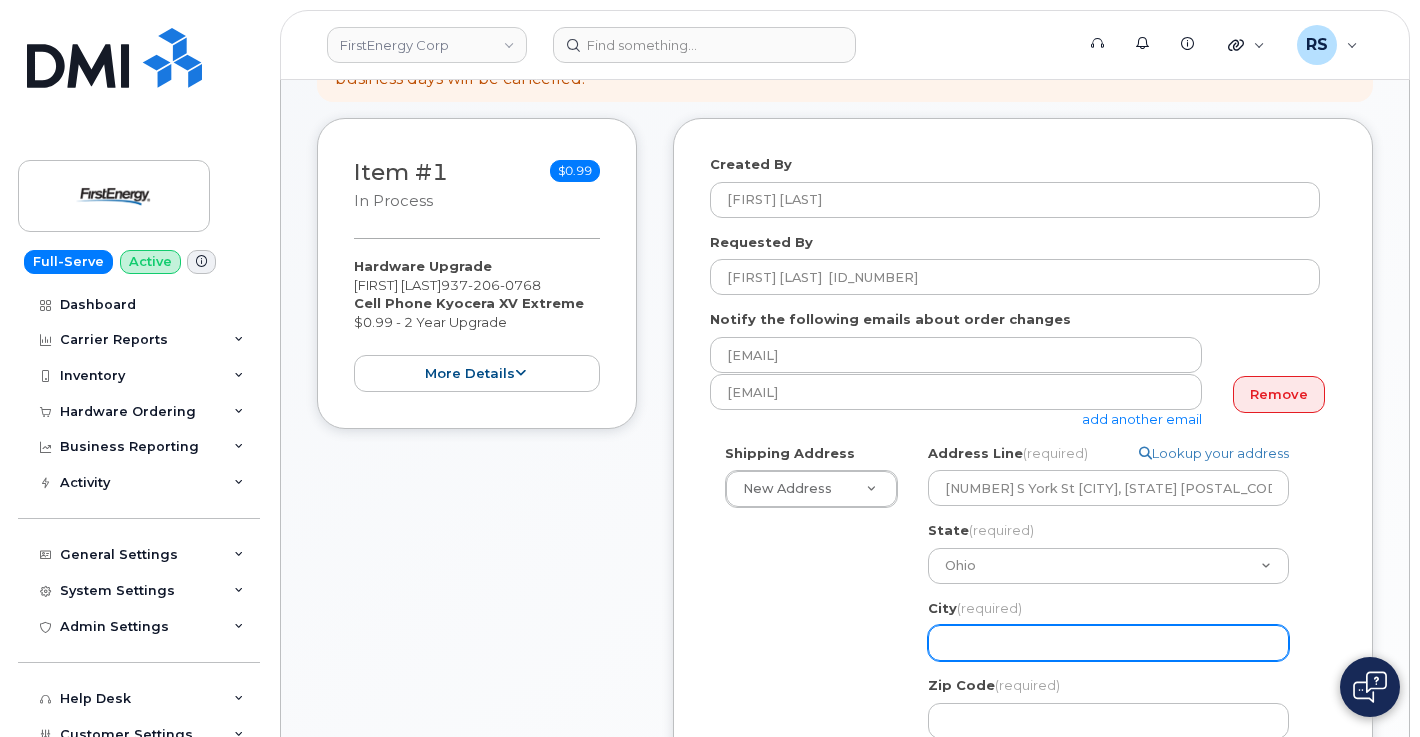 click on "City
(required)" 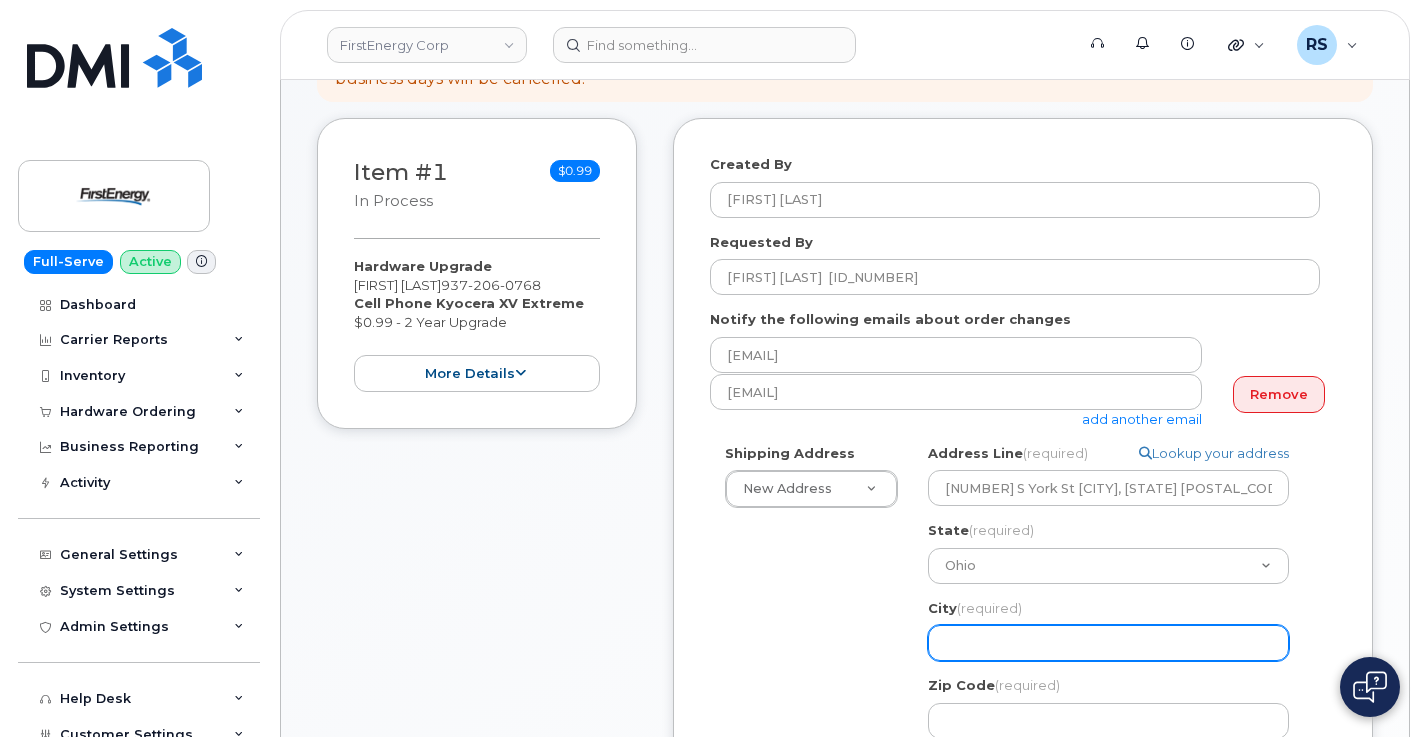 select 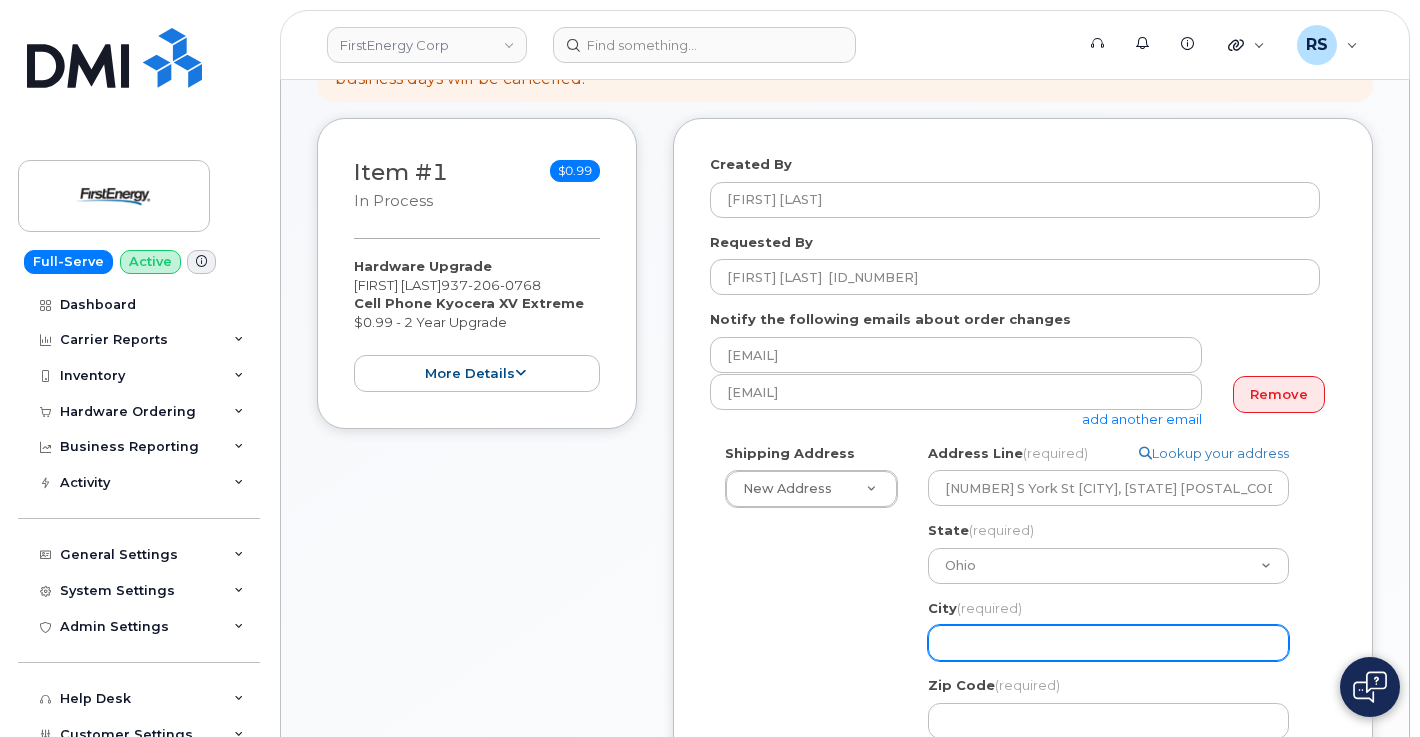 type on "S" 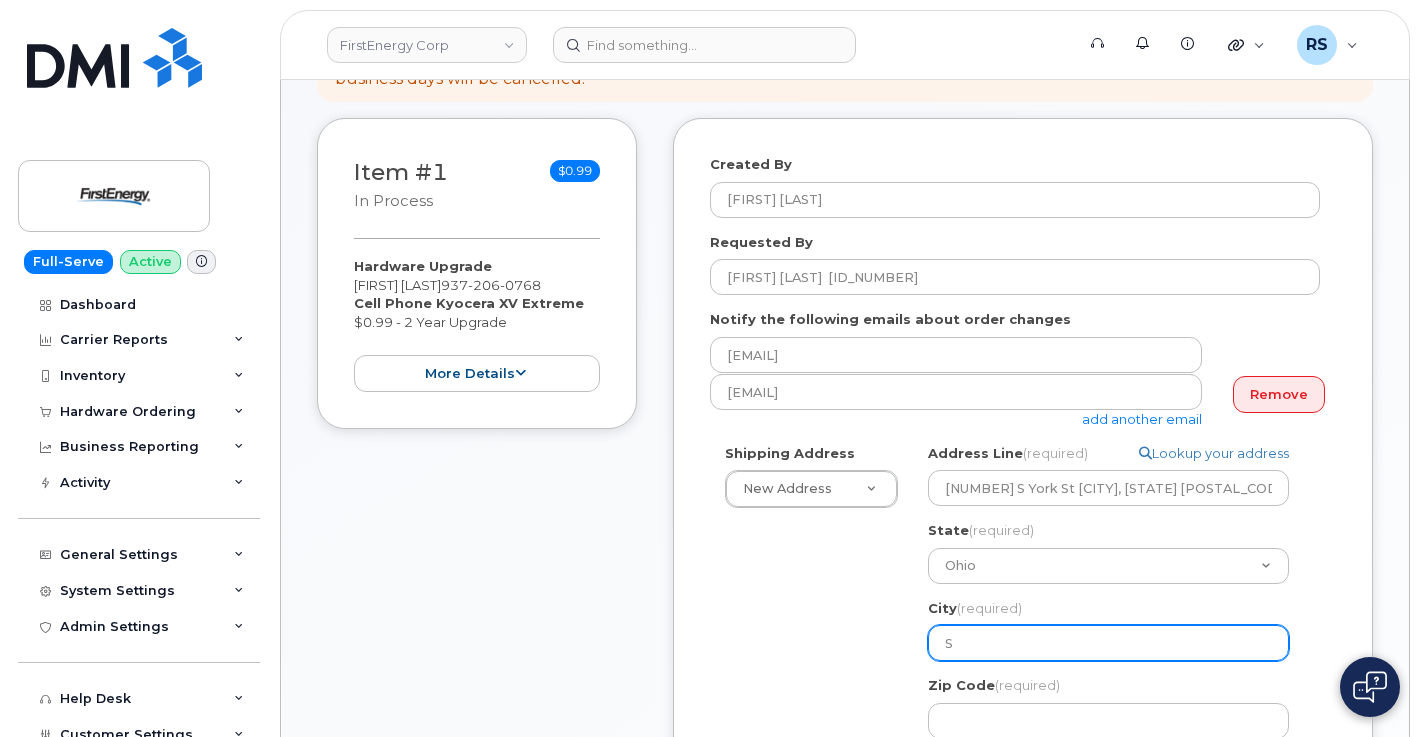 select 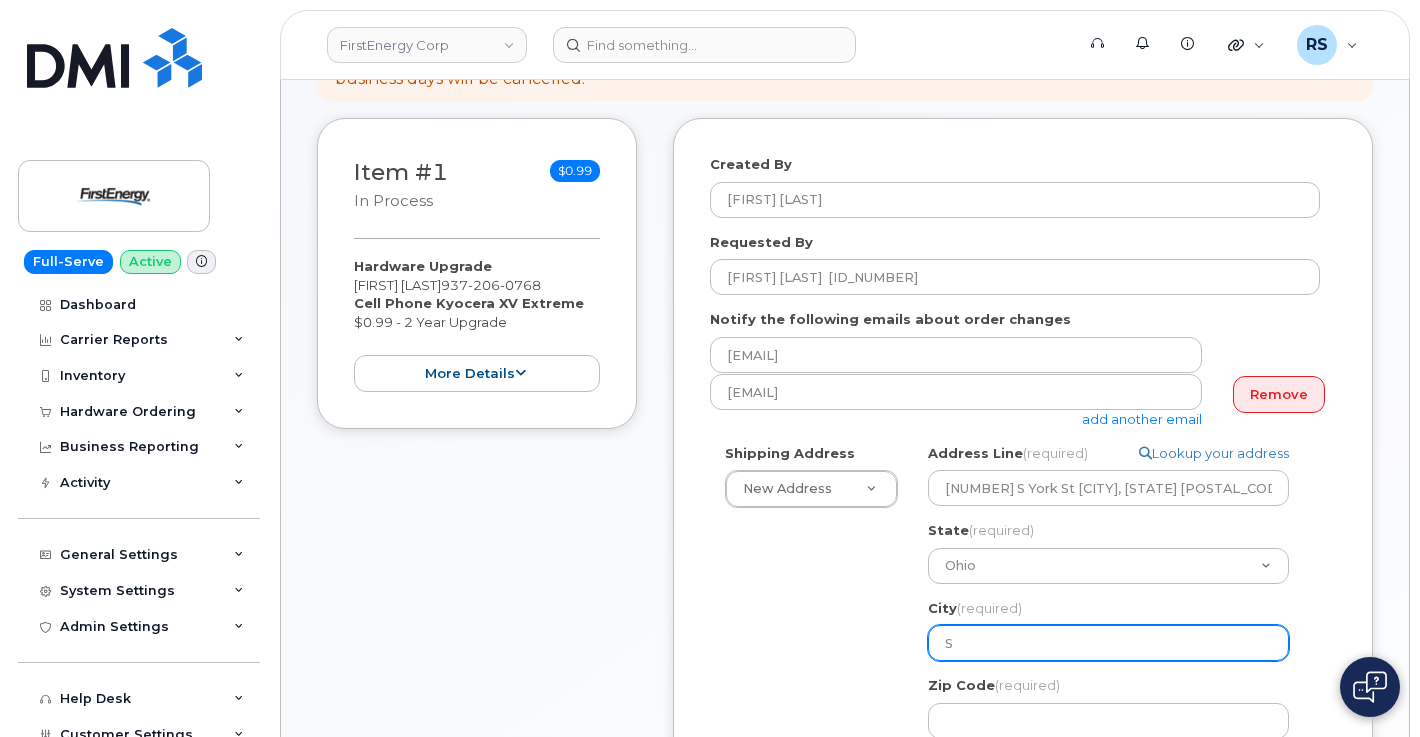 type on "Sp" 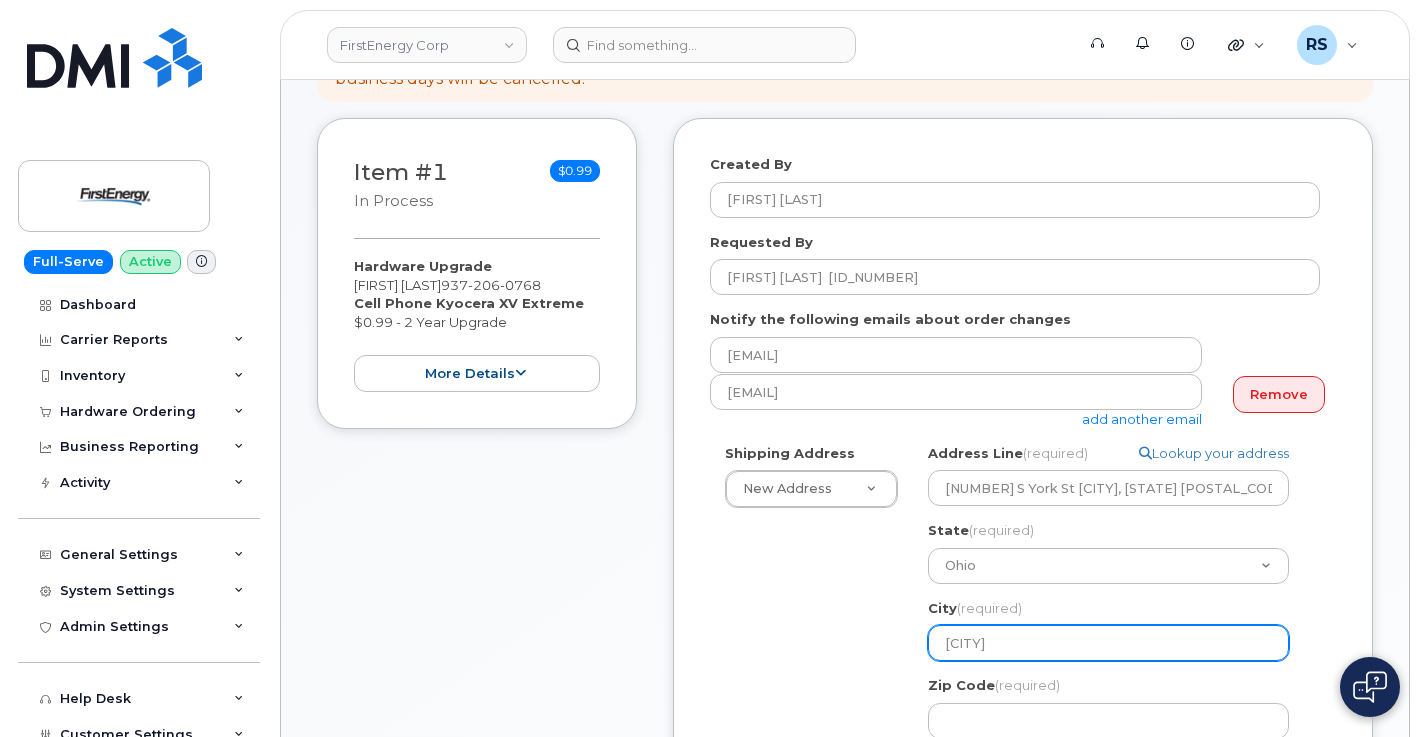 select 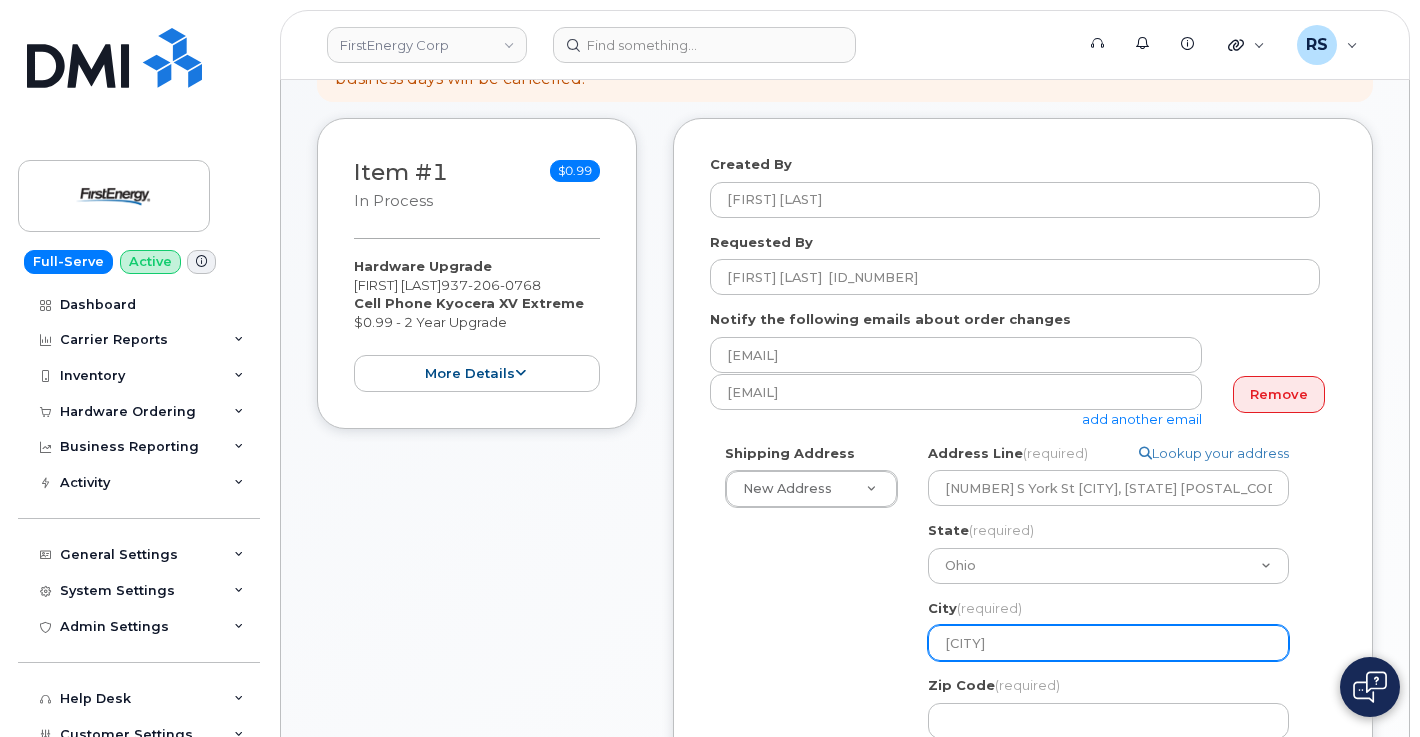 type on "Spr" 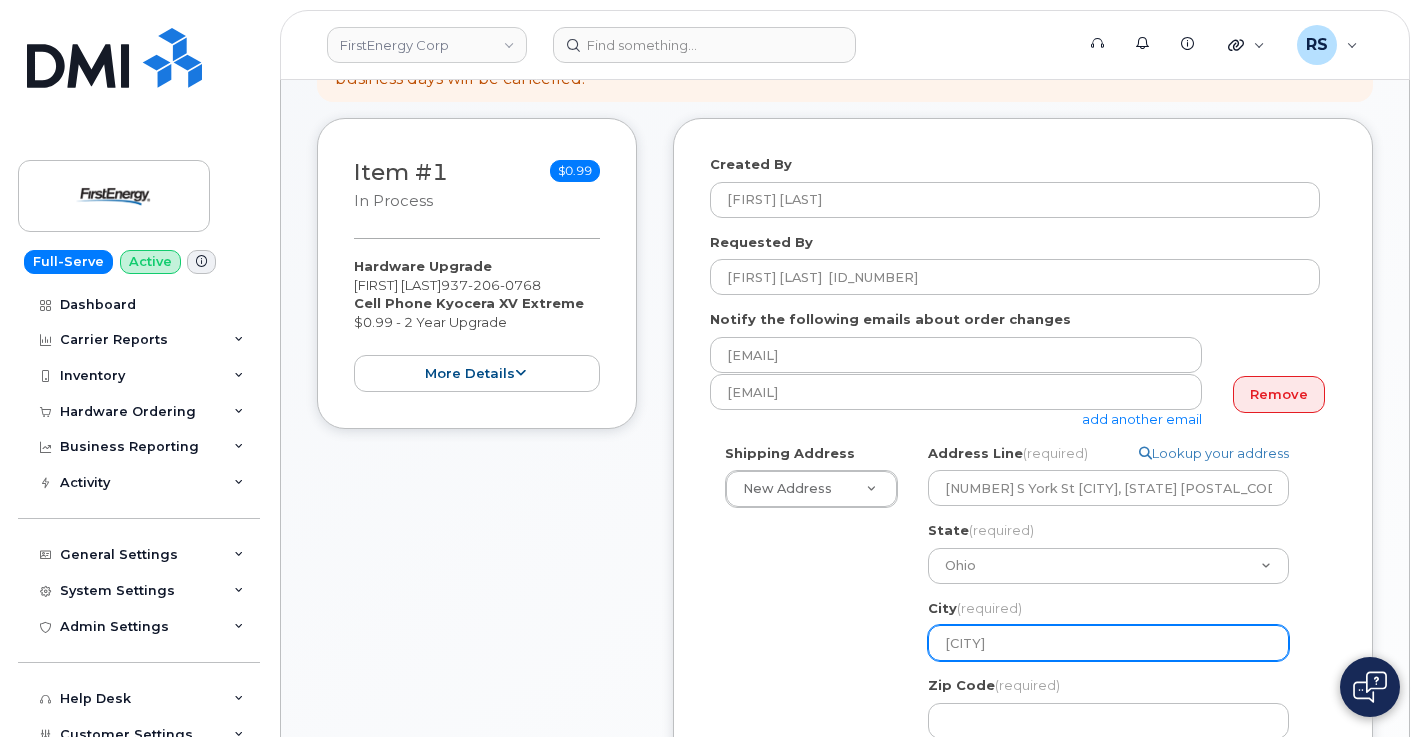 select 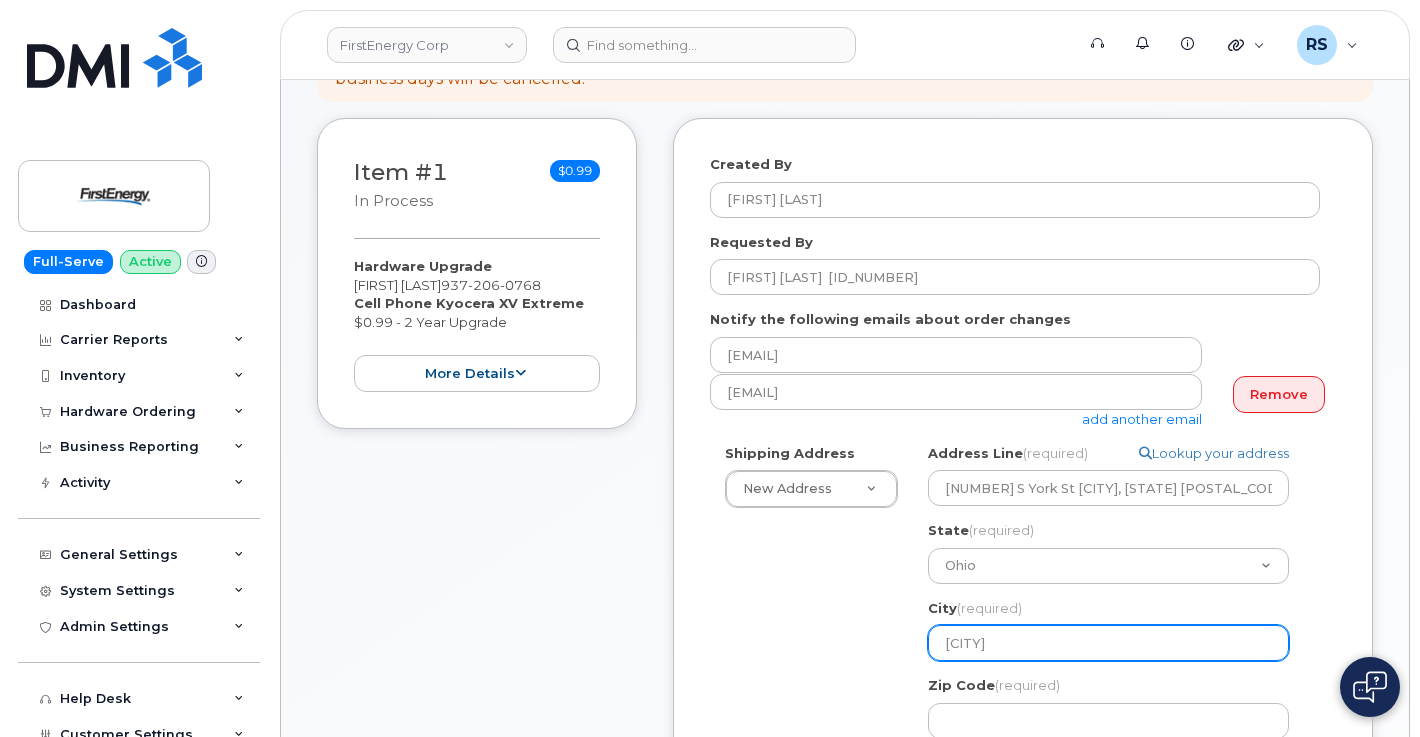 type on "Sprin" 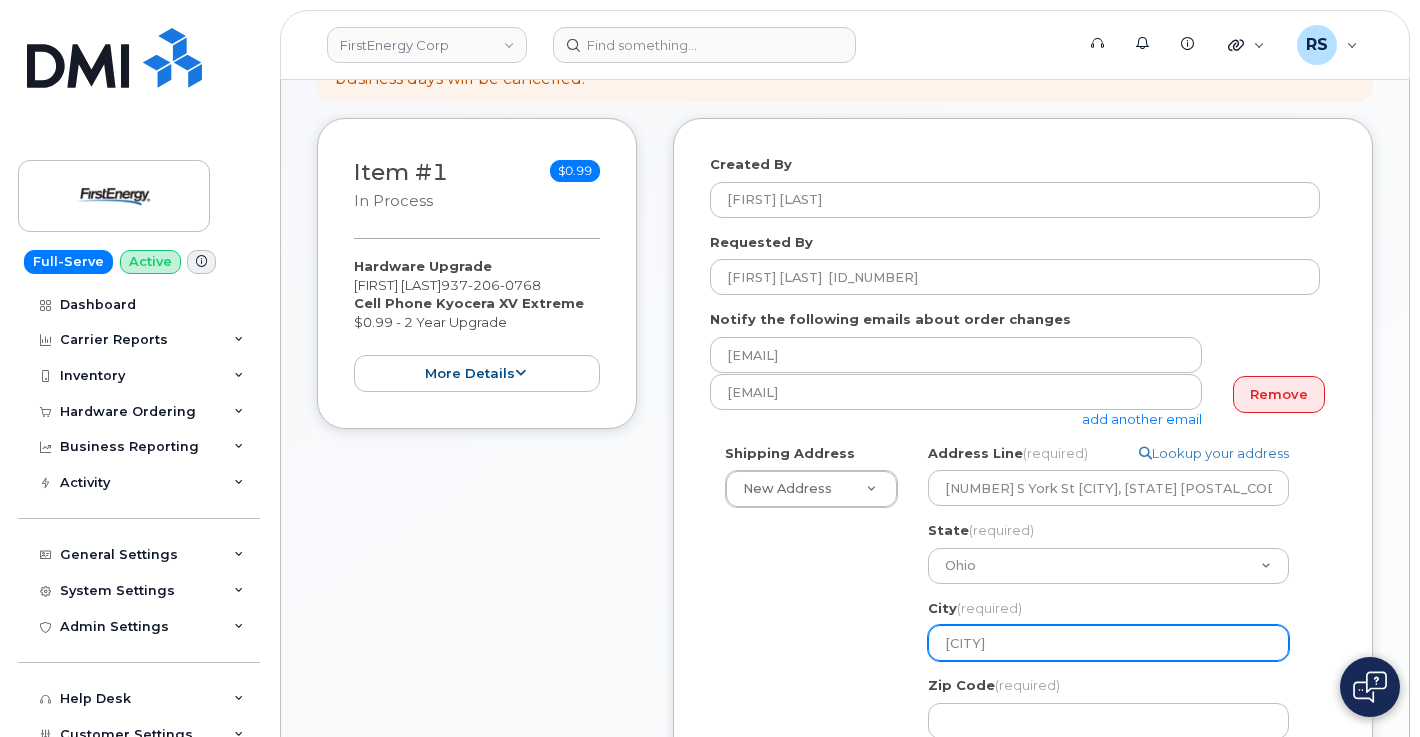 select 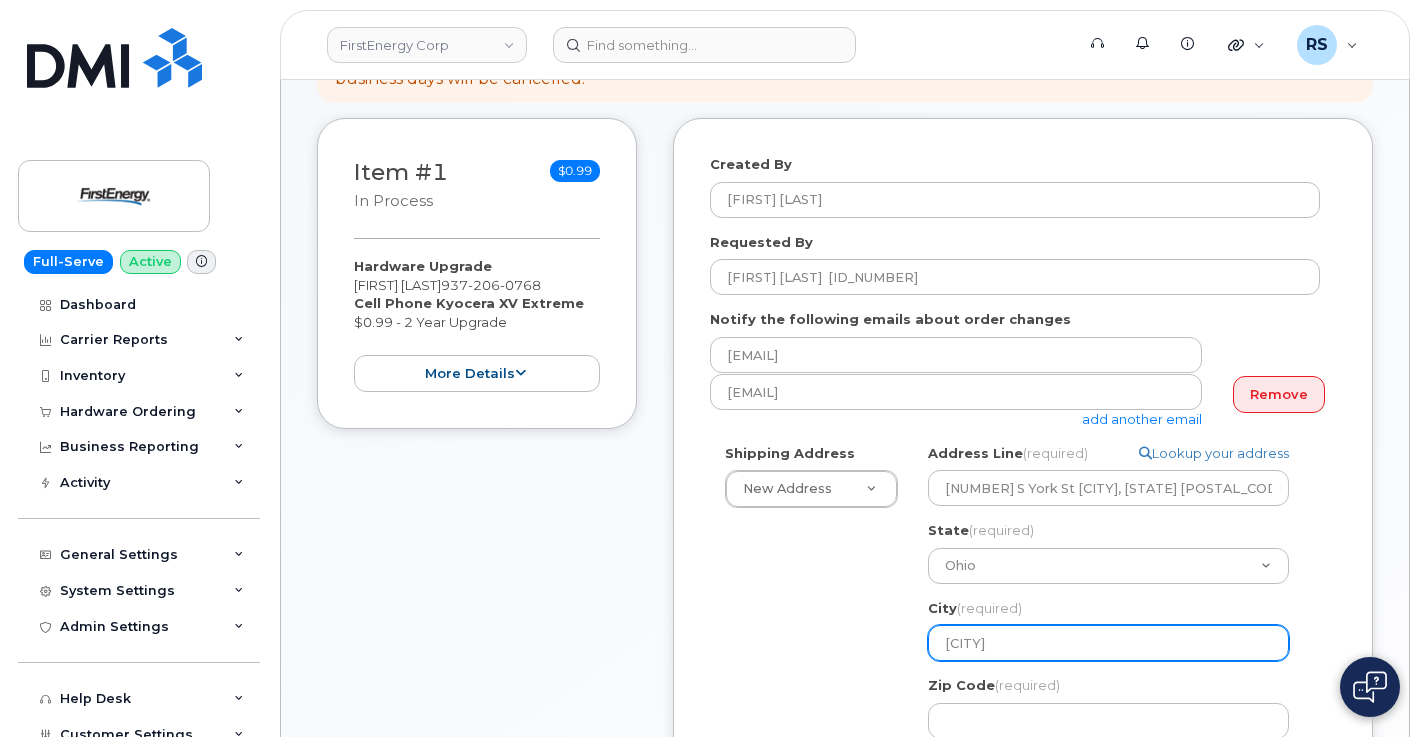 type on "Spring" 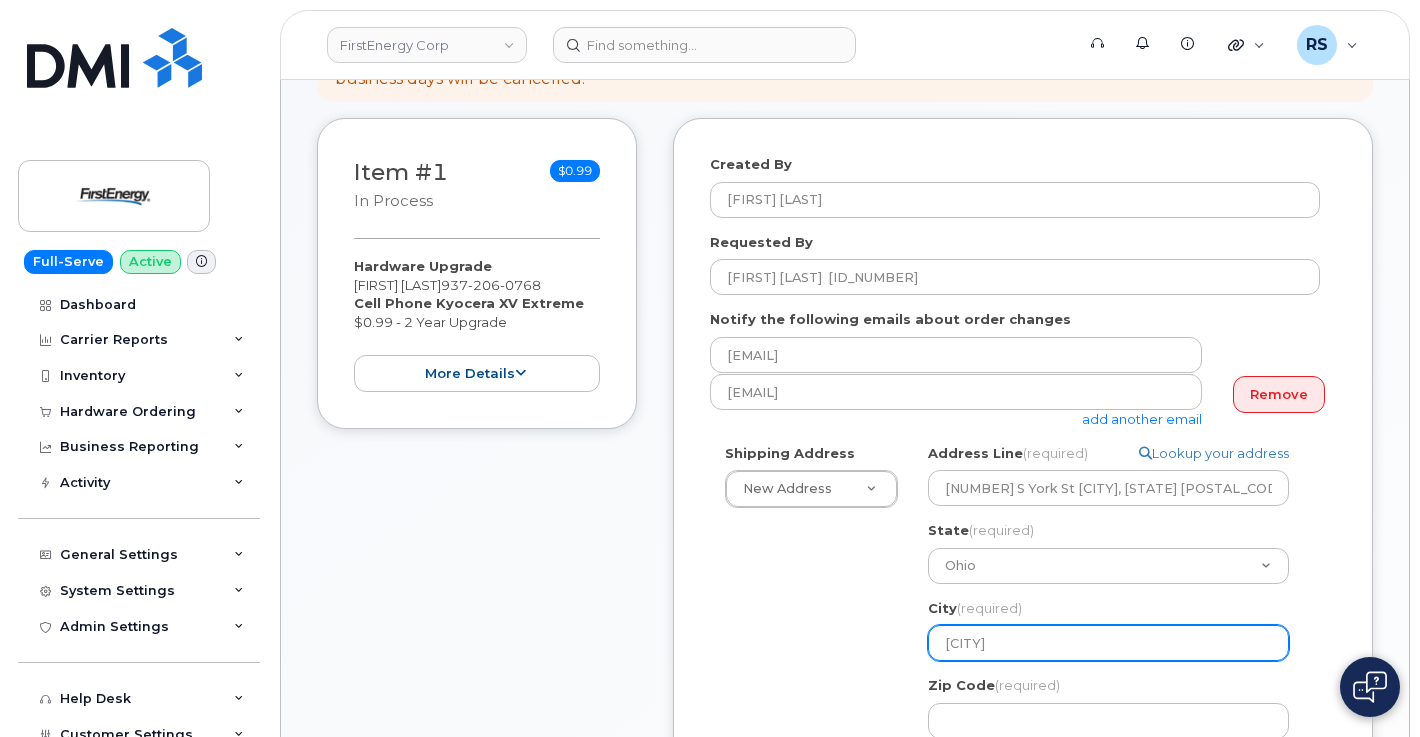 select 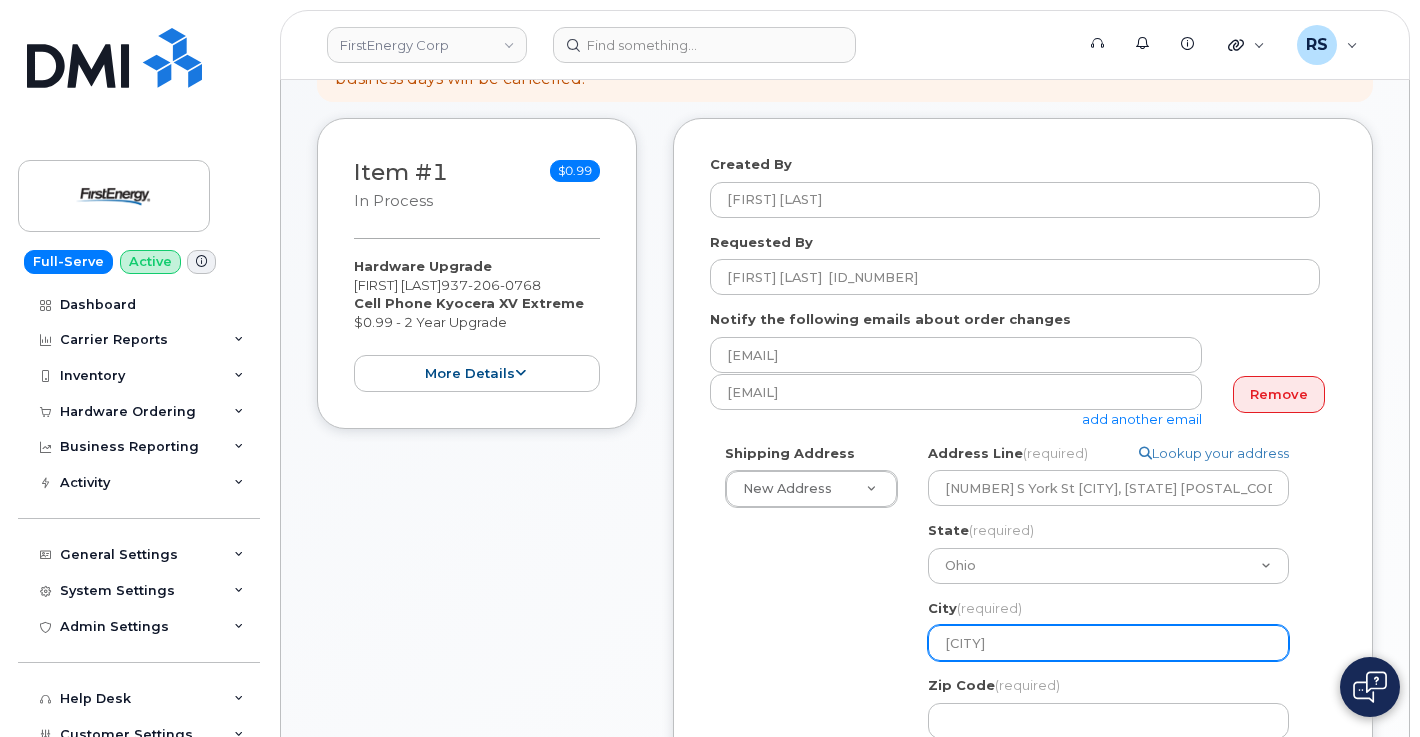 type on "Springf" 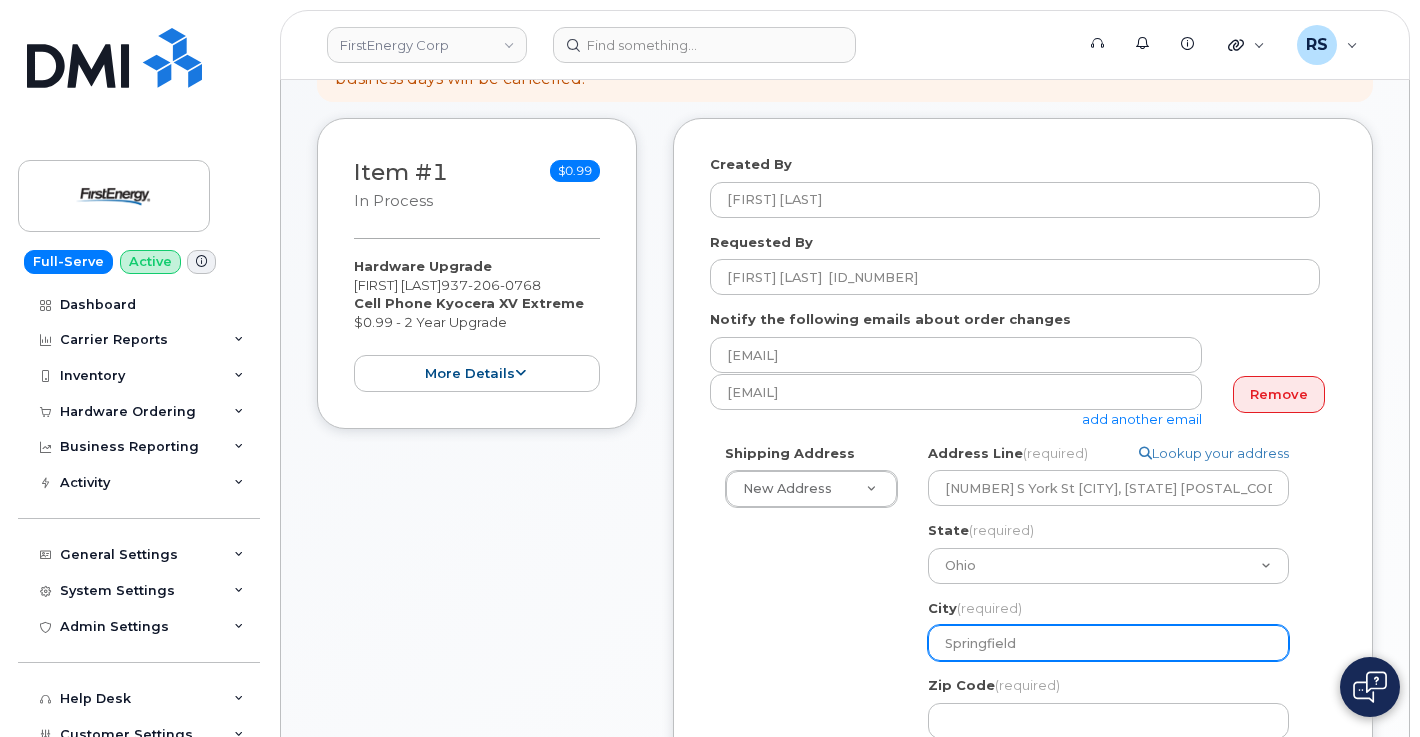 select 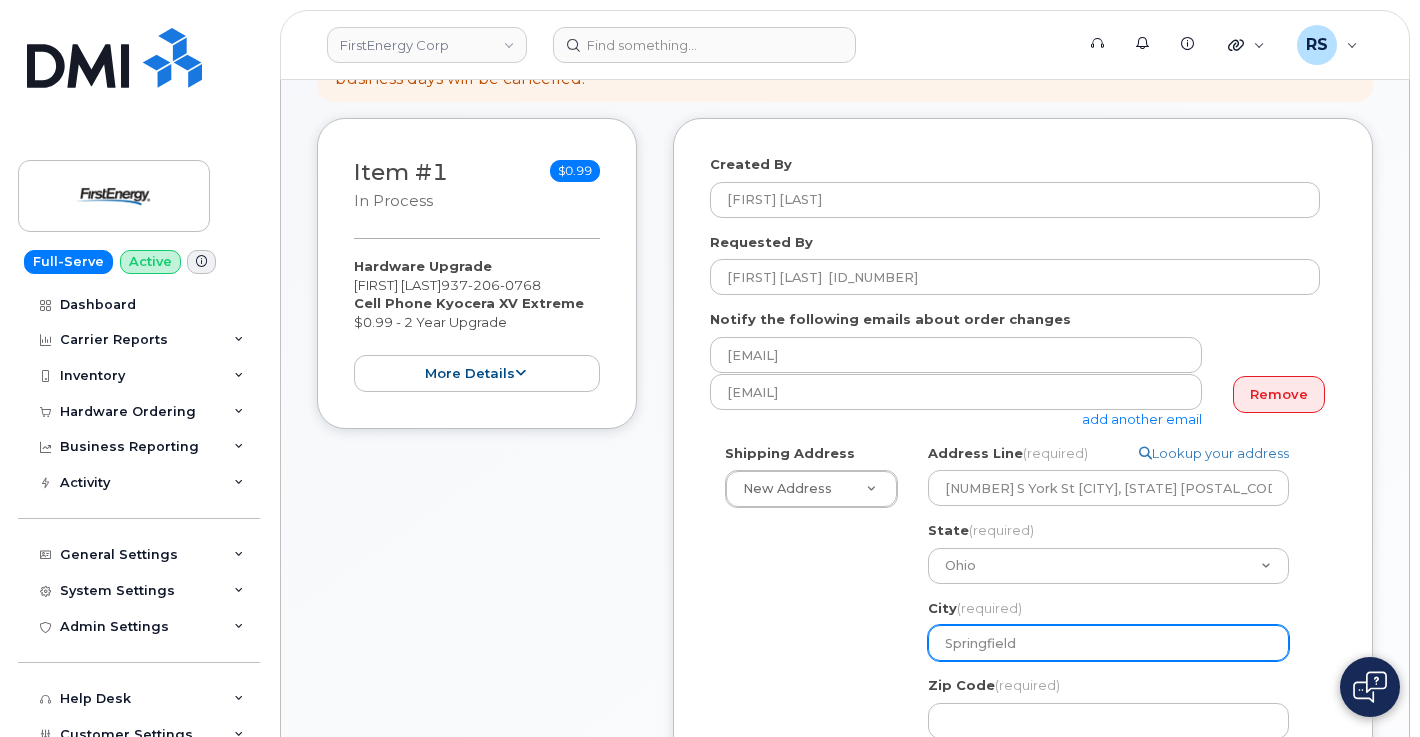 type on "Springfi" 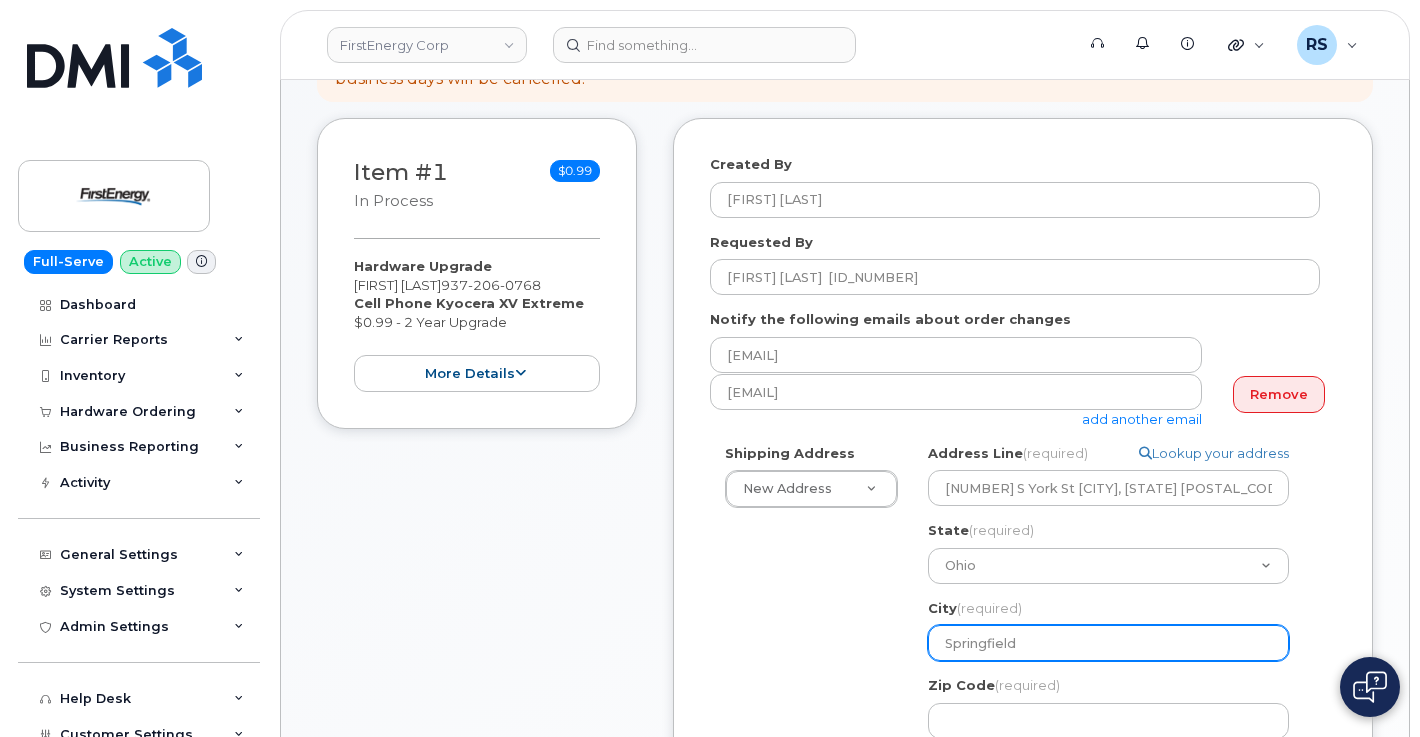 select 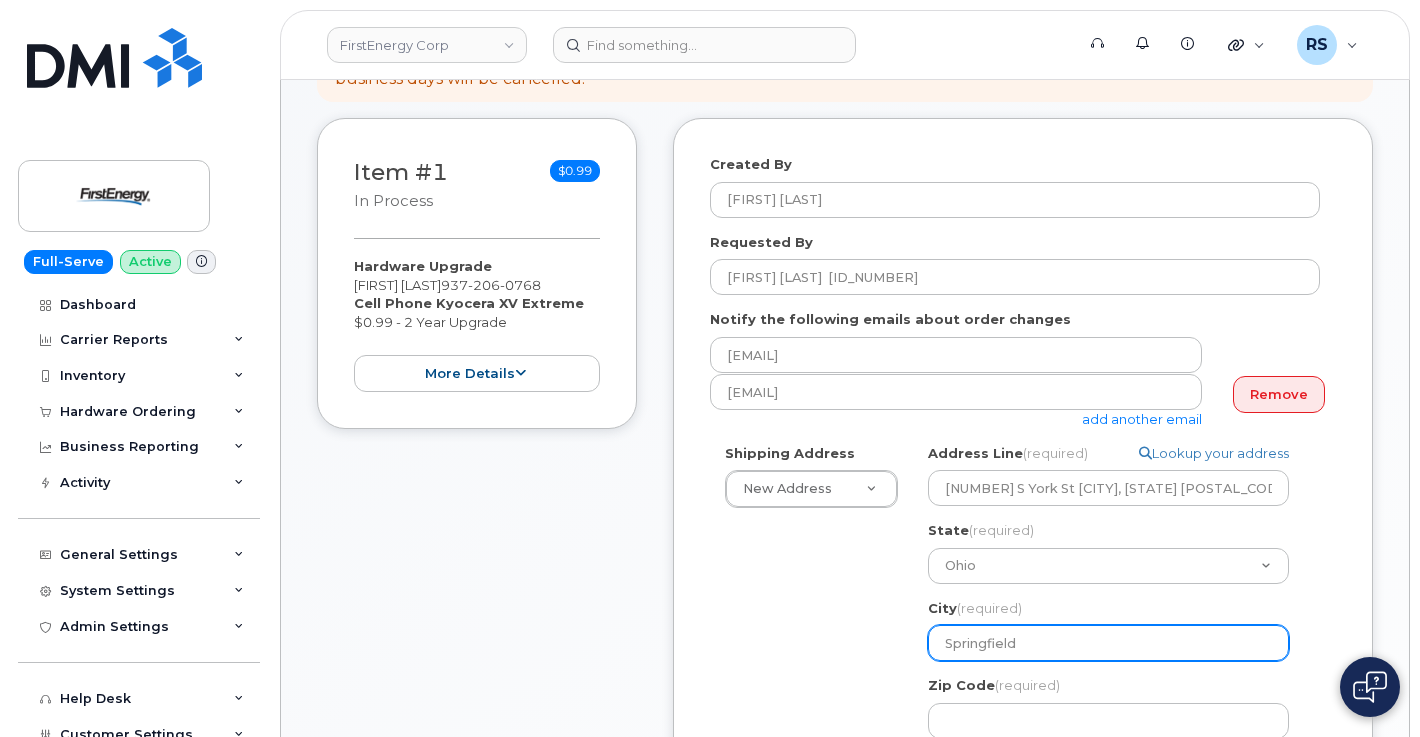 type on "Springfie" 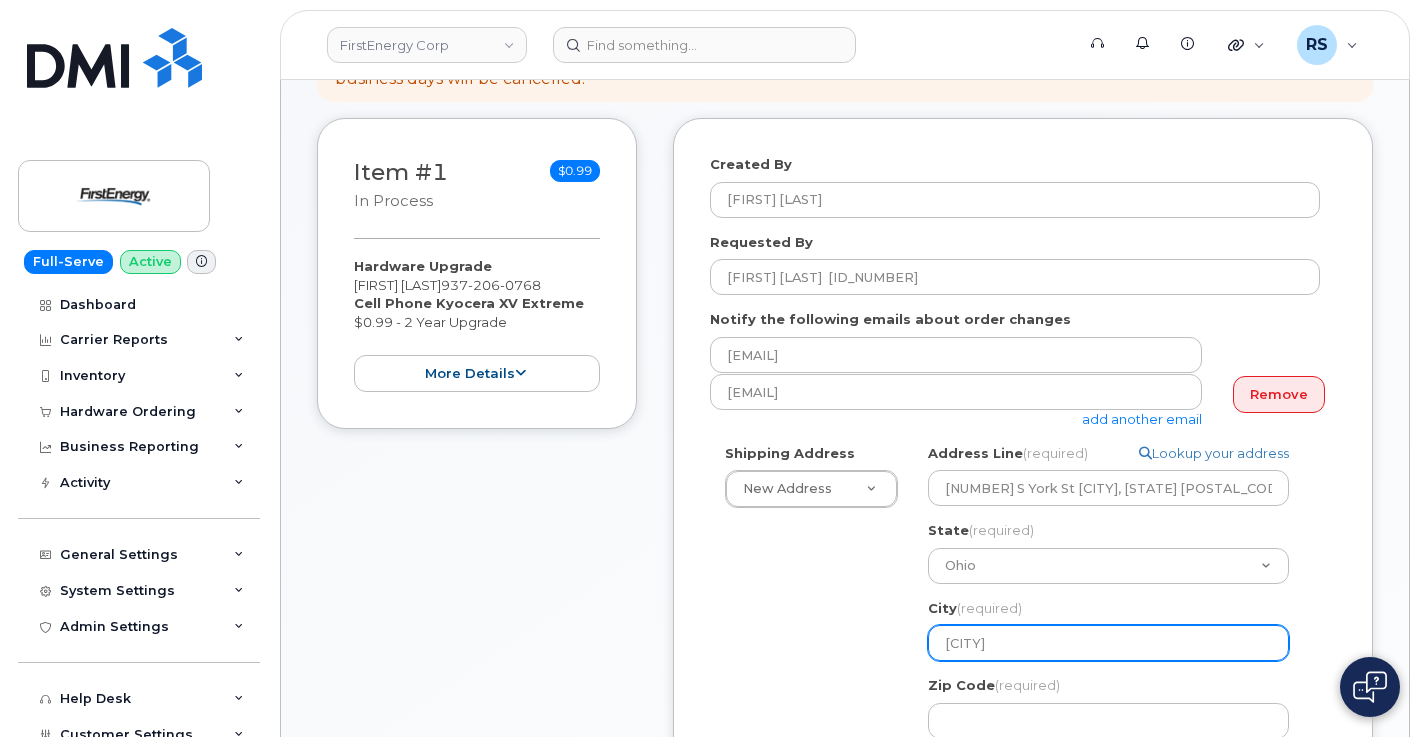 select 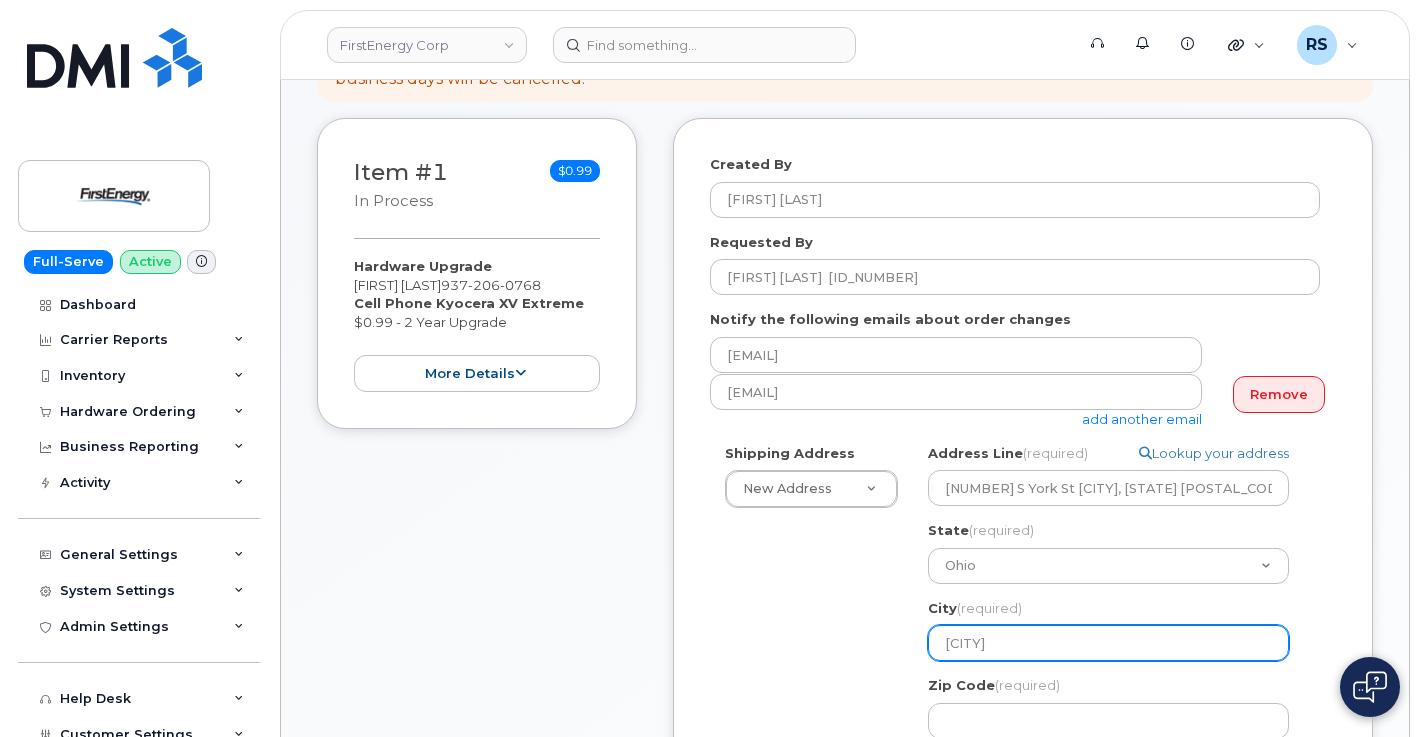 type on "Springfiel" 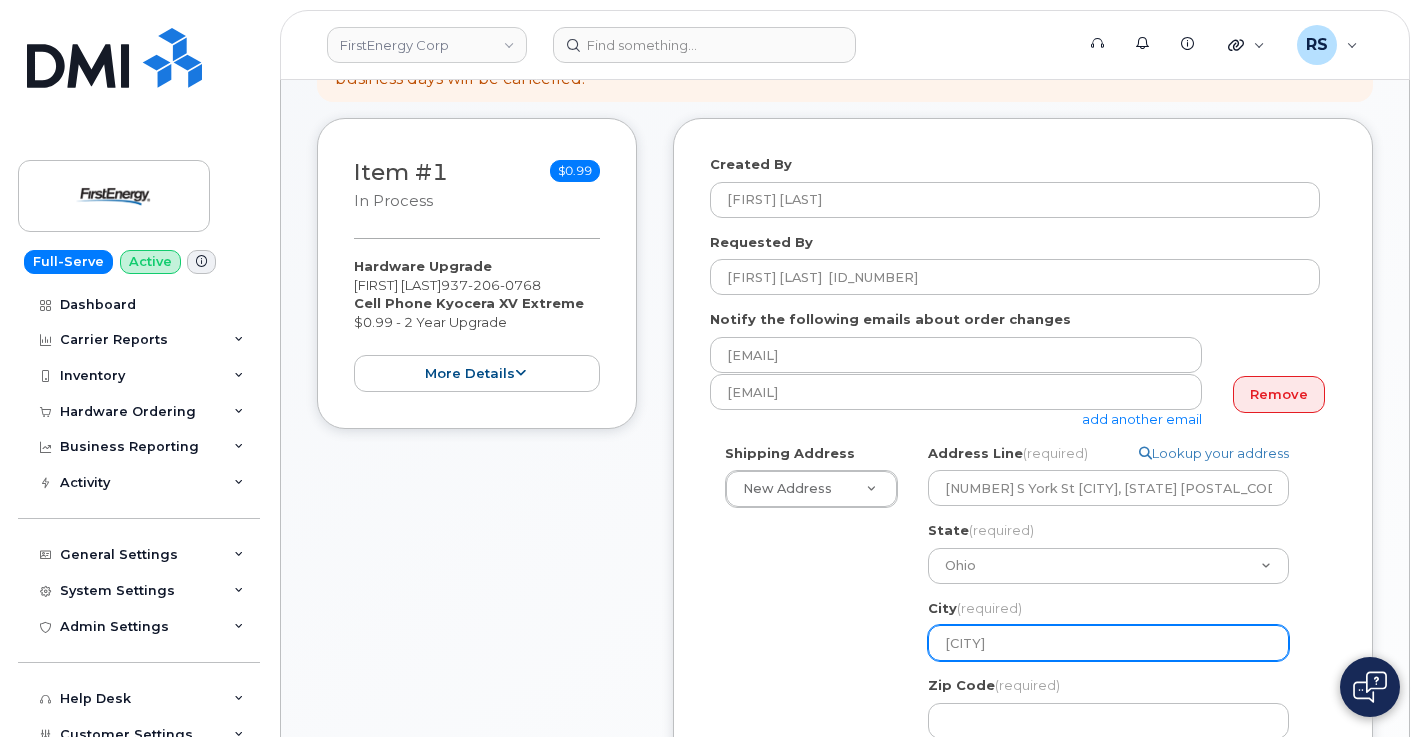 select 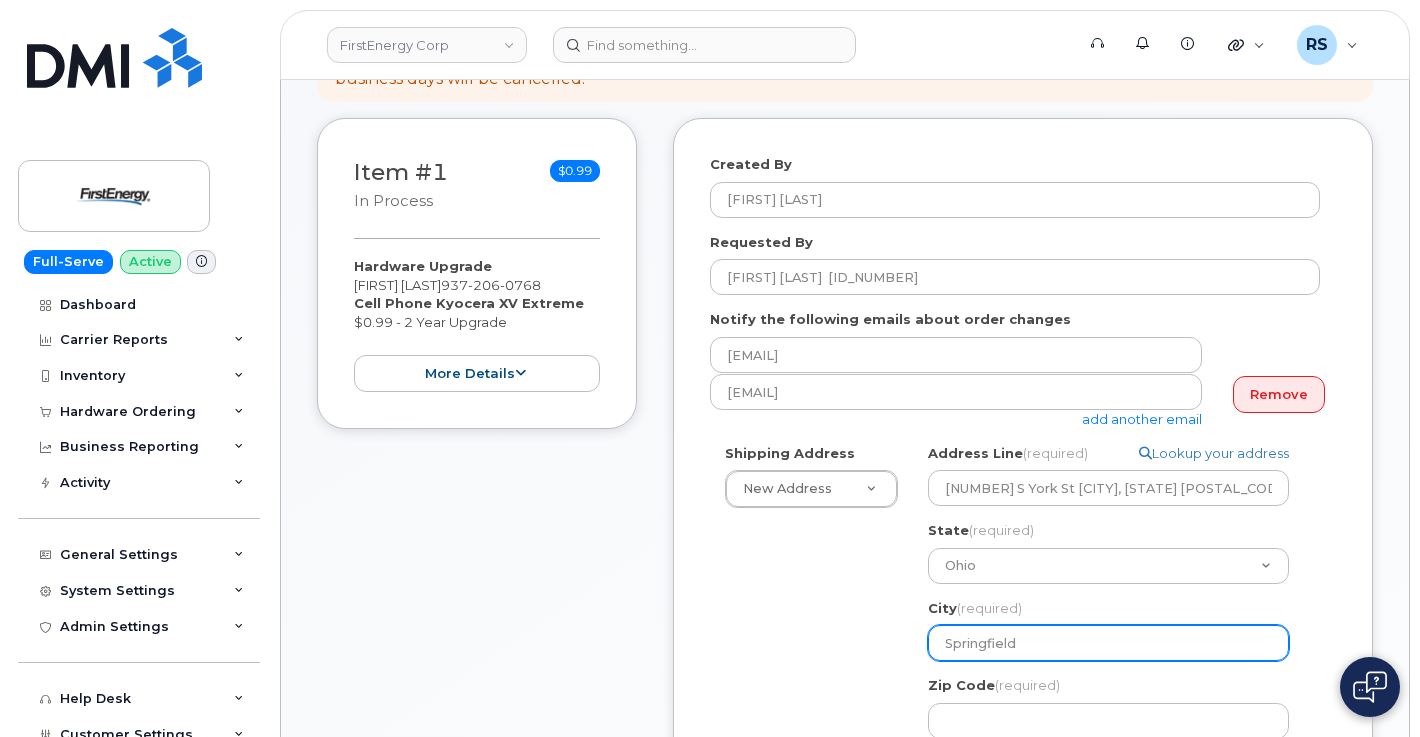 click on "Springfield" 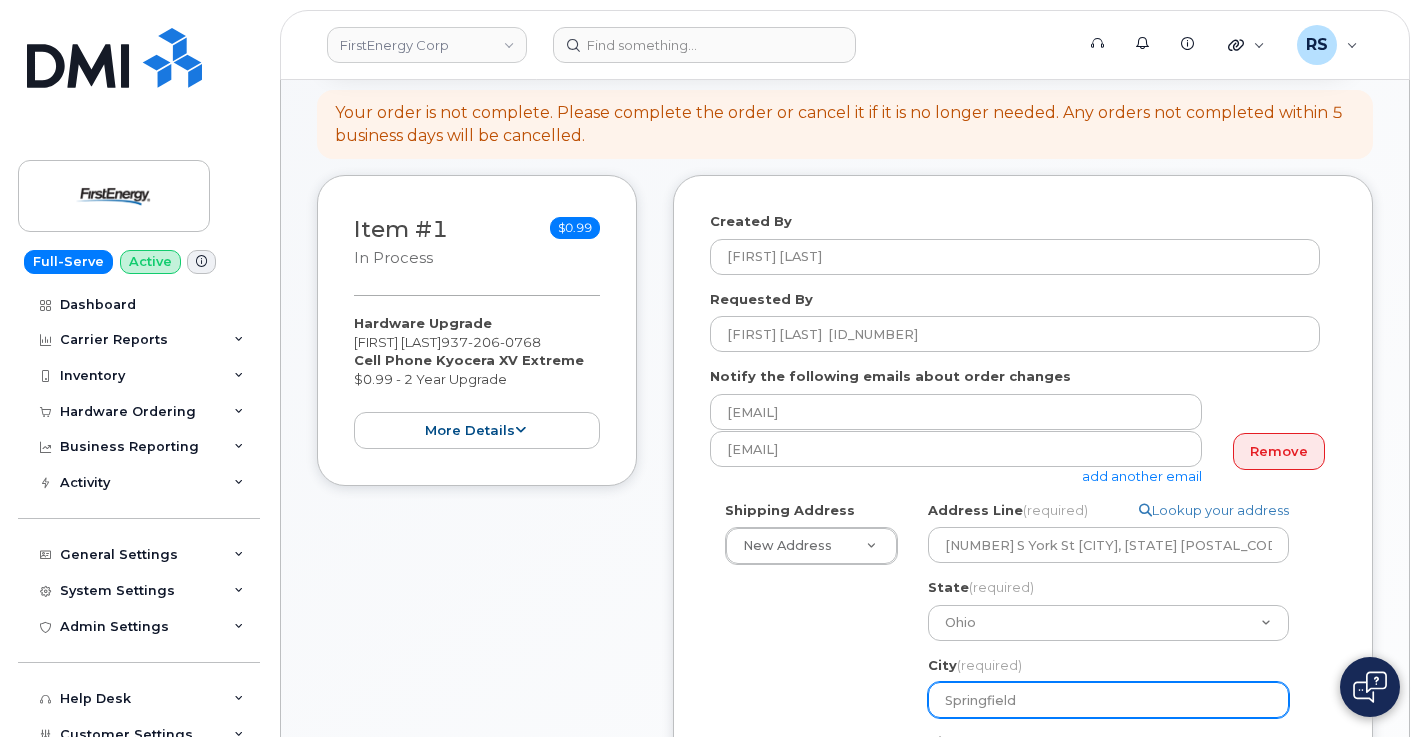 scroll, scrollTop: 200, scrollLeft: 0, axis: vertical 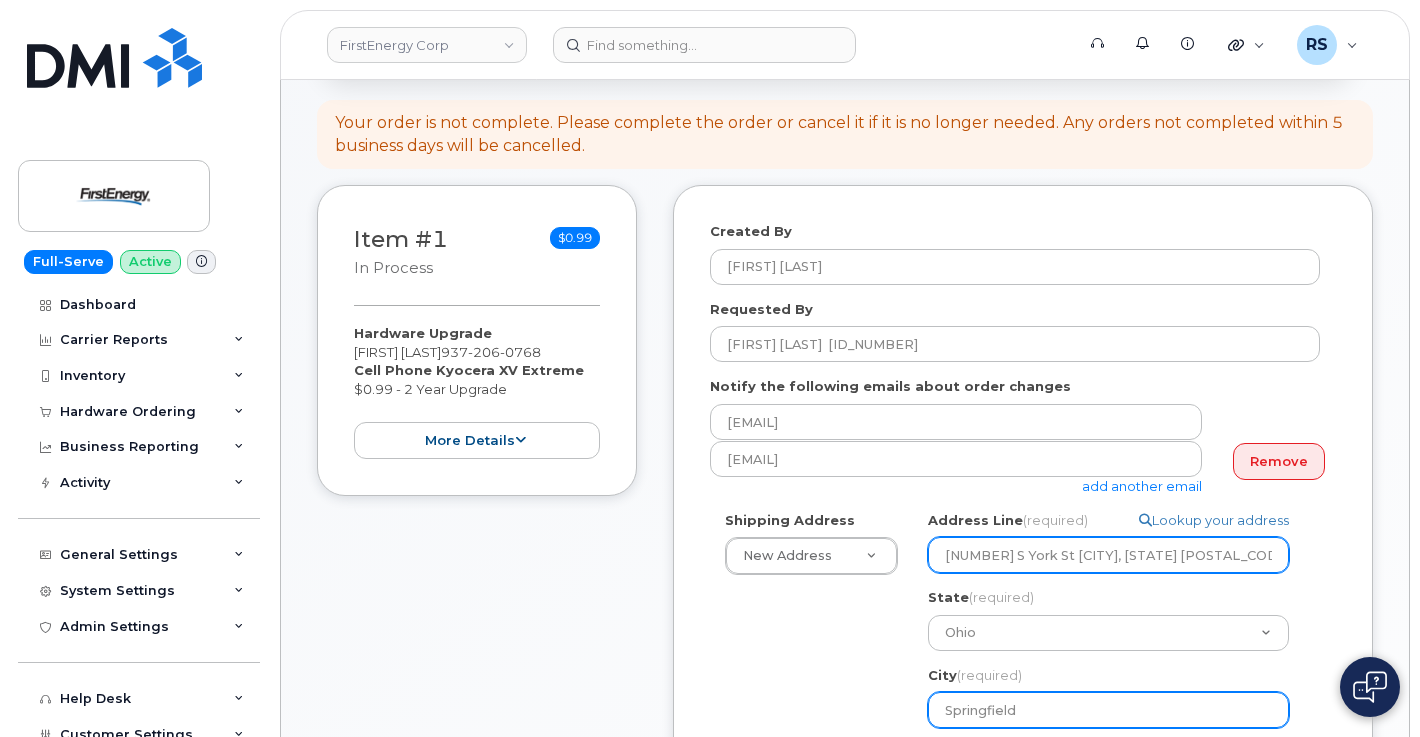 type on "Springfield" 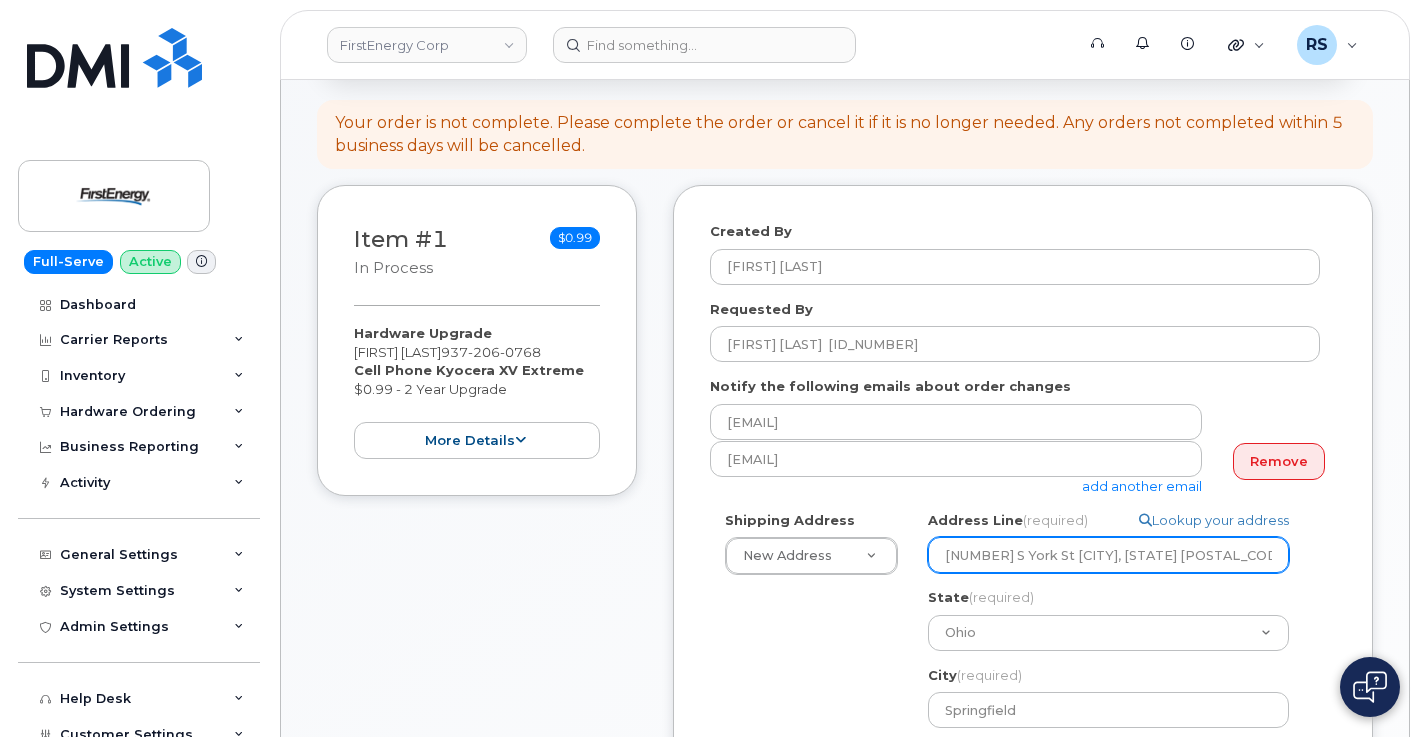 click on "420 S York St Springfield, OH 45505" 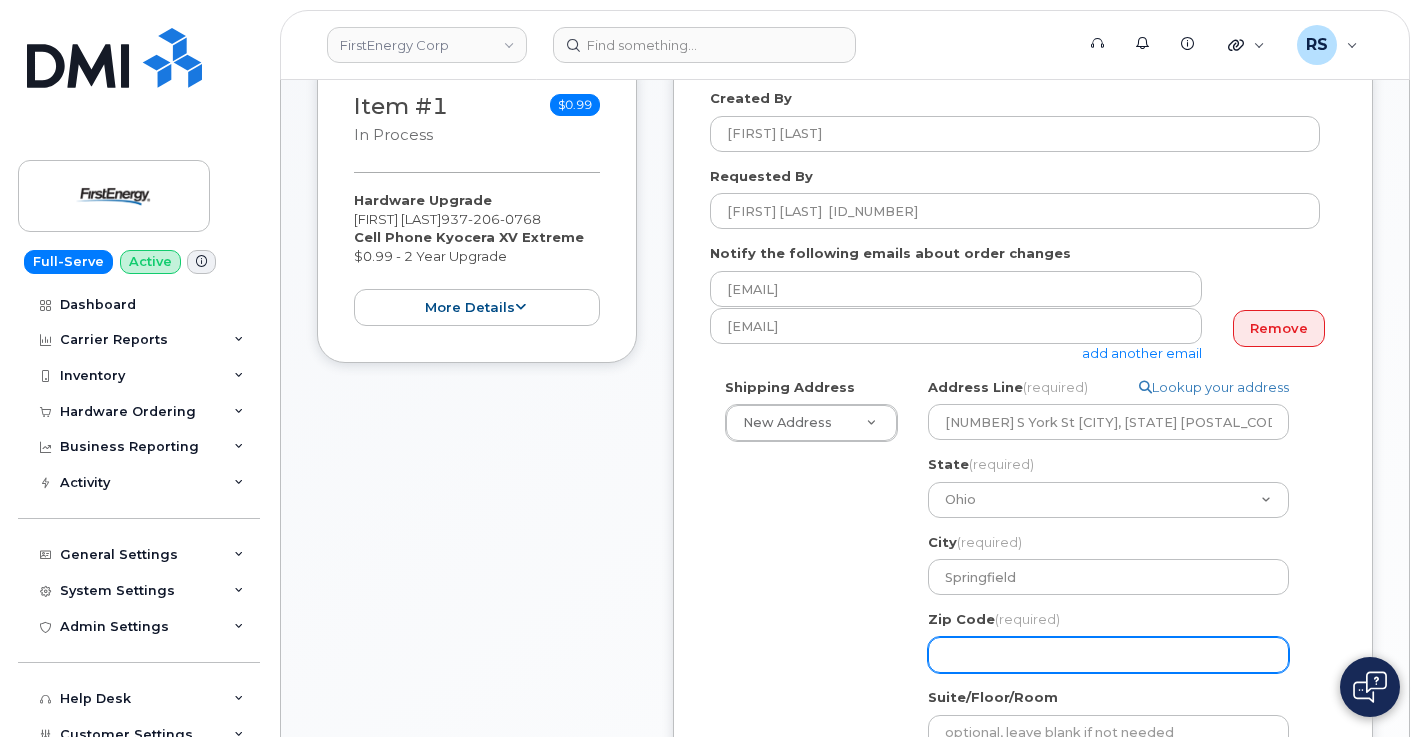 click on "Zip Code
(required)" 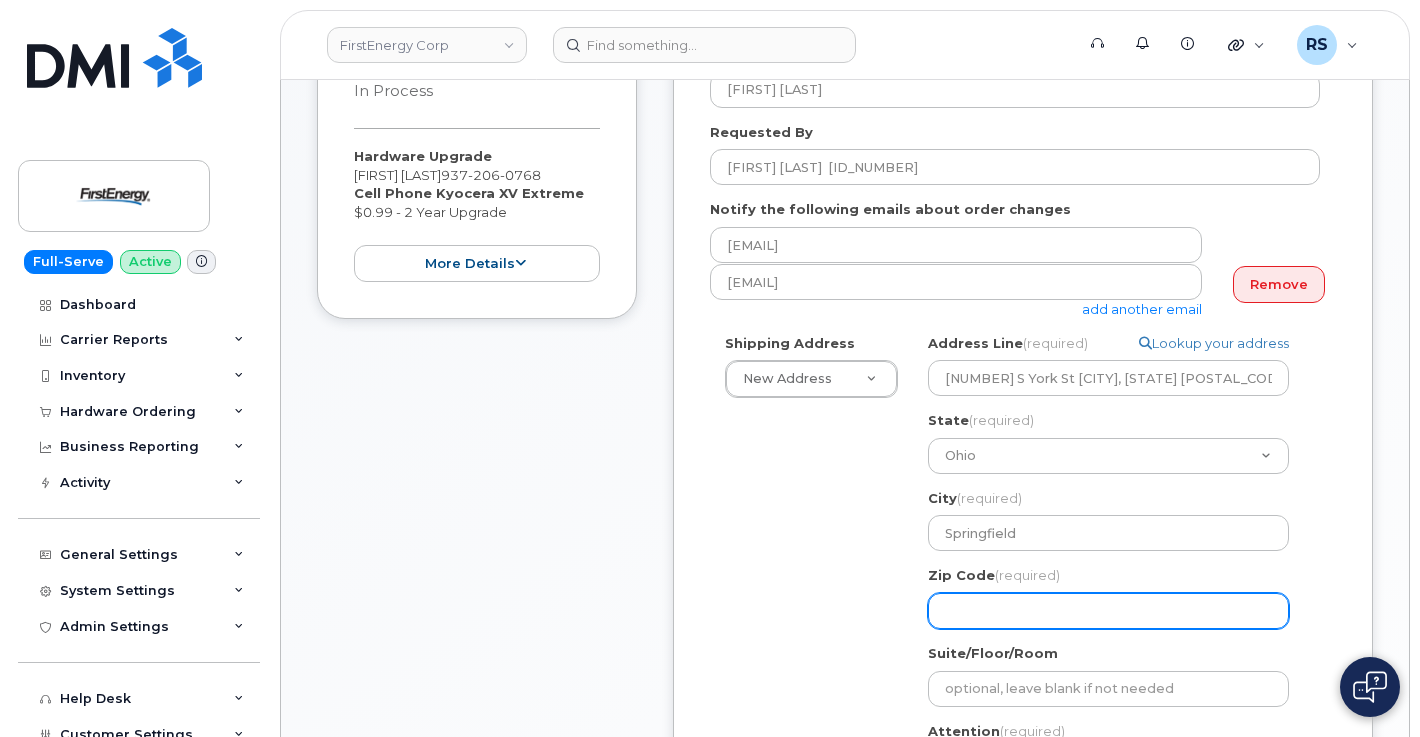 scroll, scrollTop: 400, scrollLeft: 0, axis: vertical 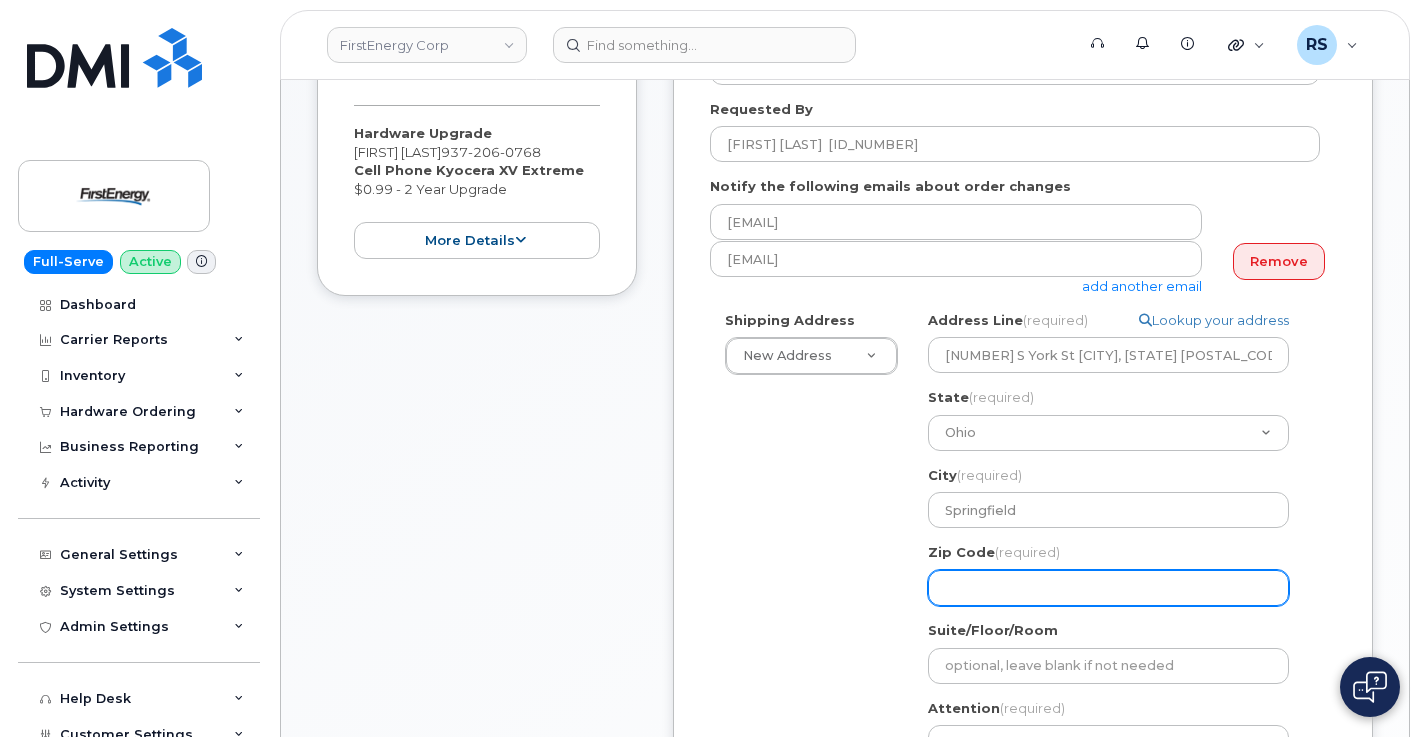 paste on "45505" 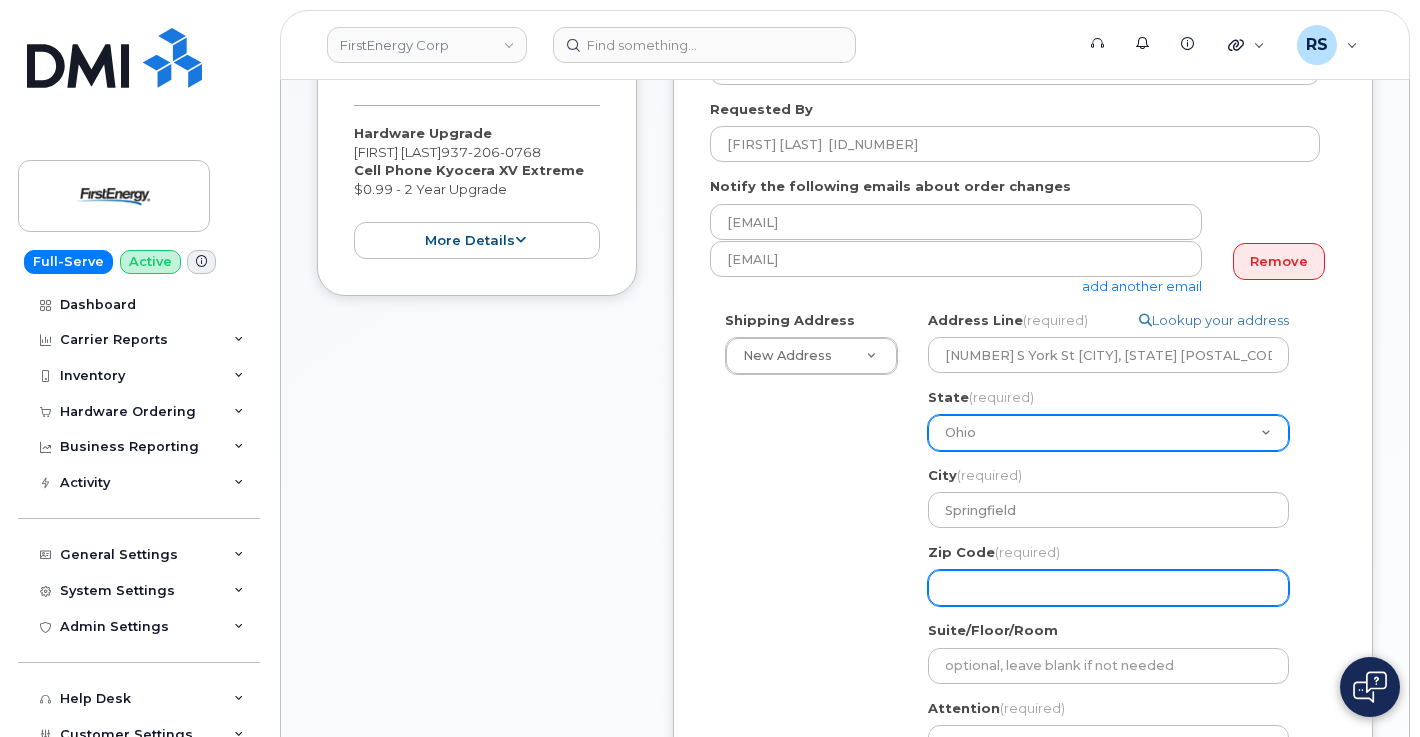 select 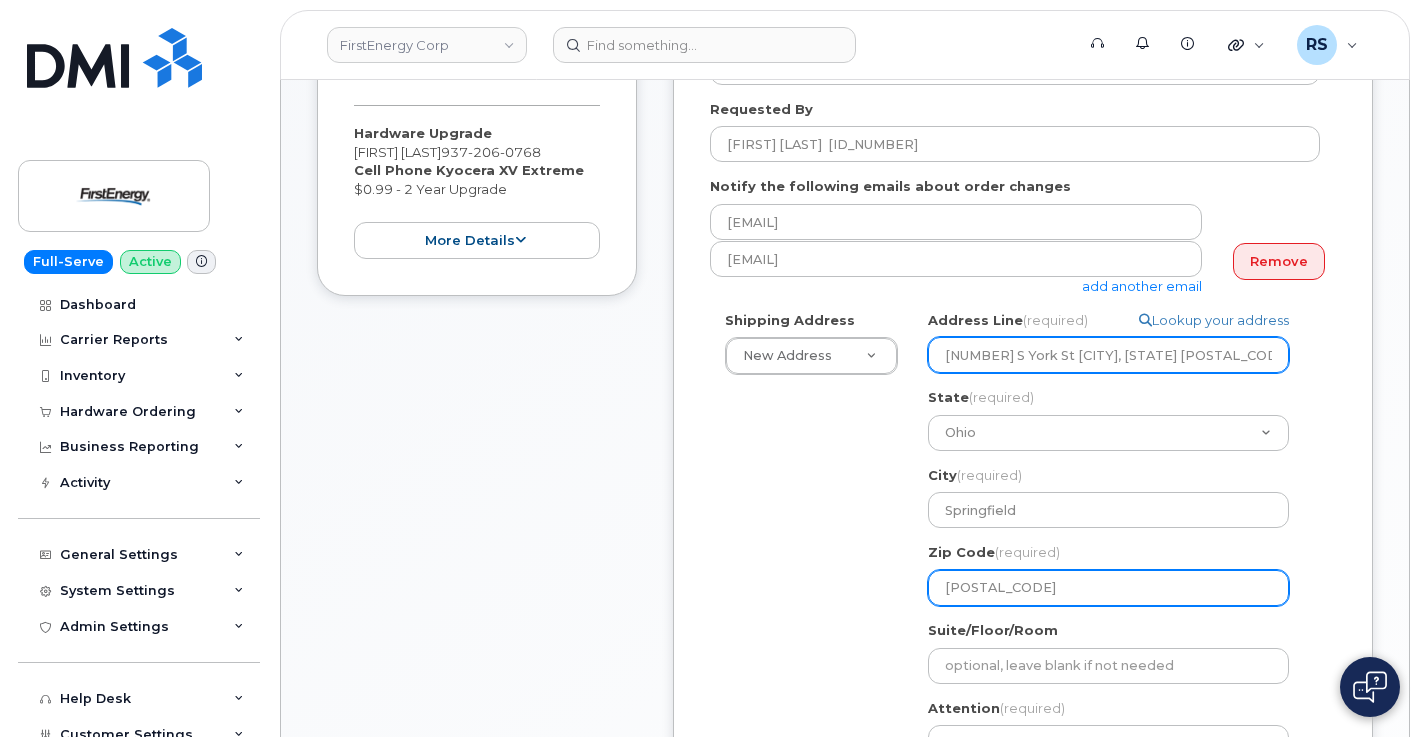 type on "45505" 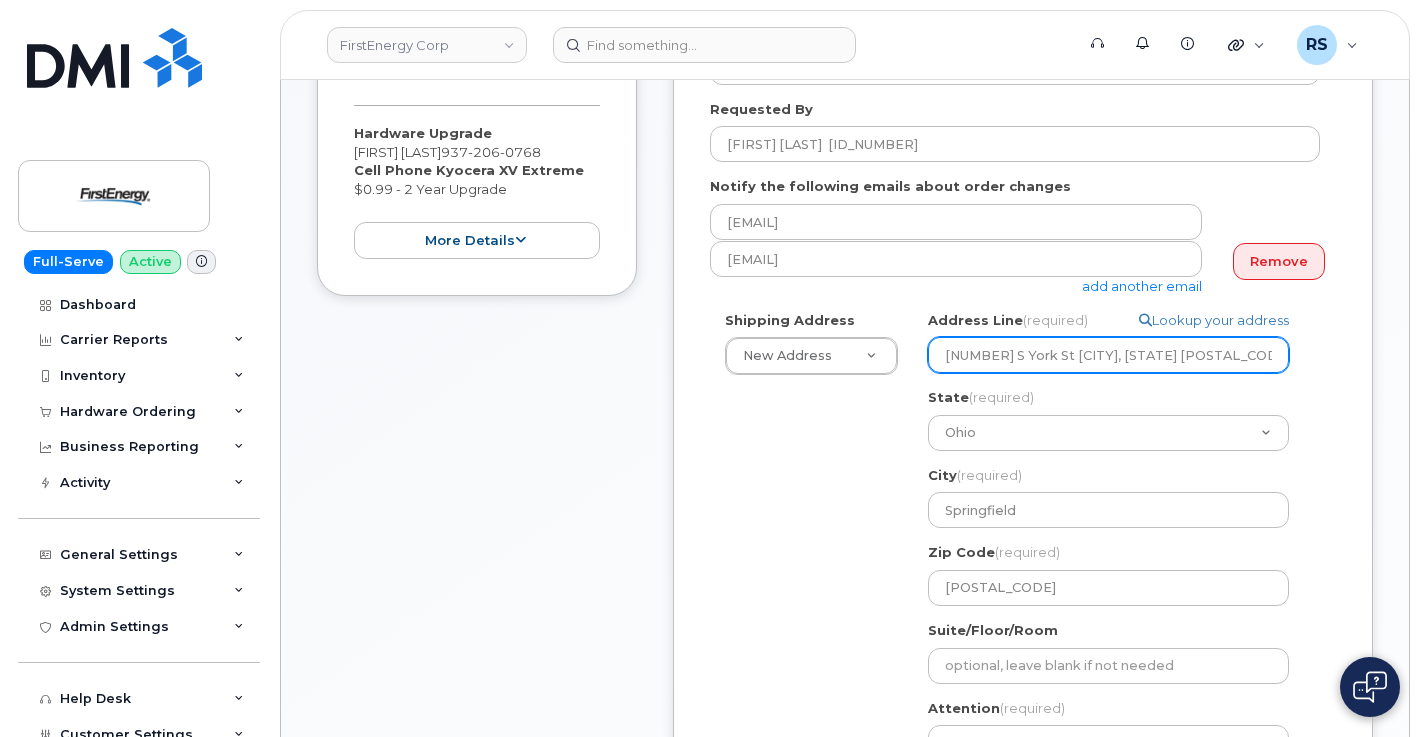 drag, startPoint x: 1115, startPoint y: 353, endPoint x: 1221, endPoint y: 374, distance: 108.060165 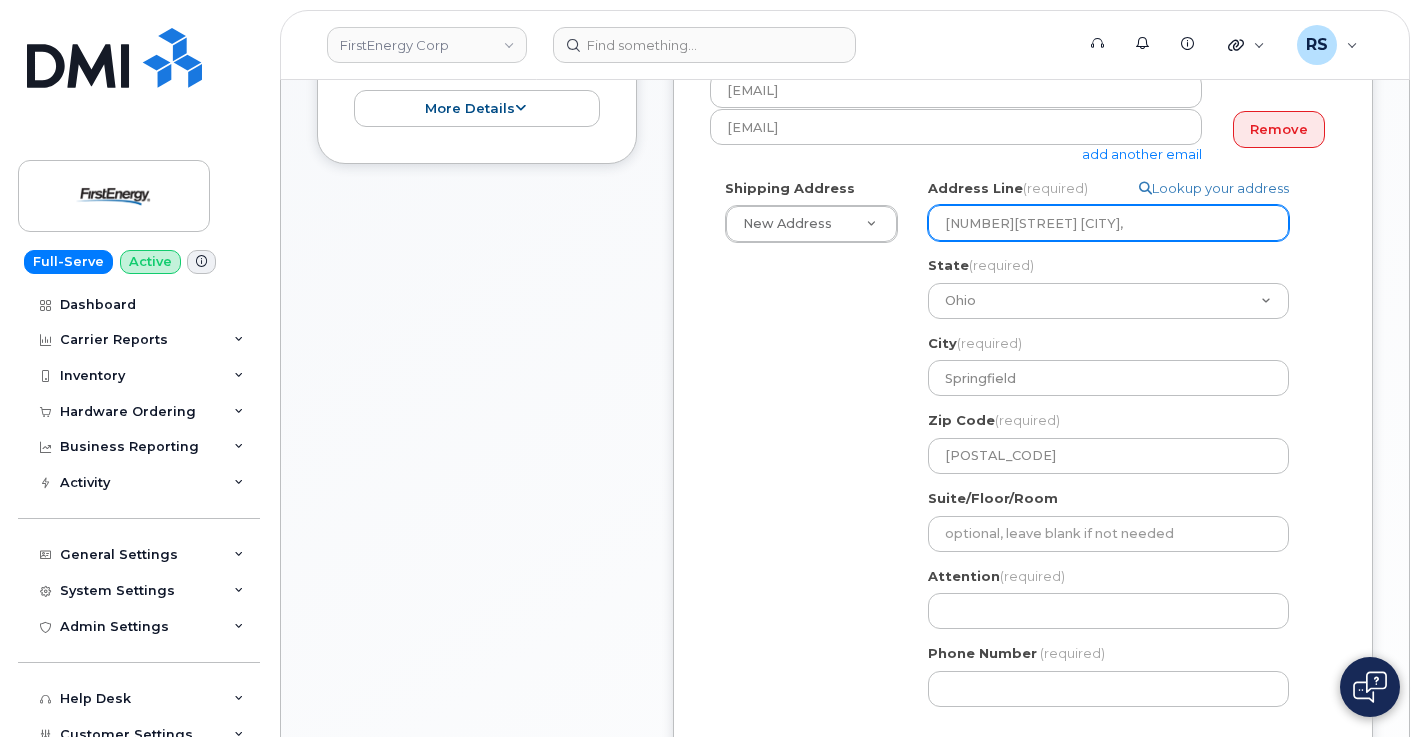 scroll, scrollTop: 533, scrollLeft: 0, axis: vertical 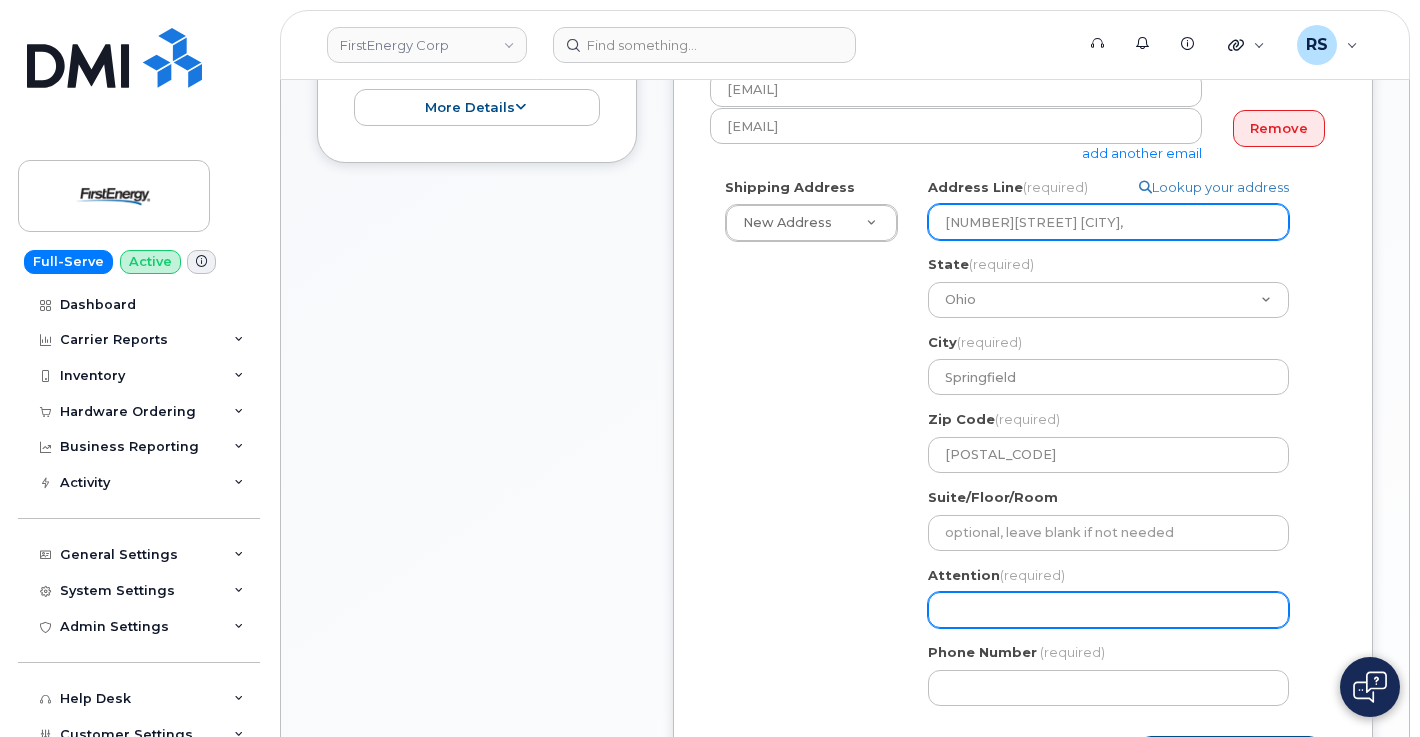 type on "420 S York St Springfield," 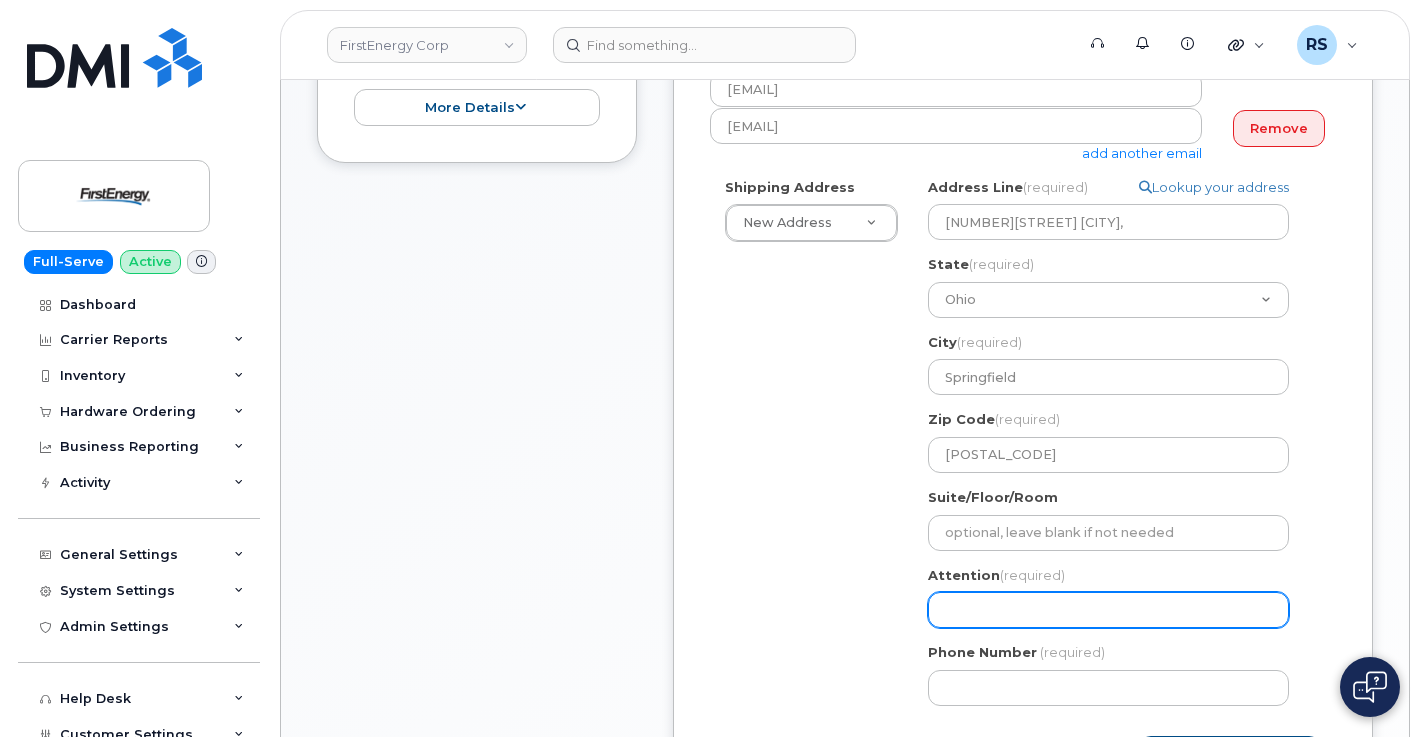 click on "Attention
(required)" 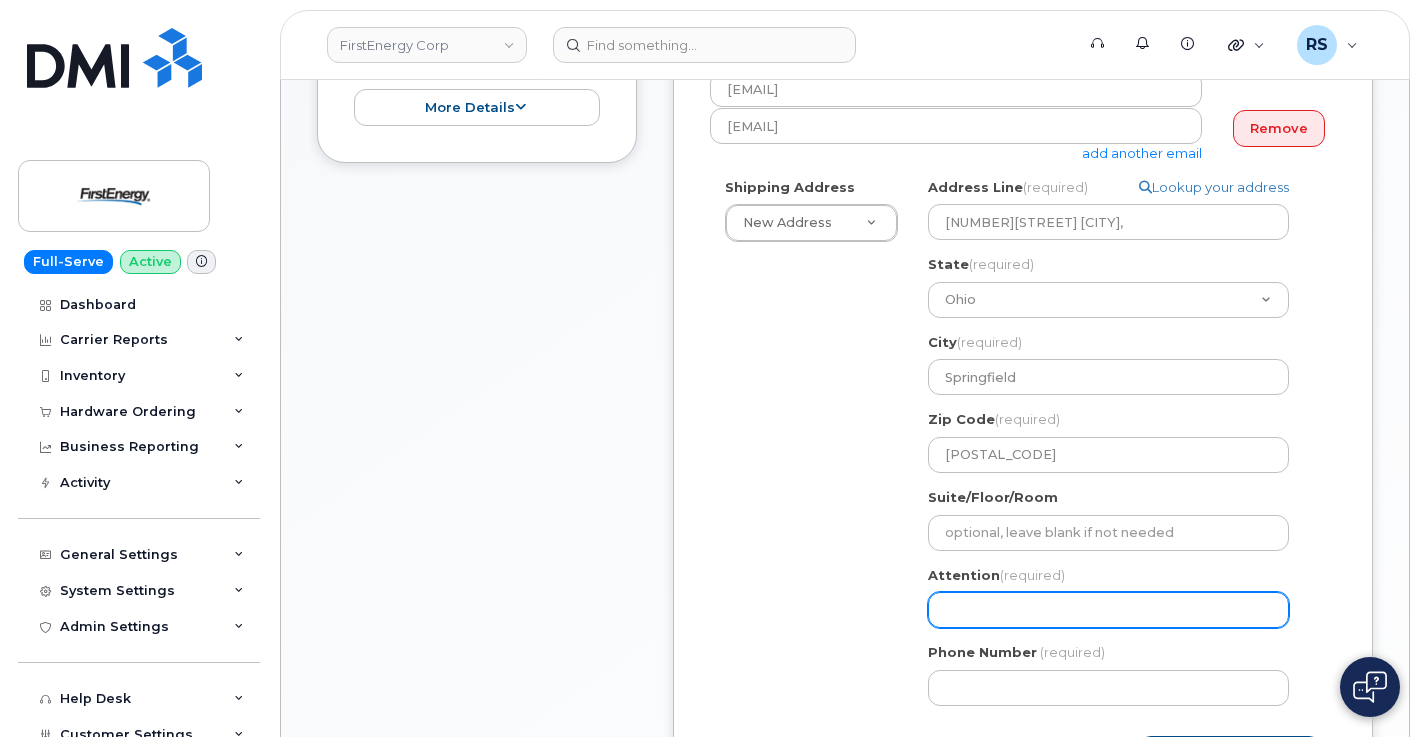click on "Attention
(required)" 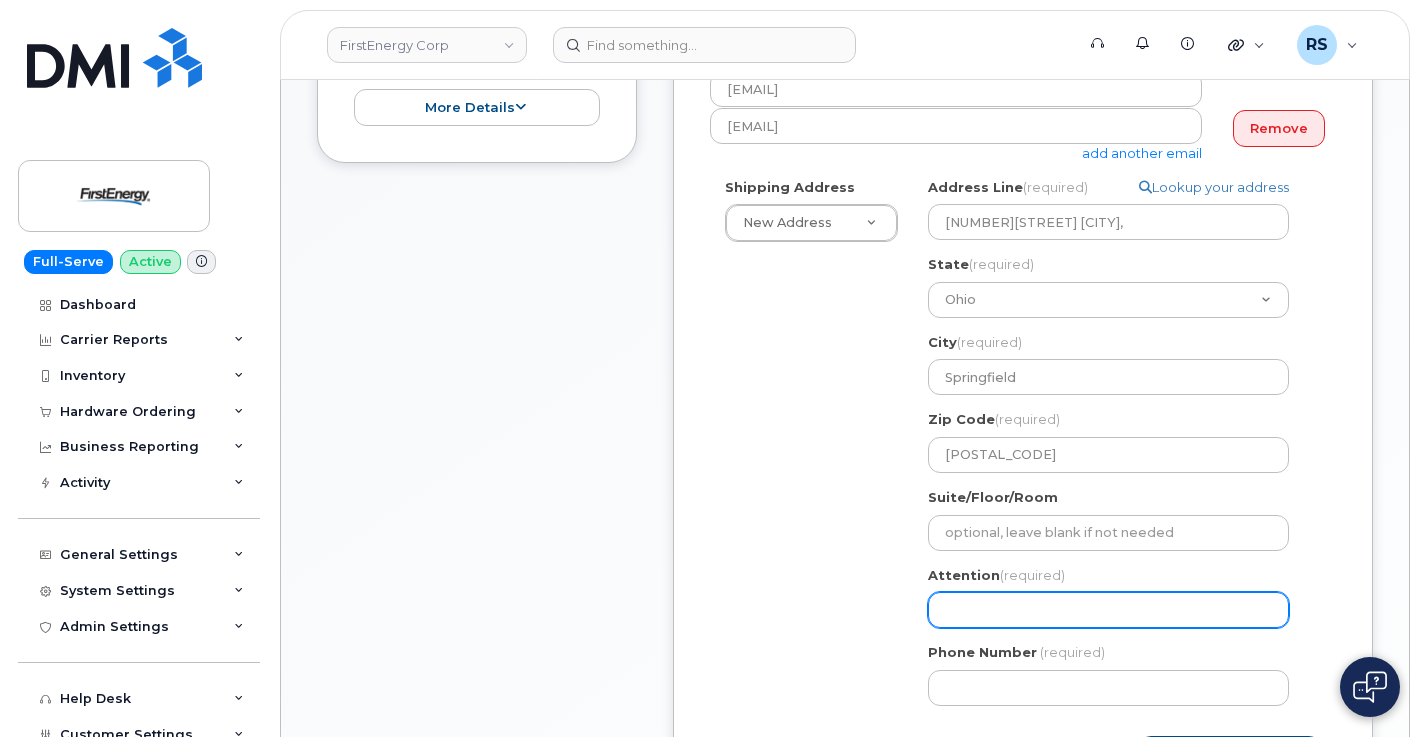 paste on "[FIRST] [LAST]" 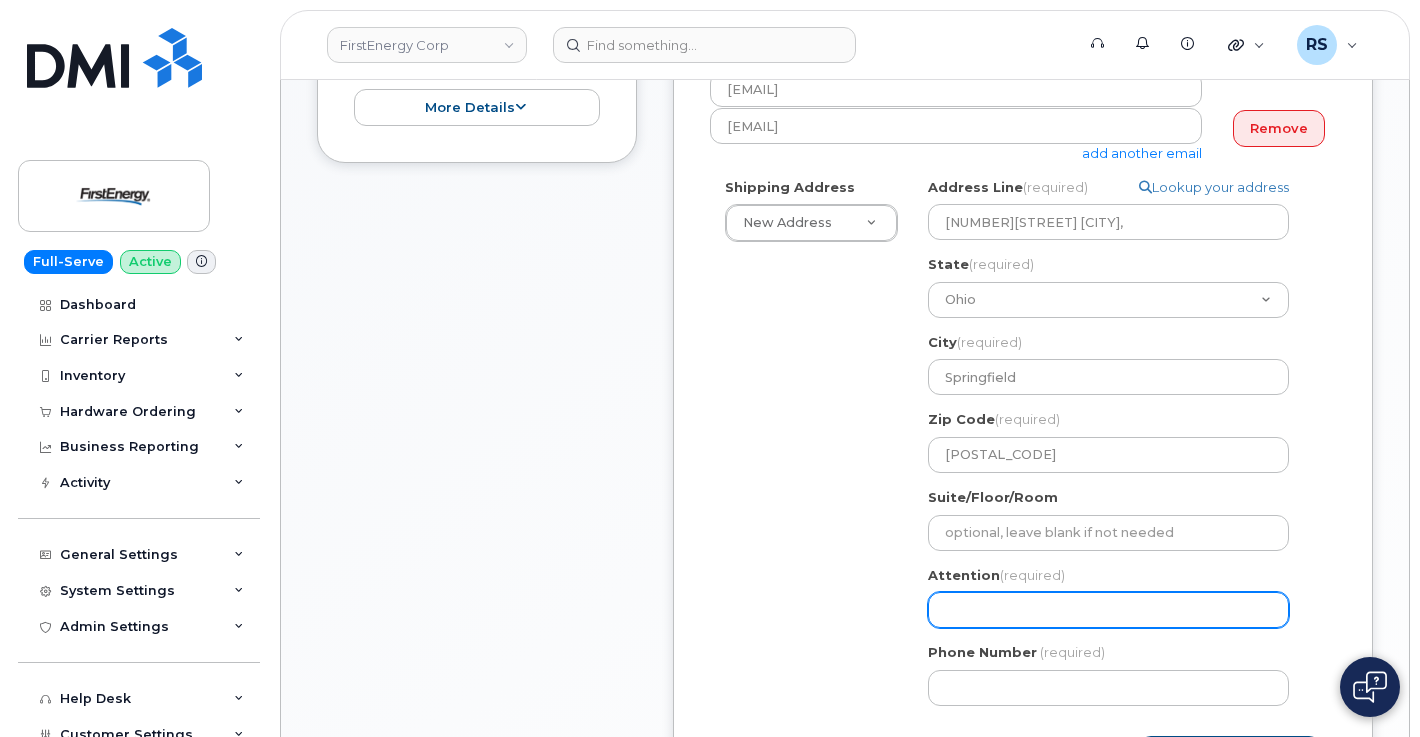 select 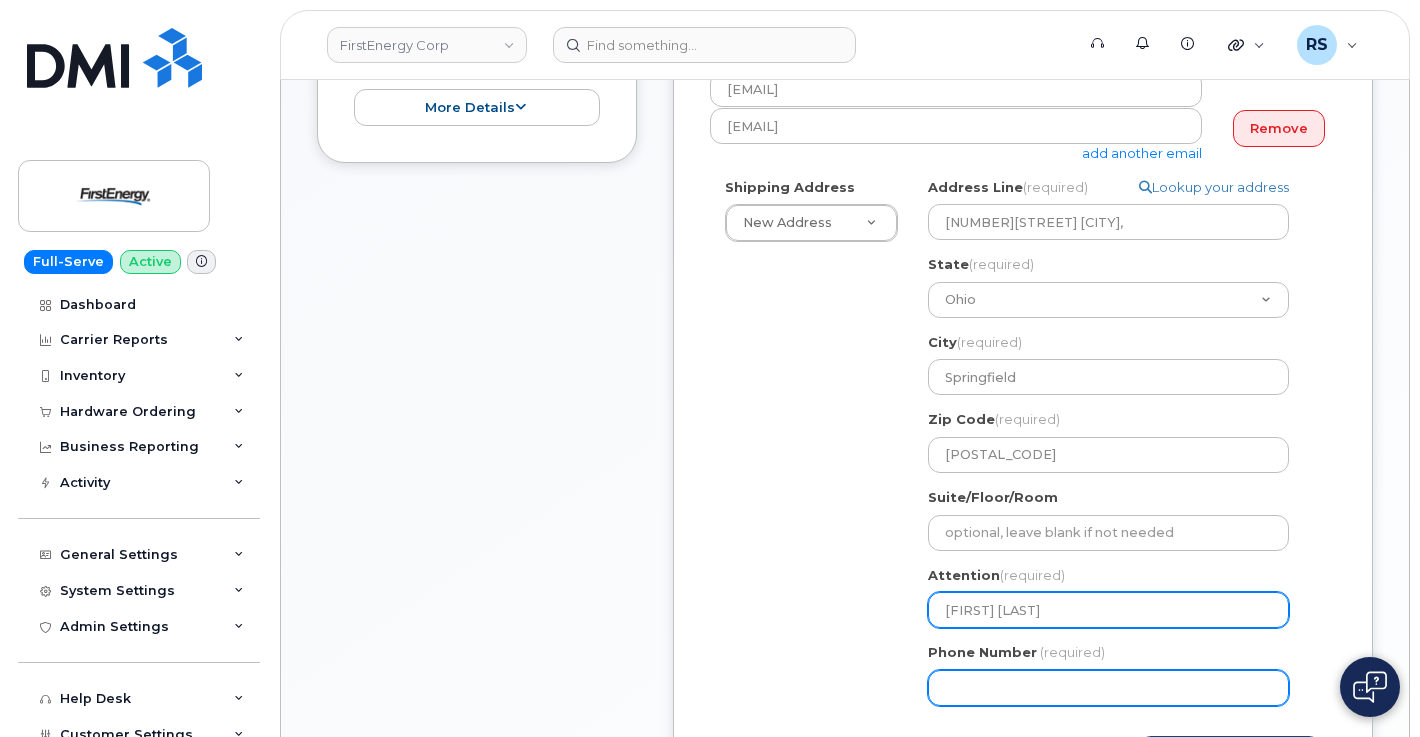 type on "[FIRST] [LAST]" 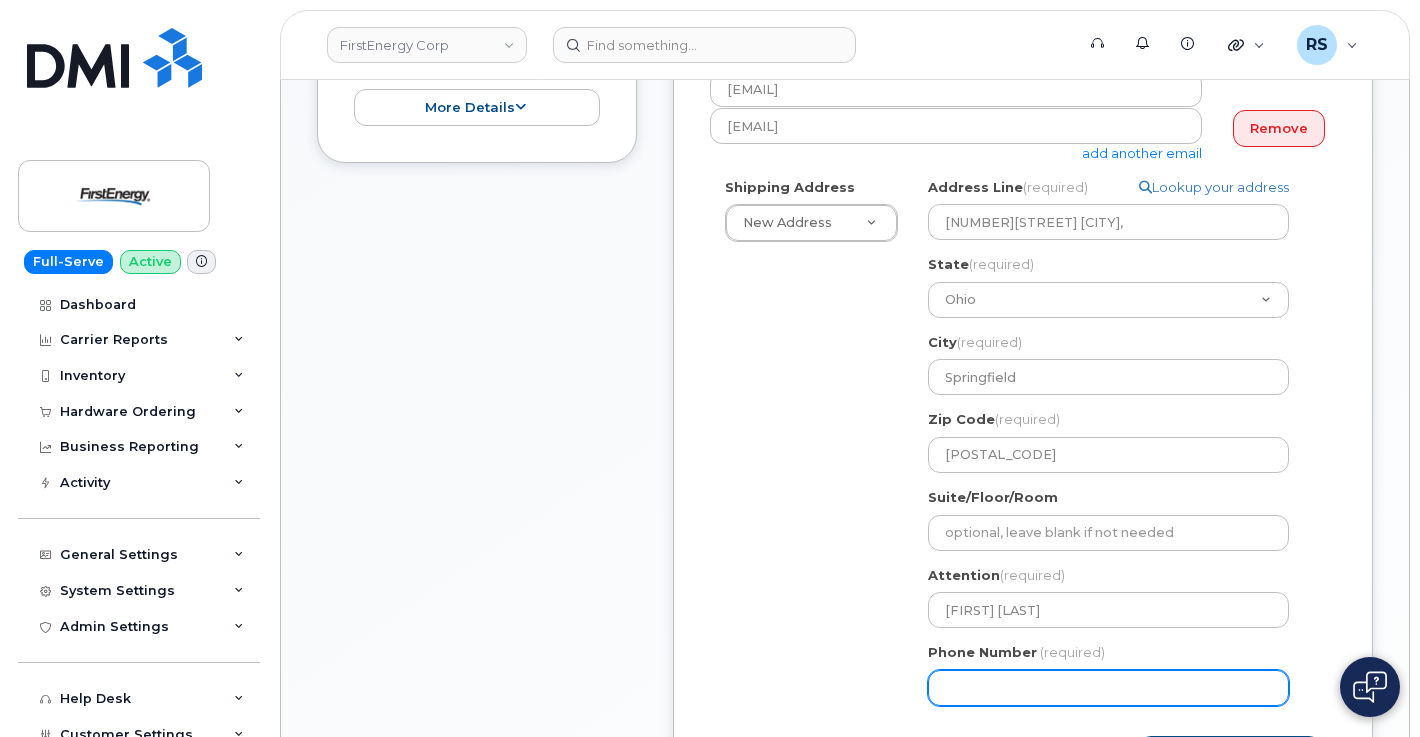 click on "Phone Number" 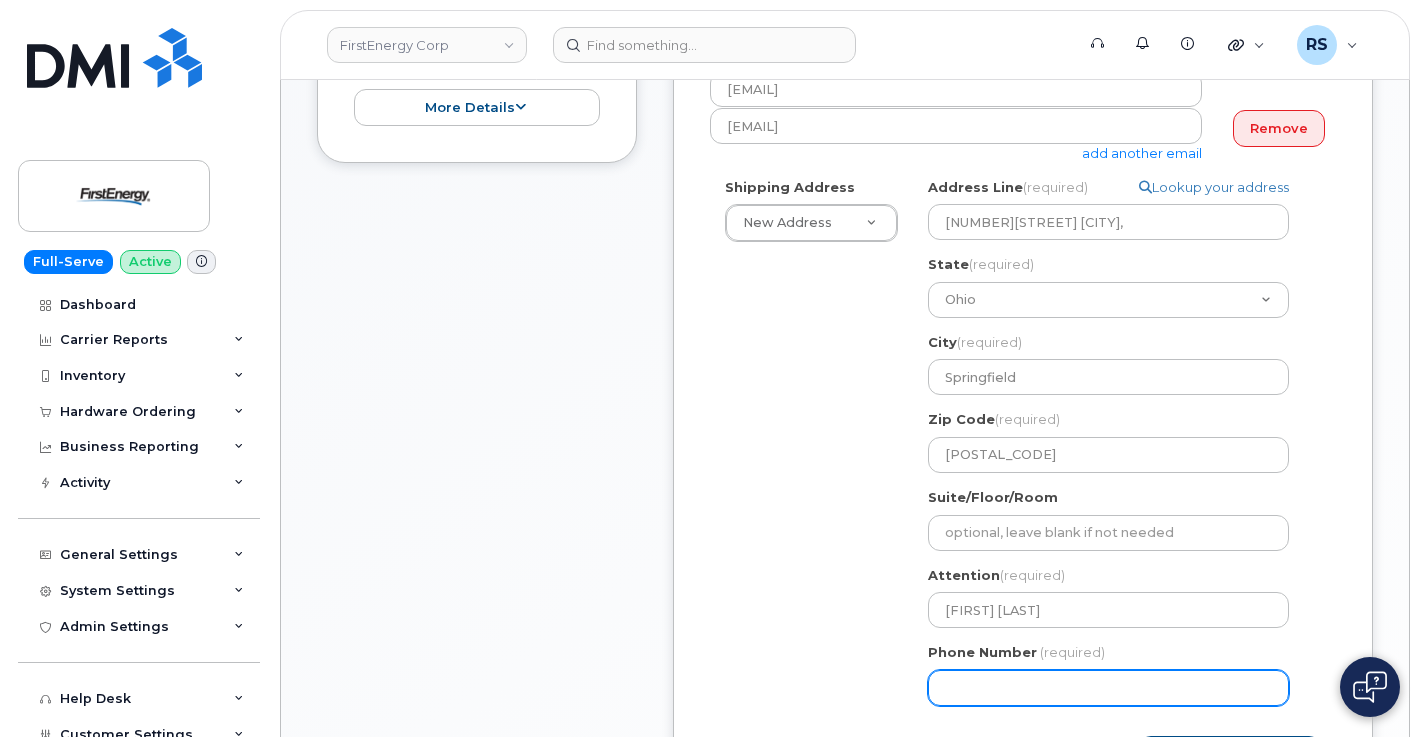 click on "Phone Number" 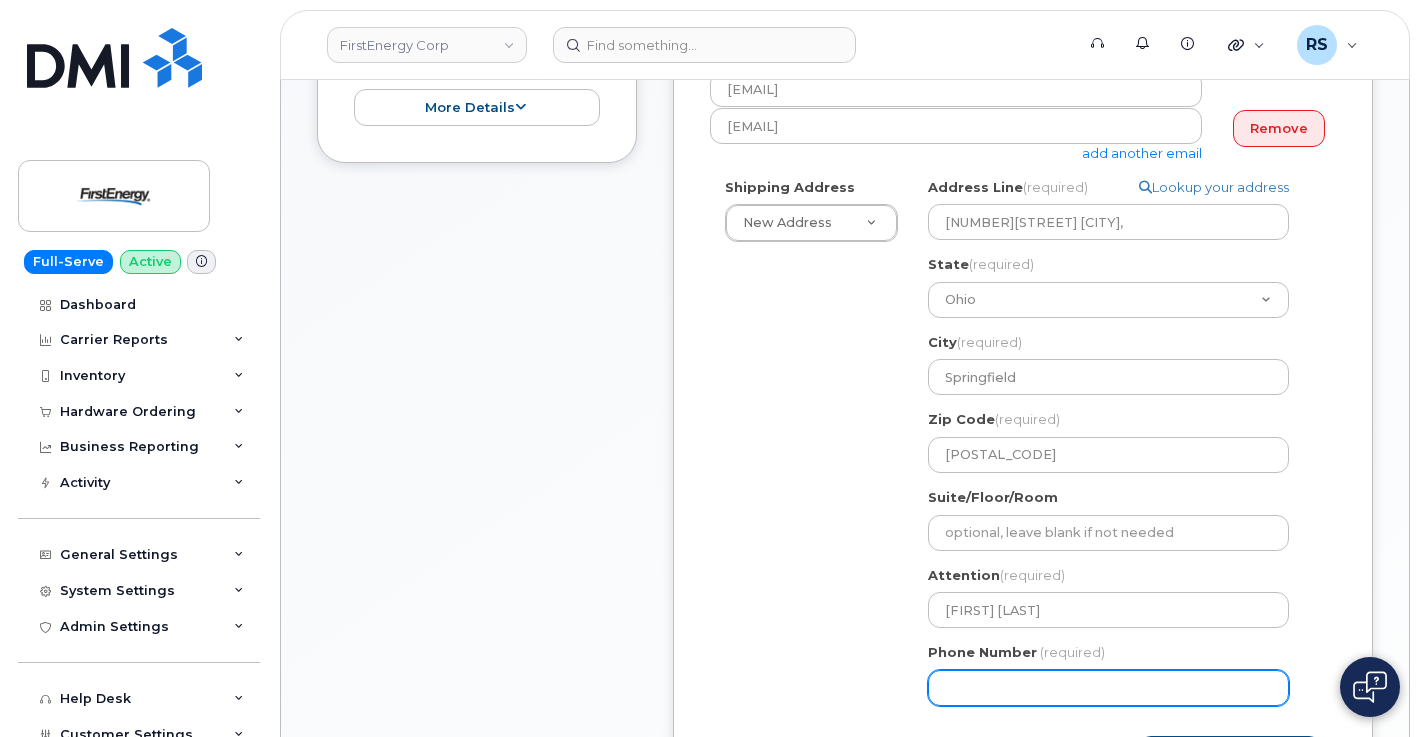 paste on "9373271266" 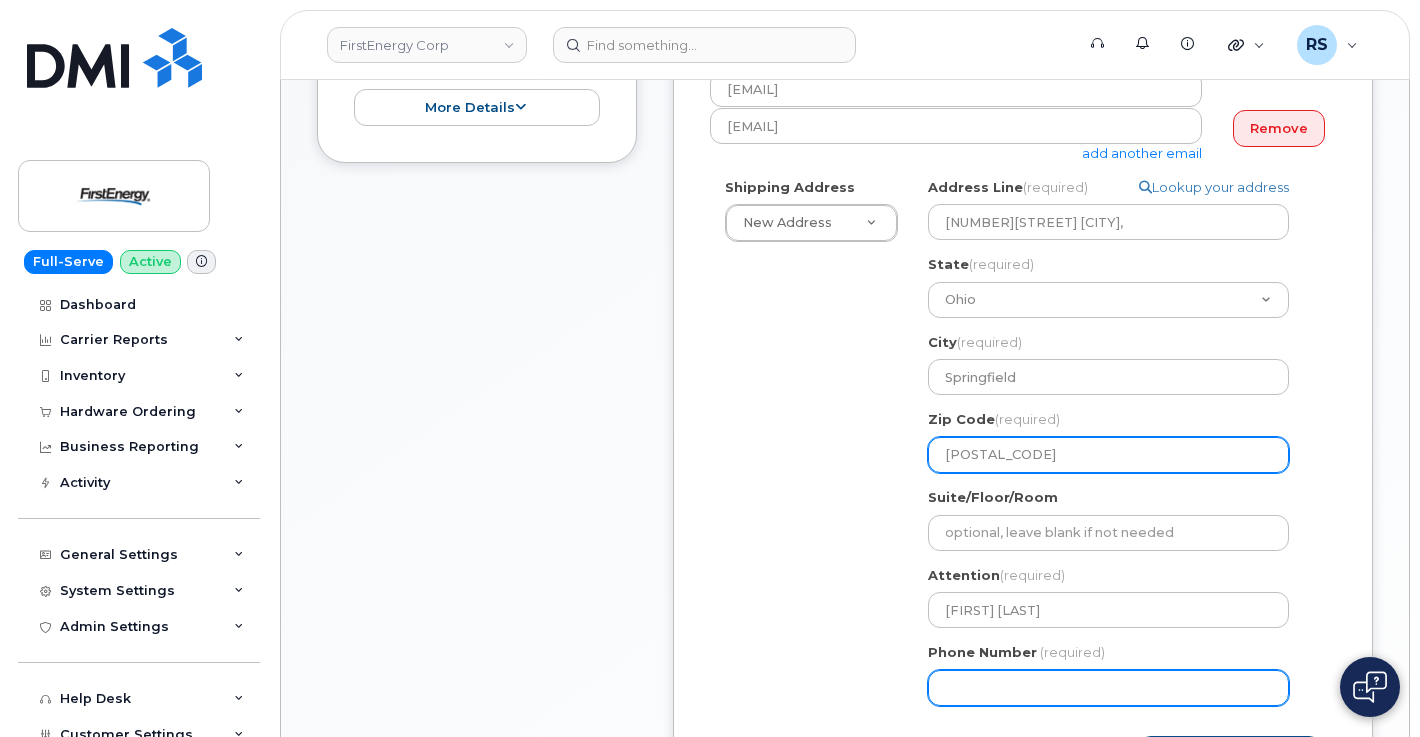 select 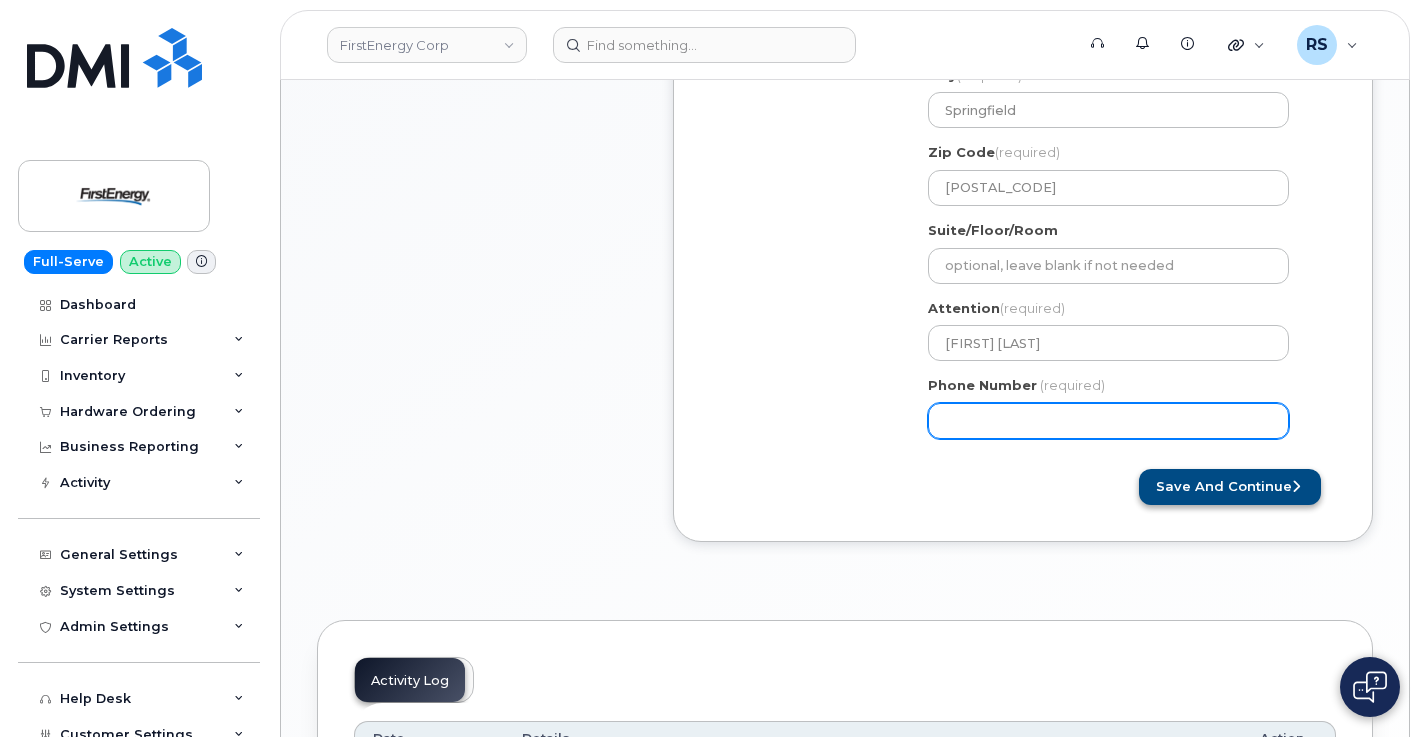 type on "9373271266" 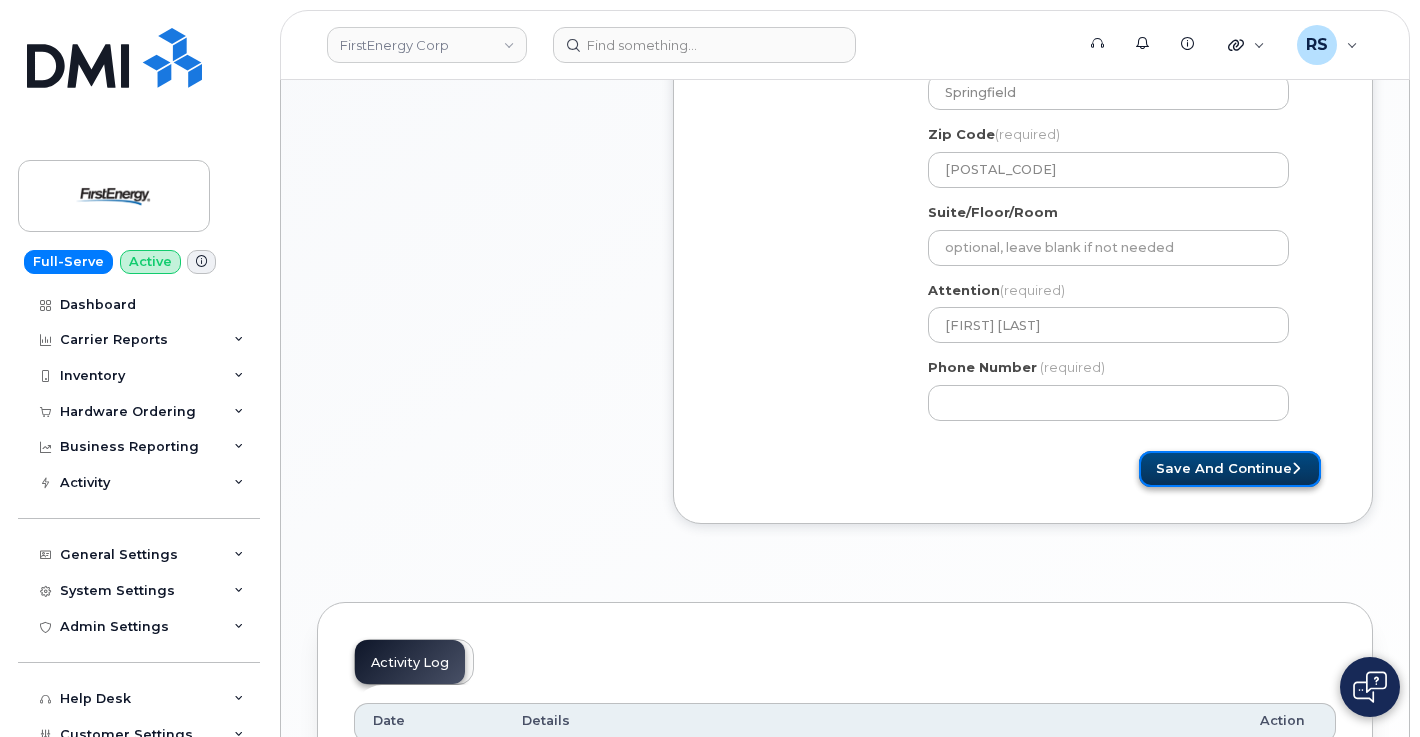 click on "Save and Continue" 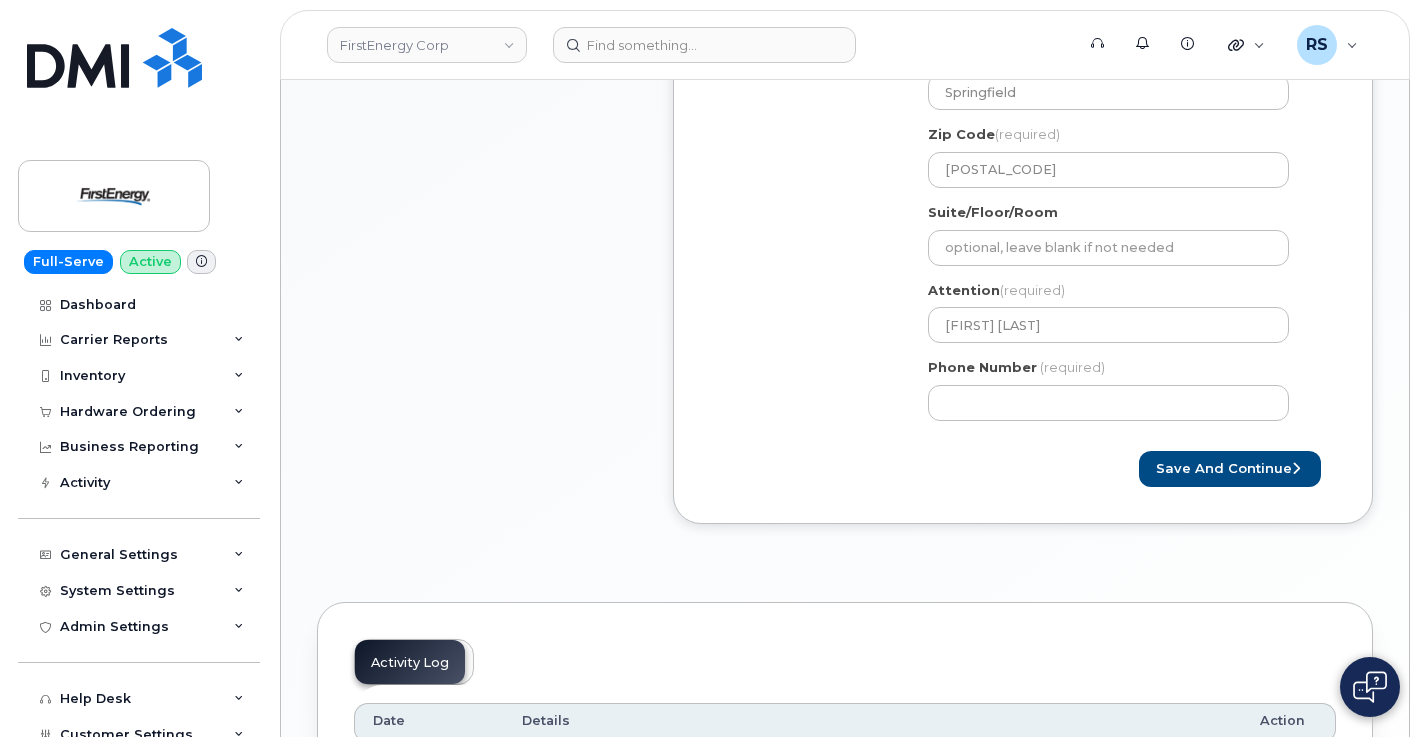 scroll, scrollTop: 867, scrollLeft: 0, axis: vertical 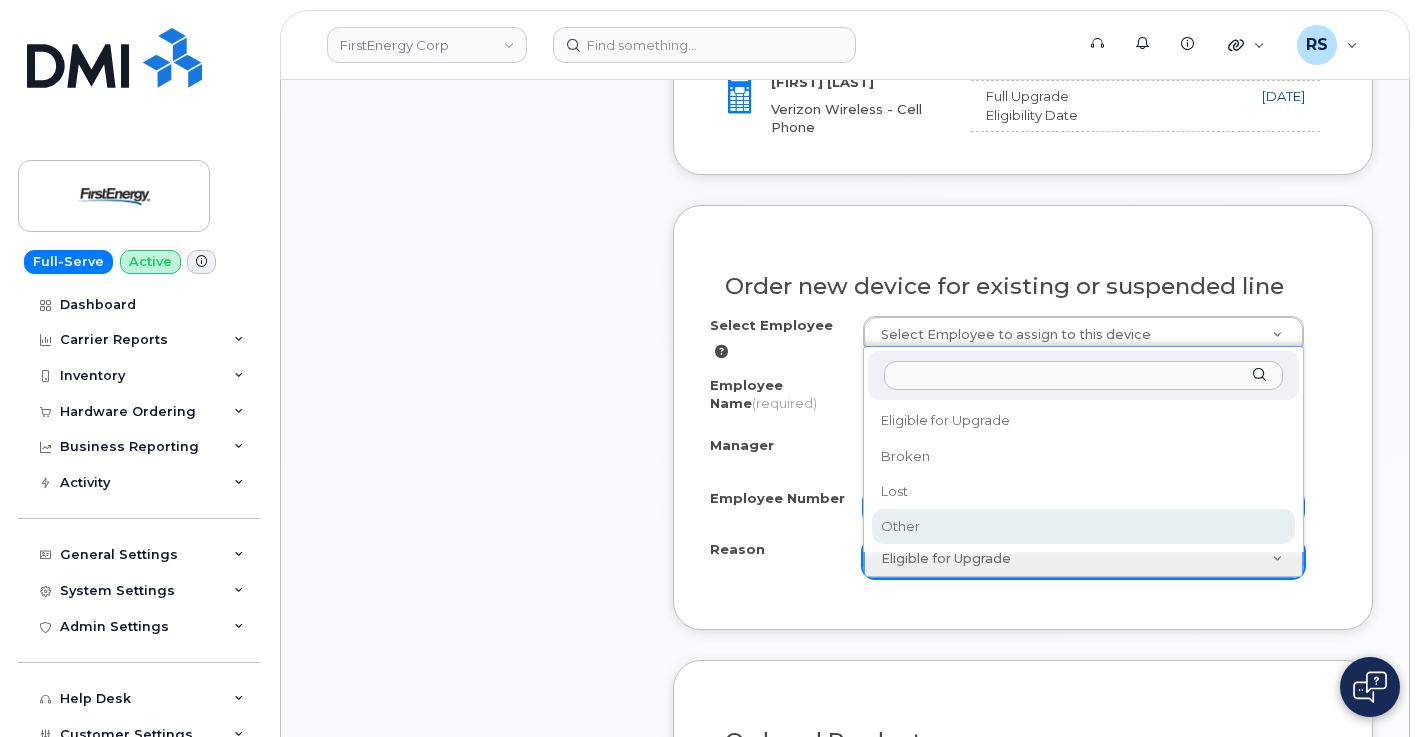 select on "other" 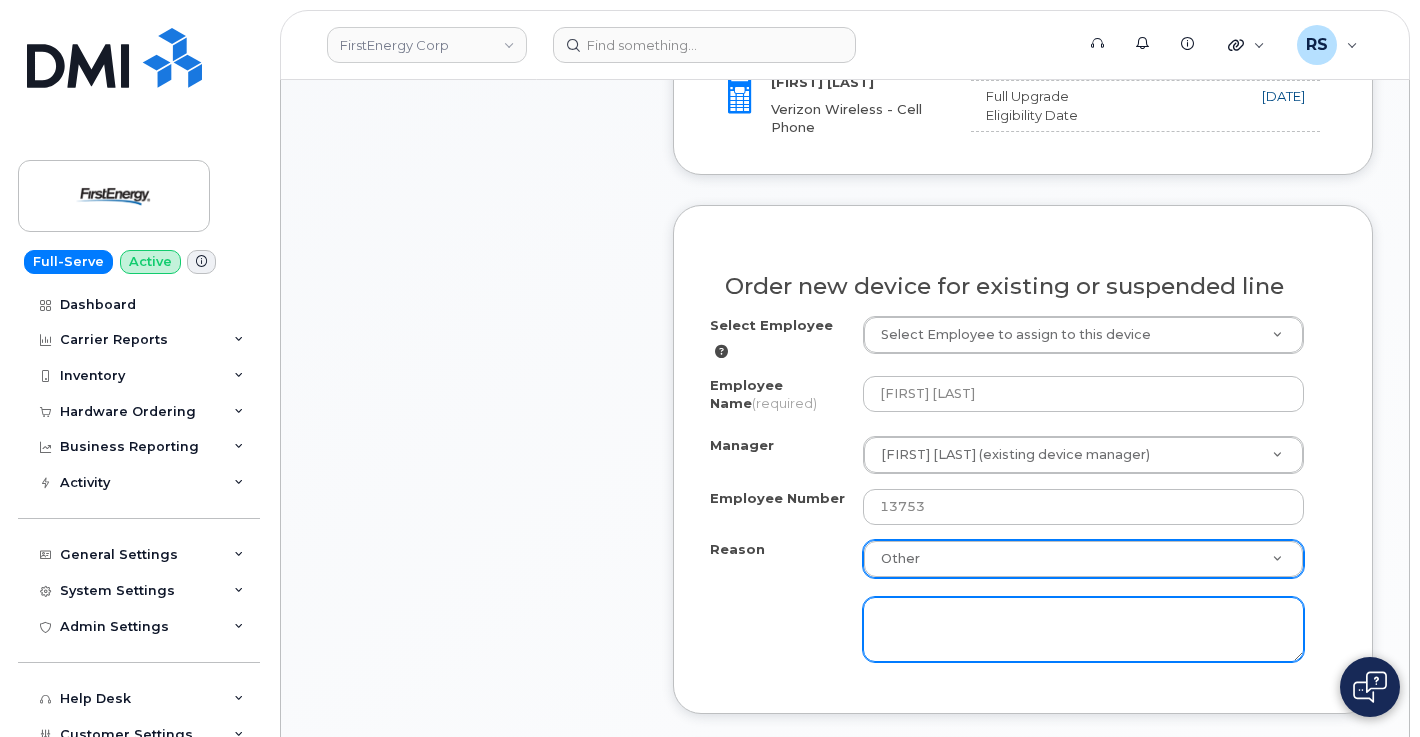 click 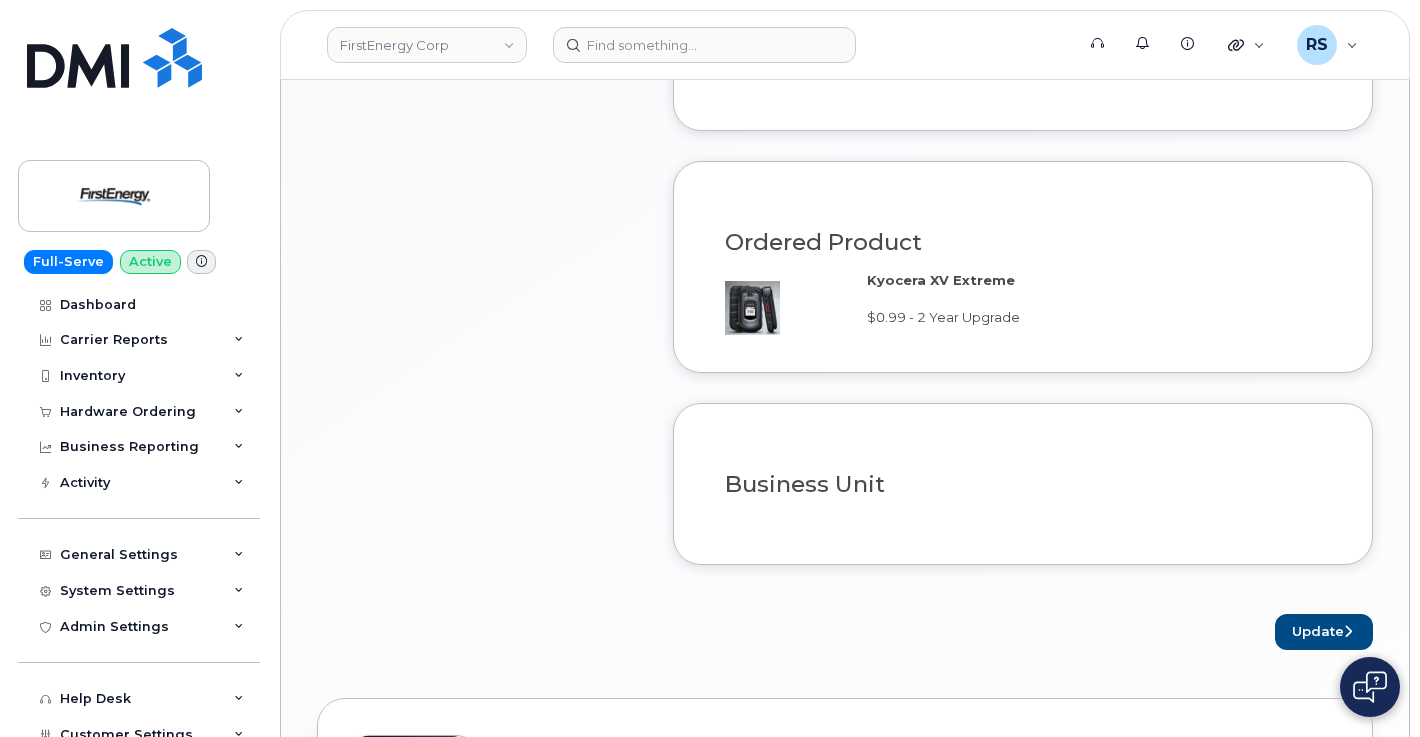 scroll, scrollTop: 1533, scrollLeft: 0, axis: vertical 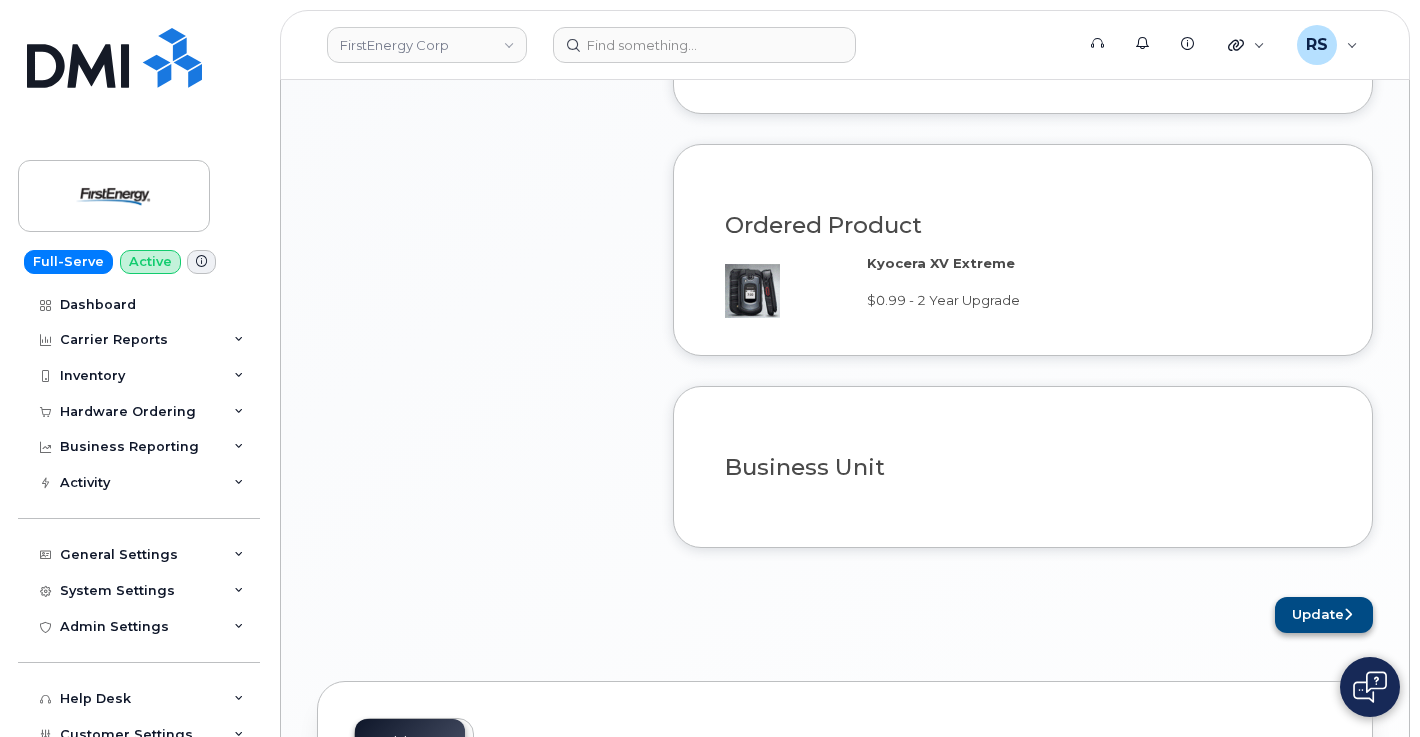 type on "audio issues and battery issues" 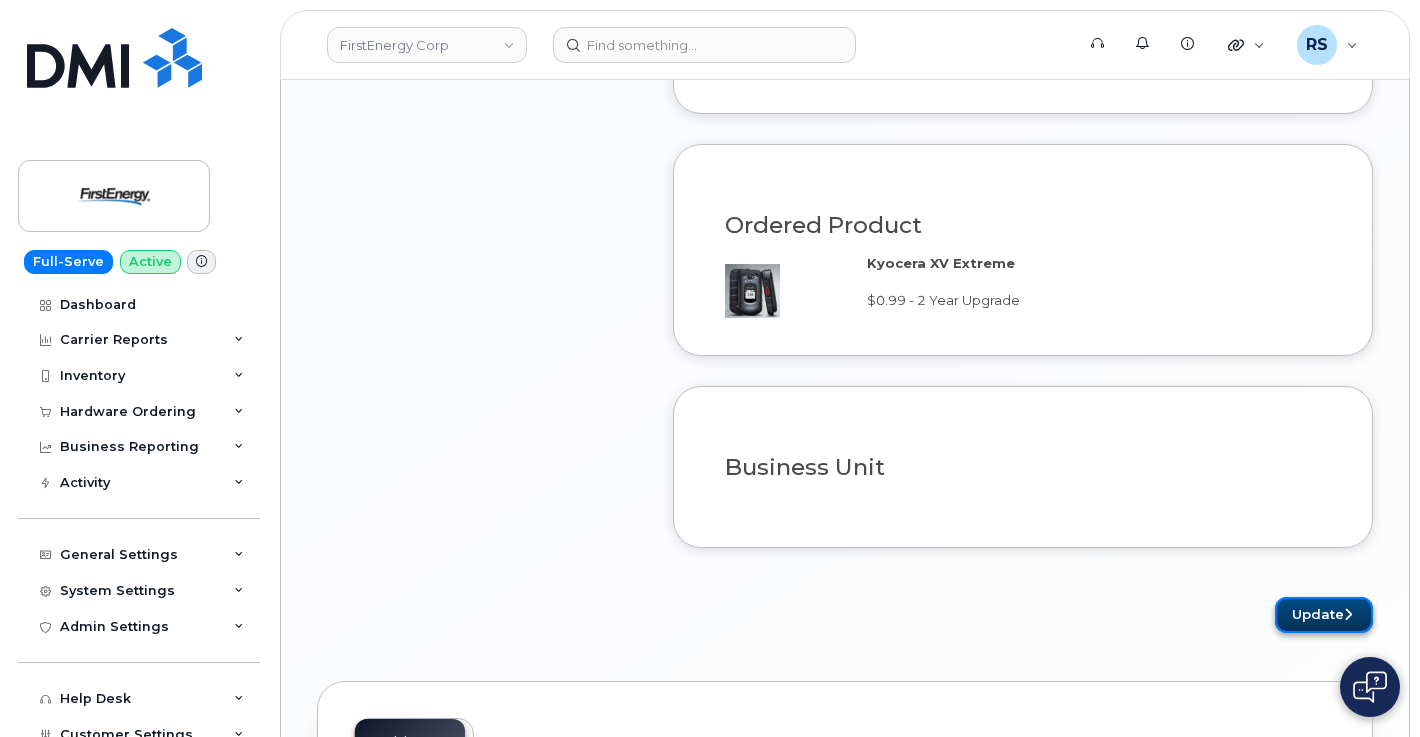 click on "Update" 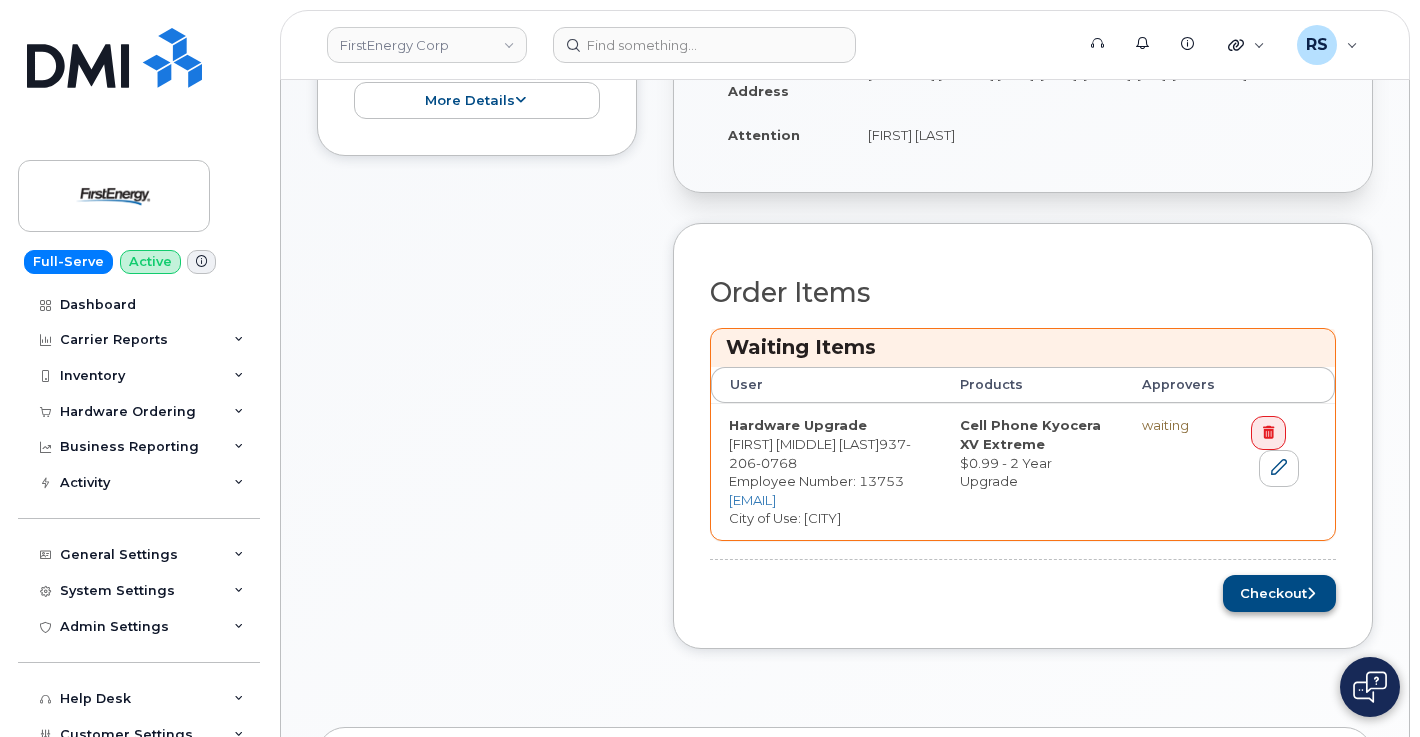 scroll, scrollTop: 667, scrollLeft: 0, axis: vertical 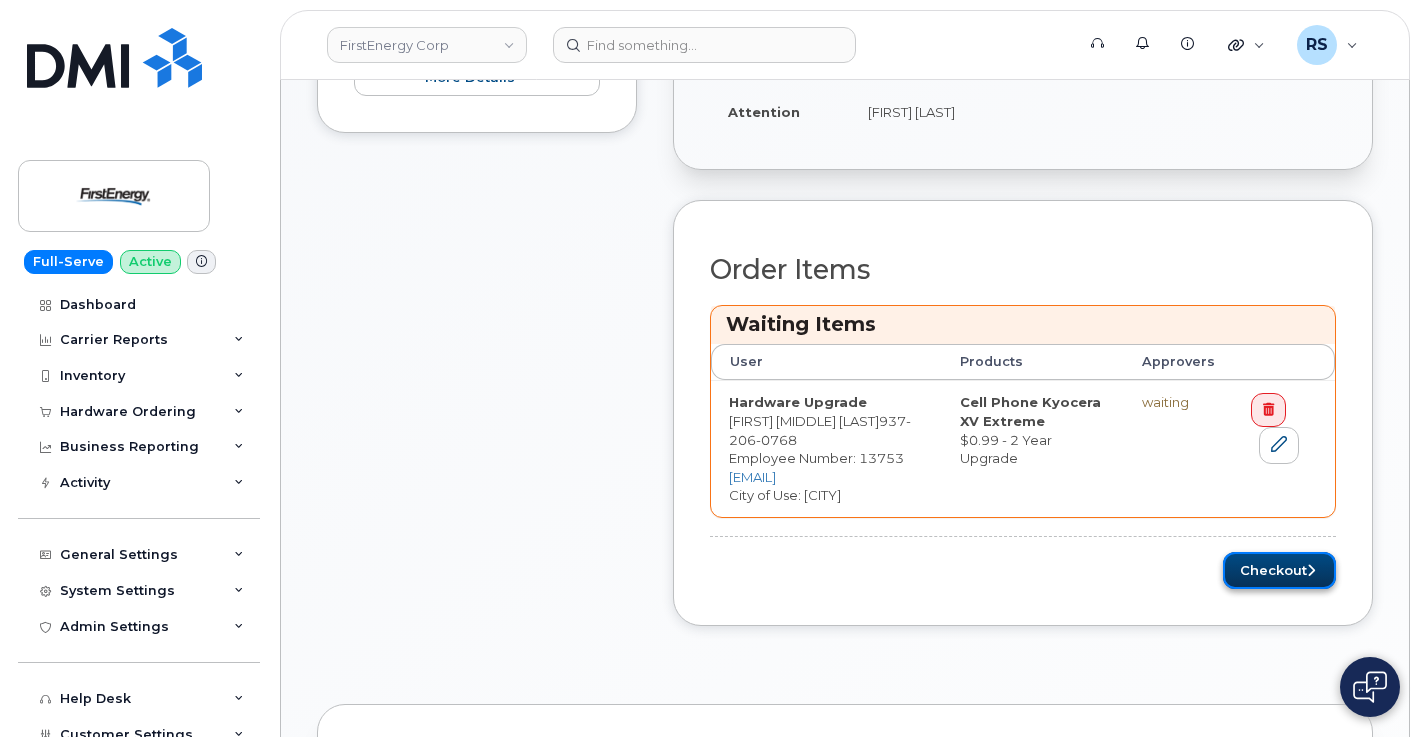 click on "Checkout" 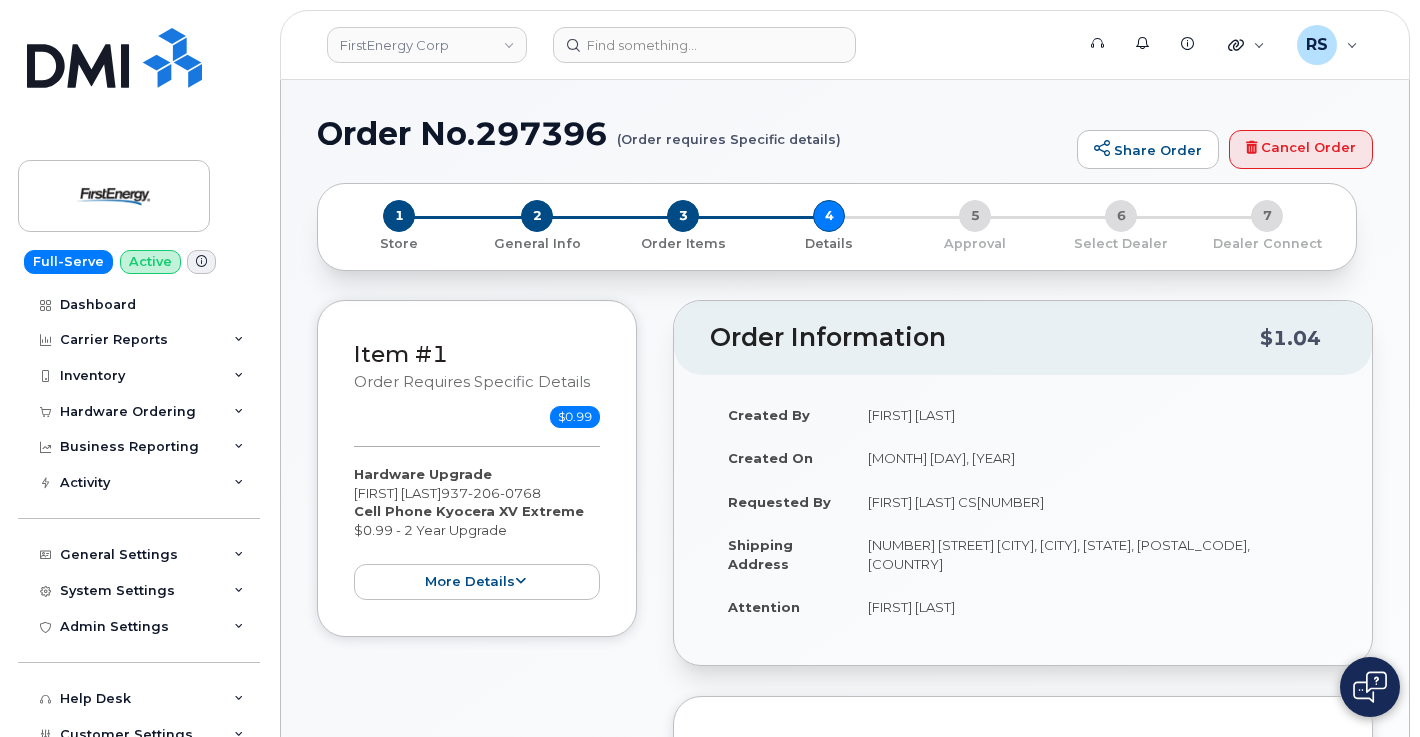 scroll, scrollTop: 0, scrollLeft: 0, axis: both 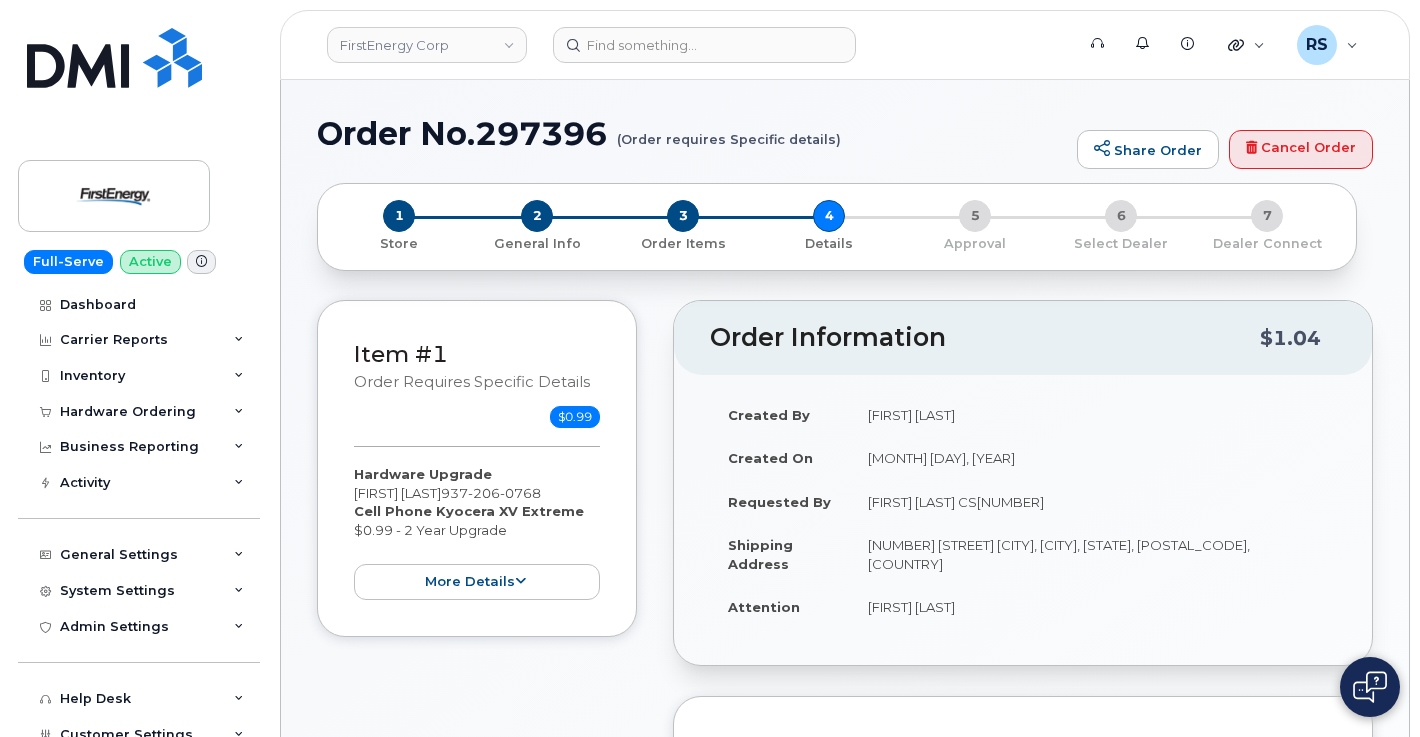 click on "Order No.[NUMBER]
(Order requires Specific details)" 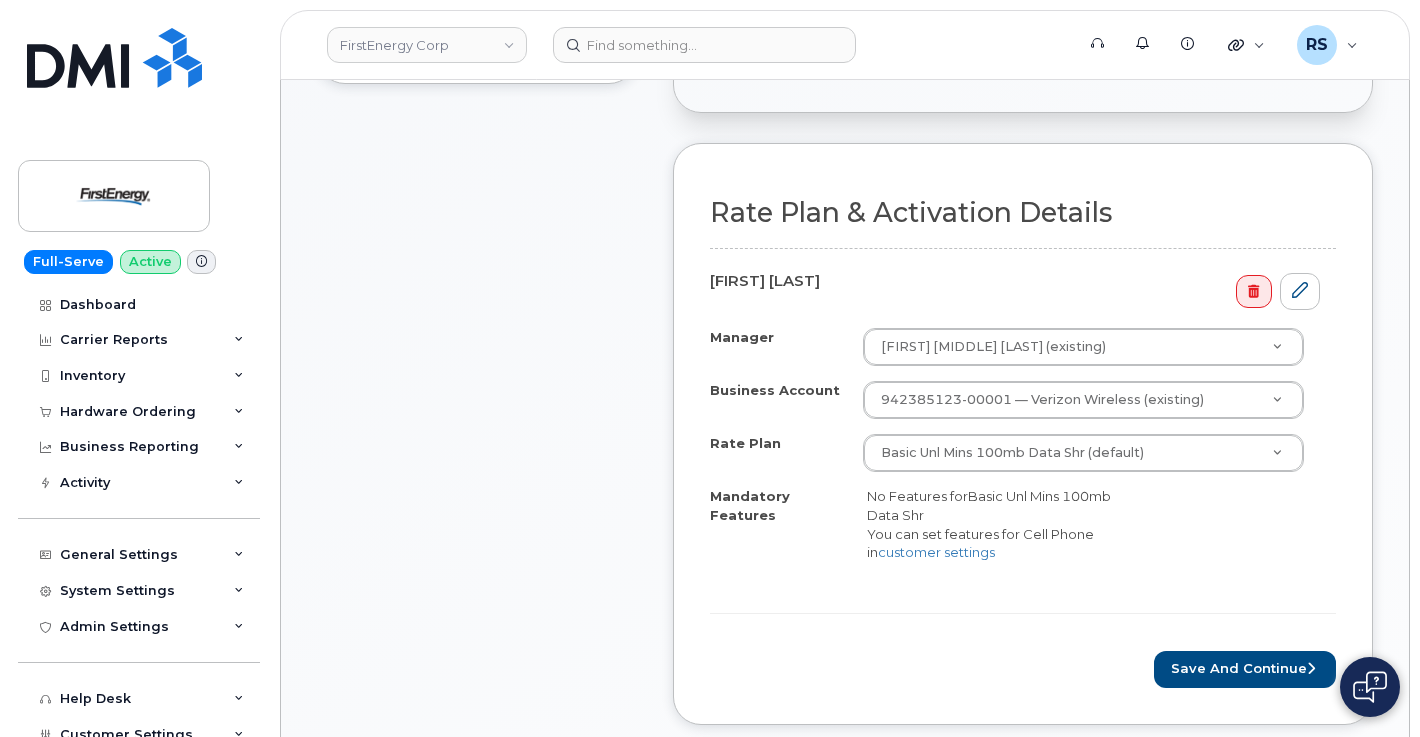scroll, scrollTop: 600, scrollLeft: 0, axis: vertical 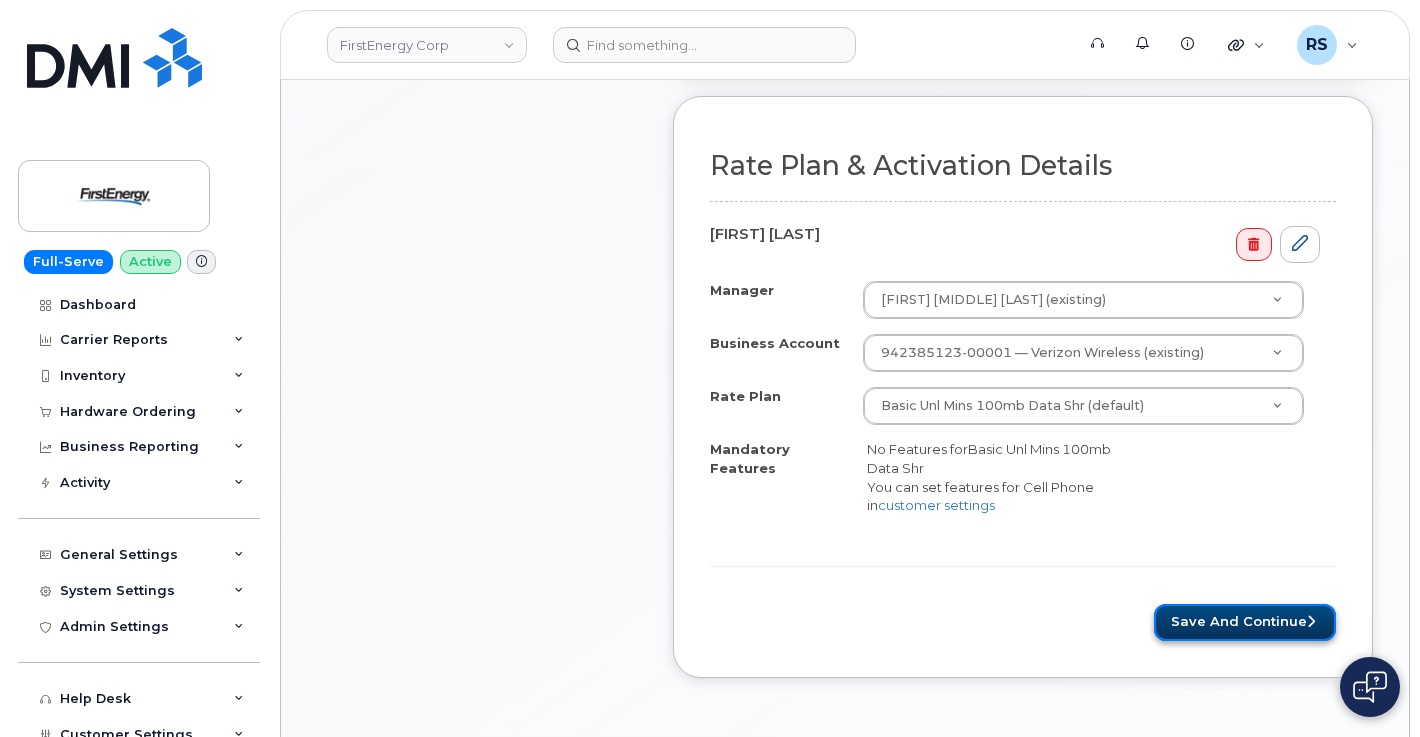 click on "Save and Continue" 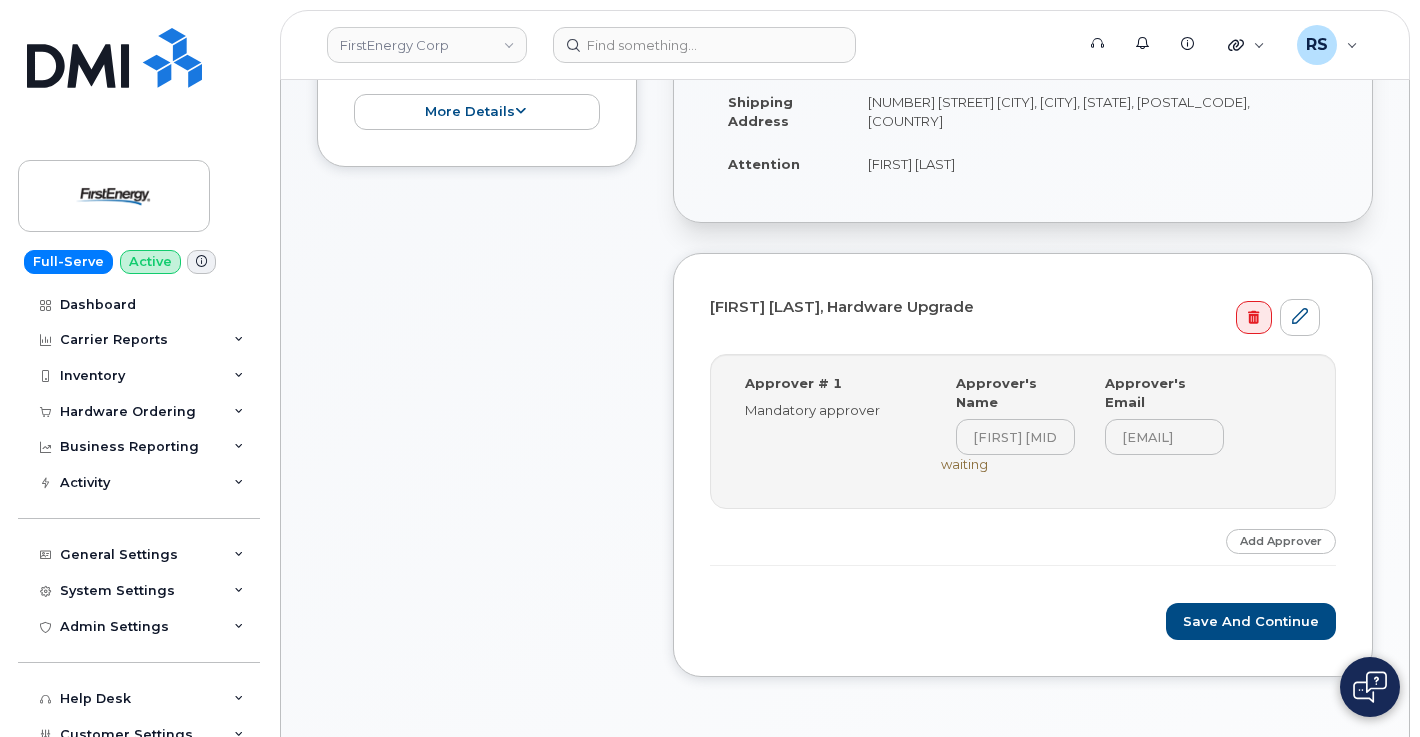 scroll, scrollTop: 467, scrollLeft: 0, axis: vertical 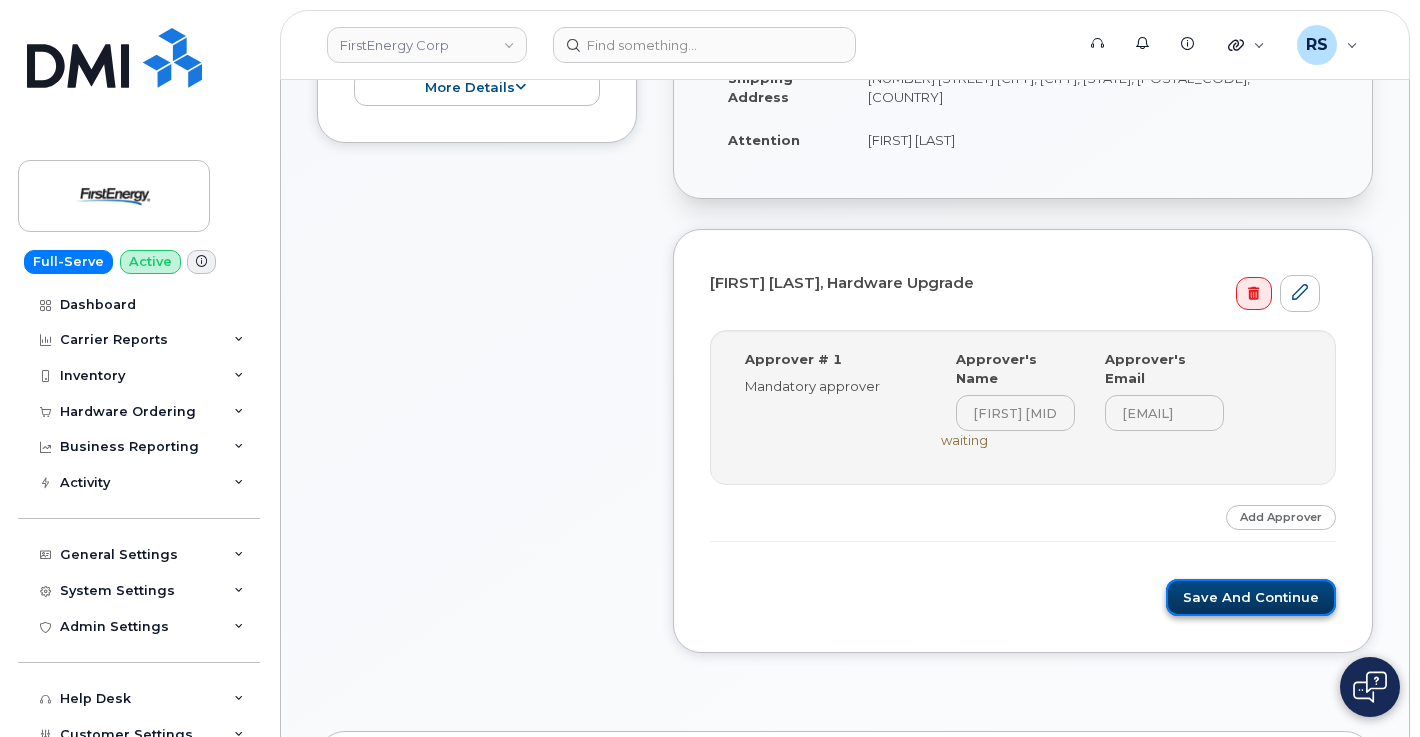 click on "Save and Continue" 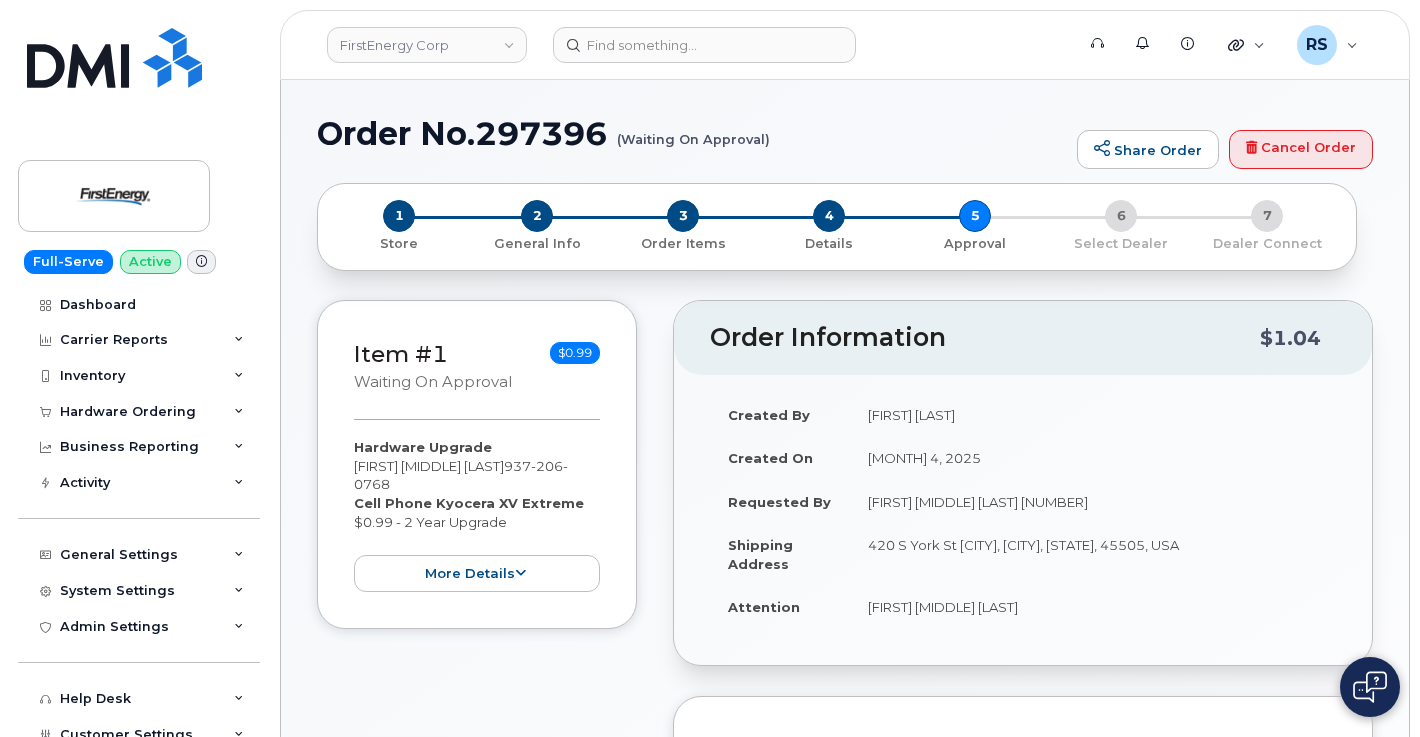 scroll, scrollTop: 0, scrollLeft: 0, axis: both 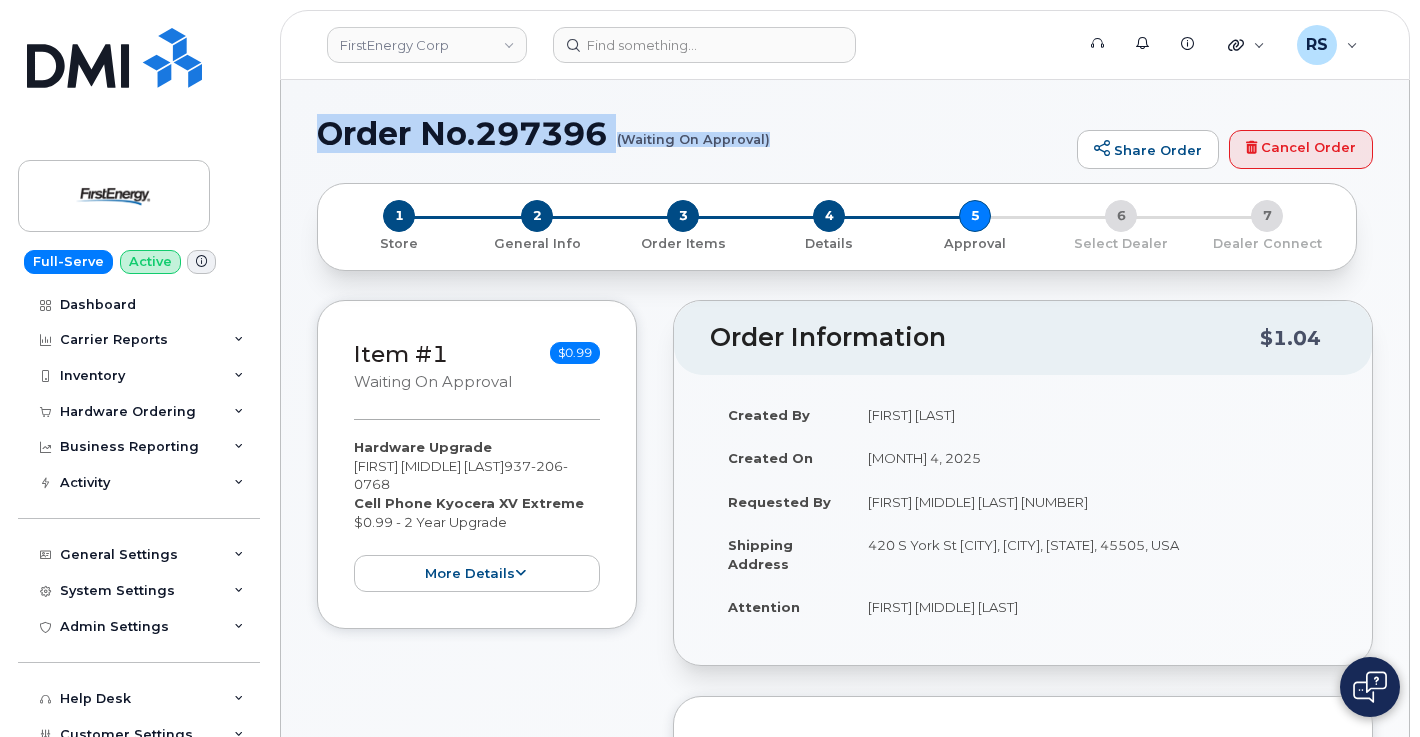 drag, startPoint x: 317, startPoint y: 126, endPoint x: 767, endPoint y: 135, distance: 450.09 